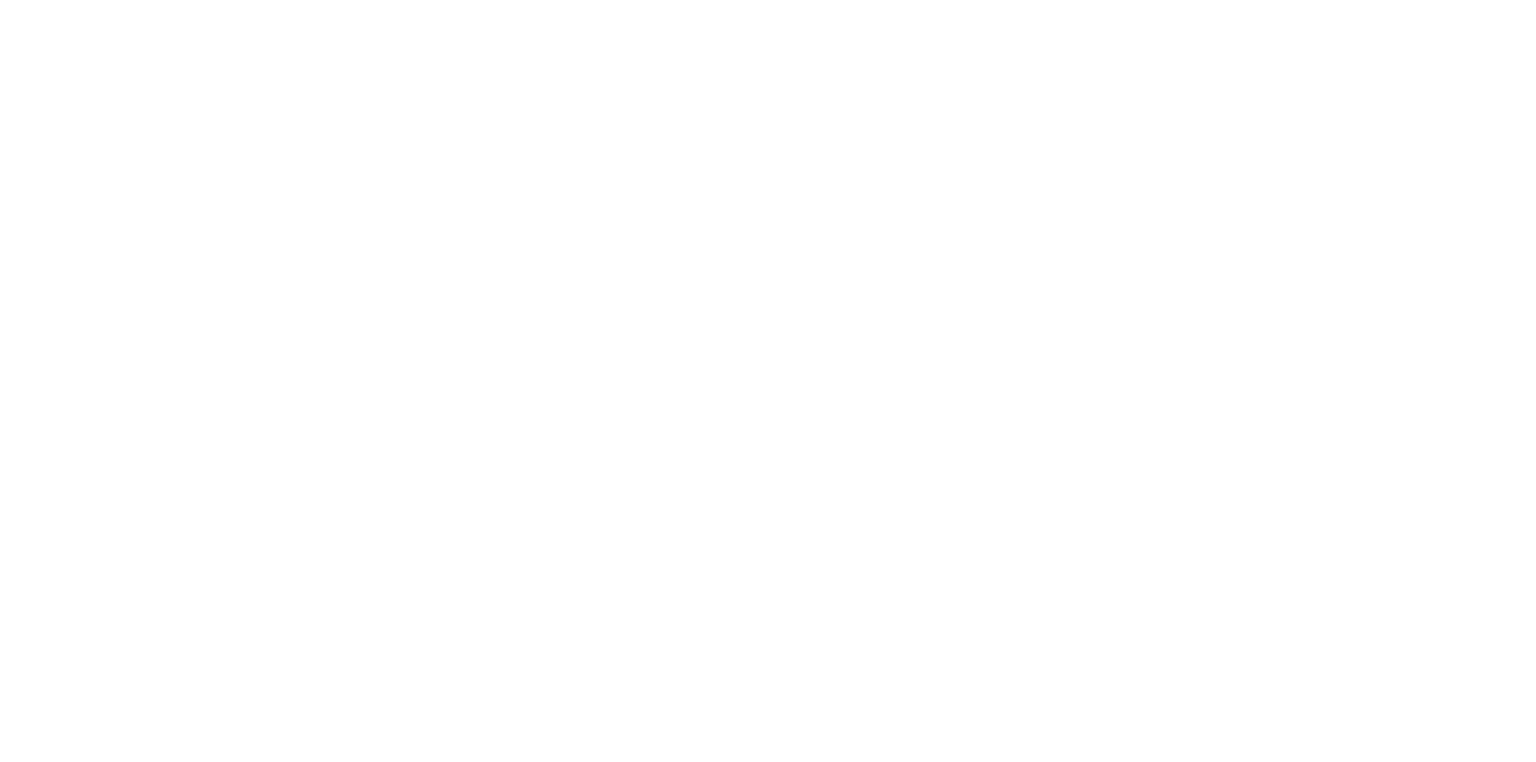 scroll, scrollTop: 0, scrollLeft: 0, axis: both 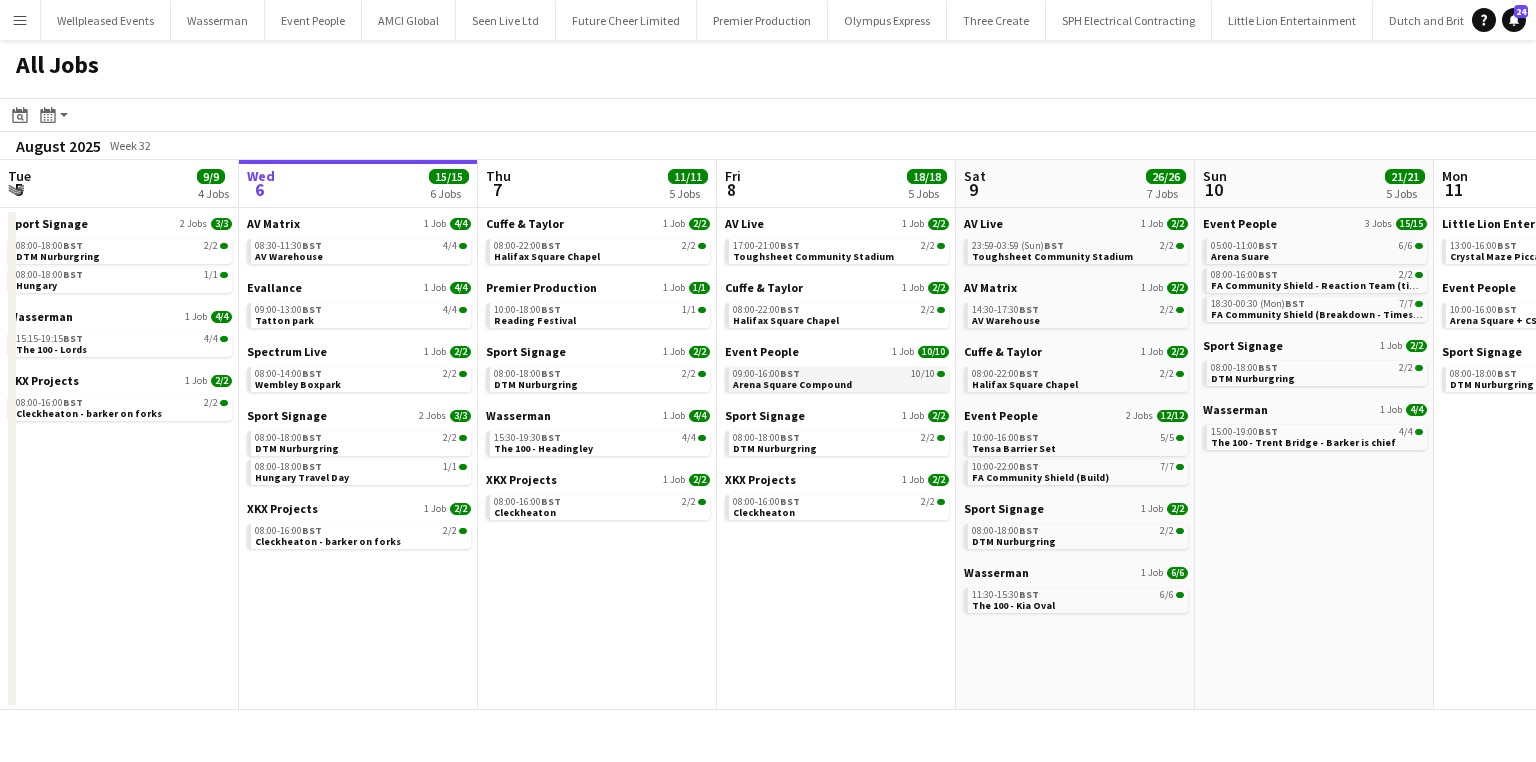 click on "Arena Square Compound" at bounding box center (792, 384) 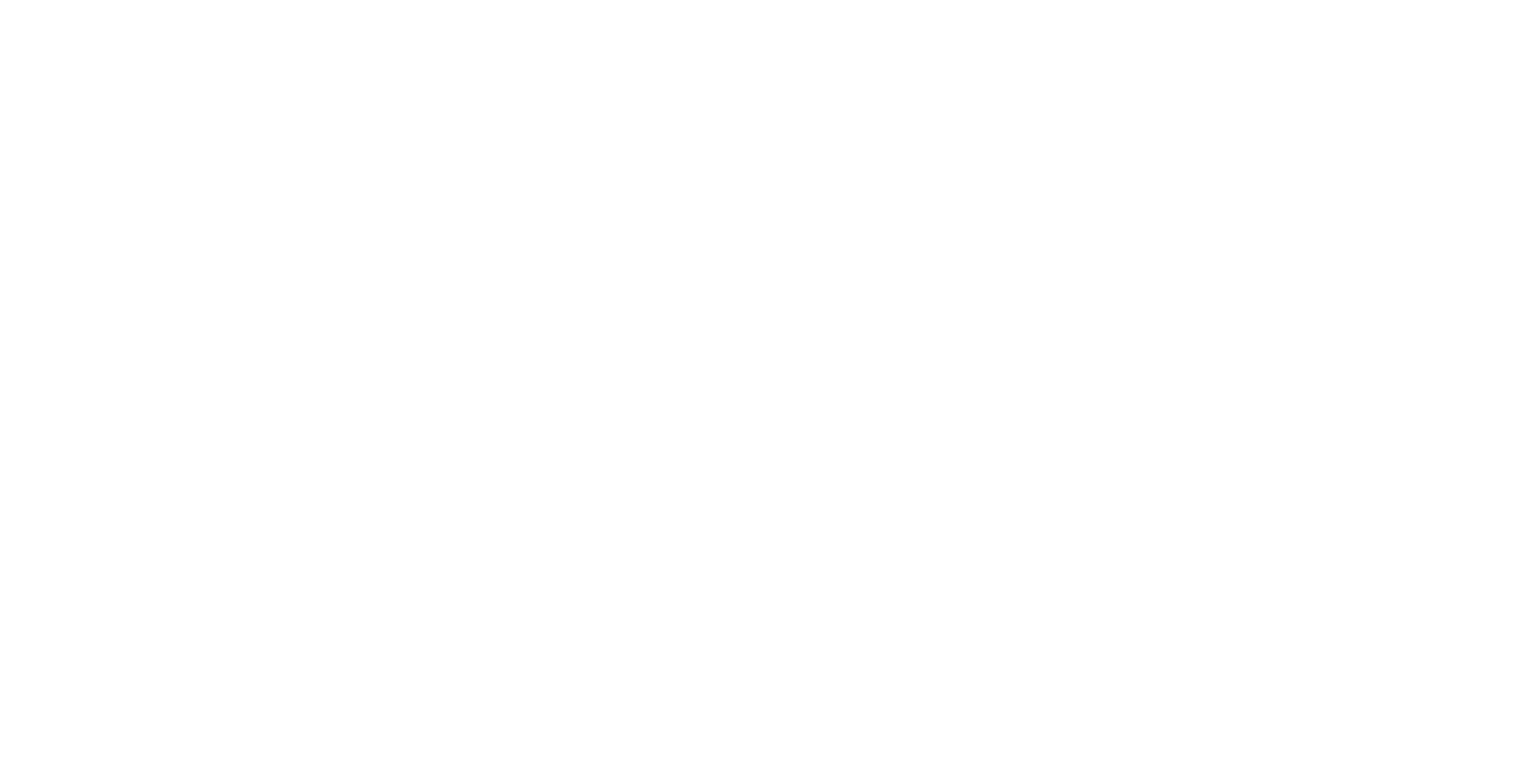 scroll, scrollTop: 0, scrollLeft: 0, axis: both 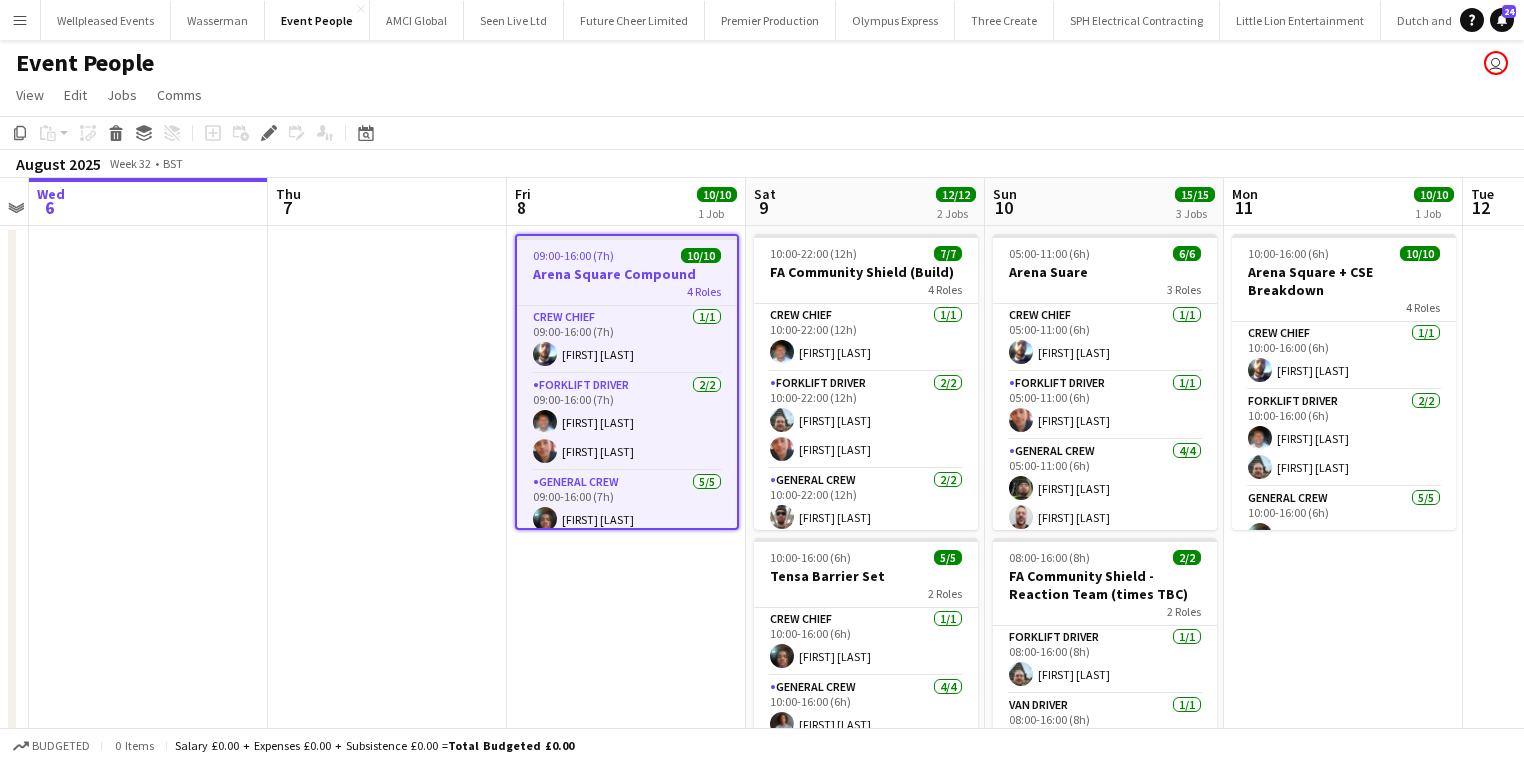 click on "Menu" at bounding box center (20, 20) 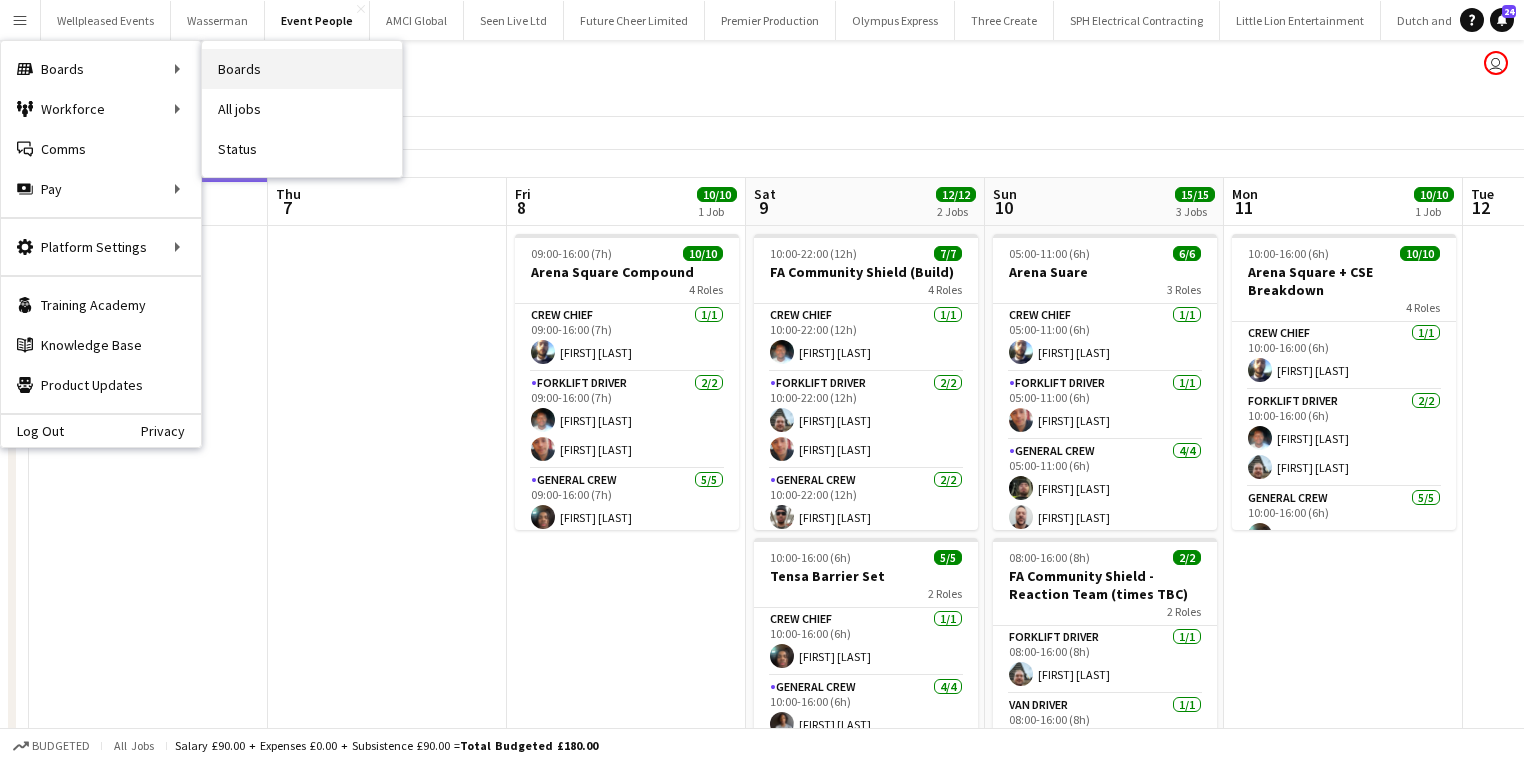 click on "Boards" at bounding box center (302, 69) 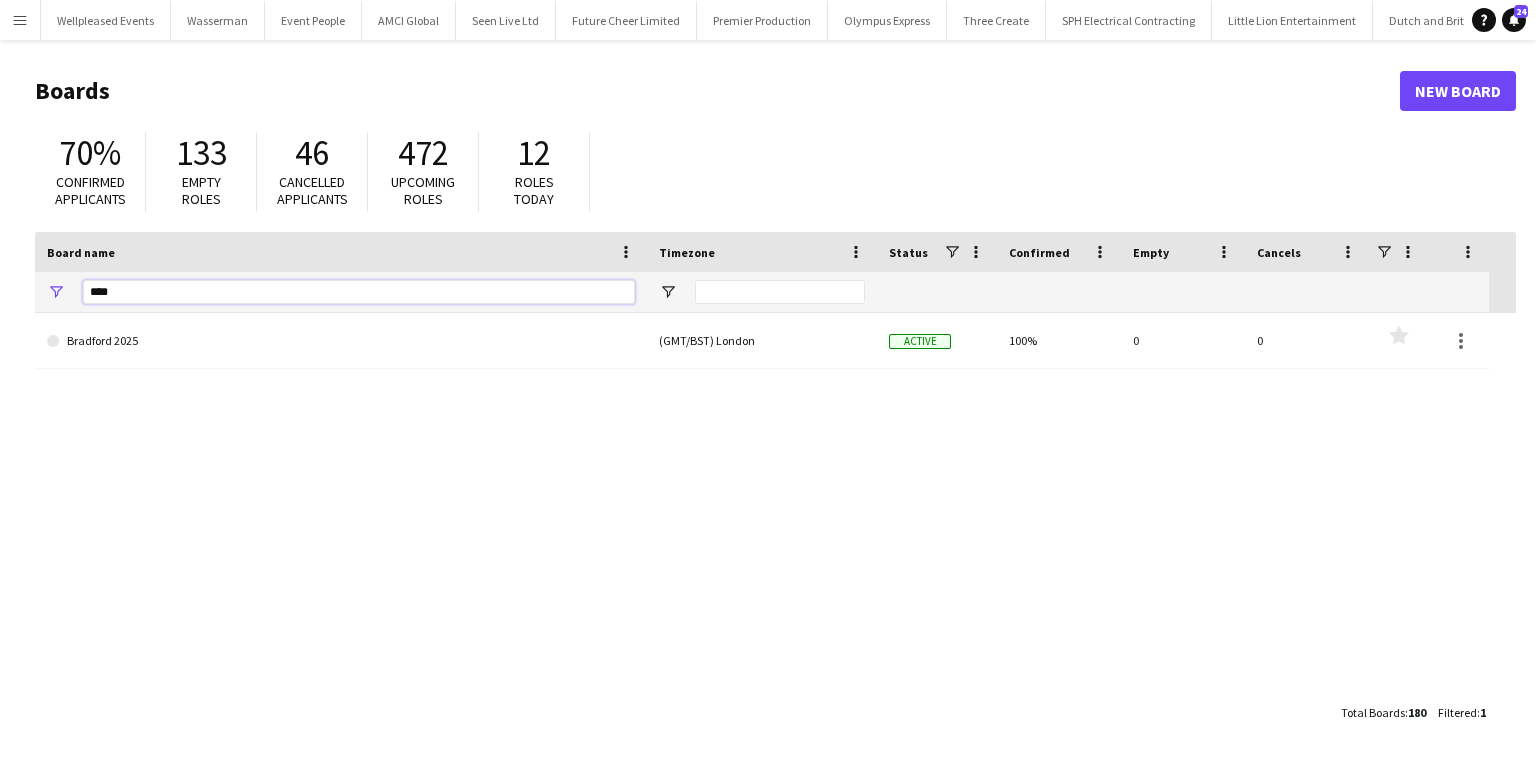 drag, startPoint x: 141, startPoint y: 286, endPoint x: 0, endPoint y: 292, distance: 141.12761 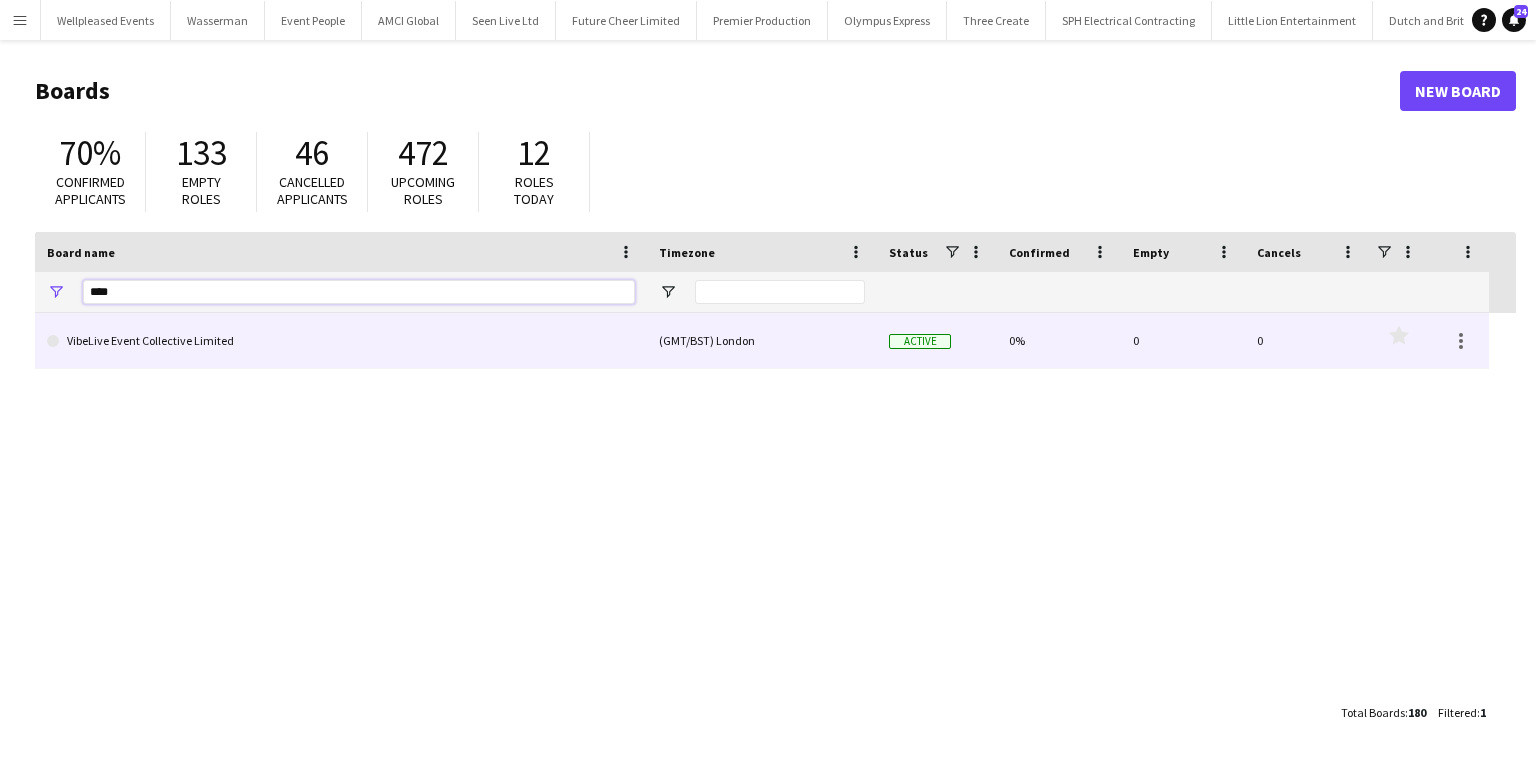 type on "****" 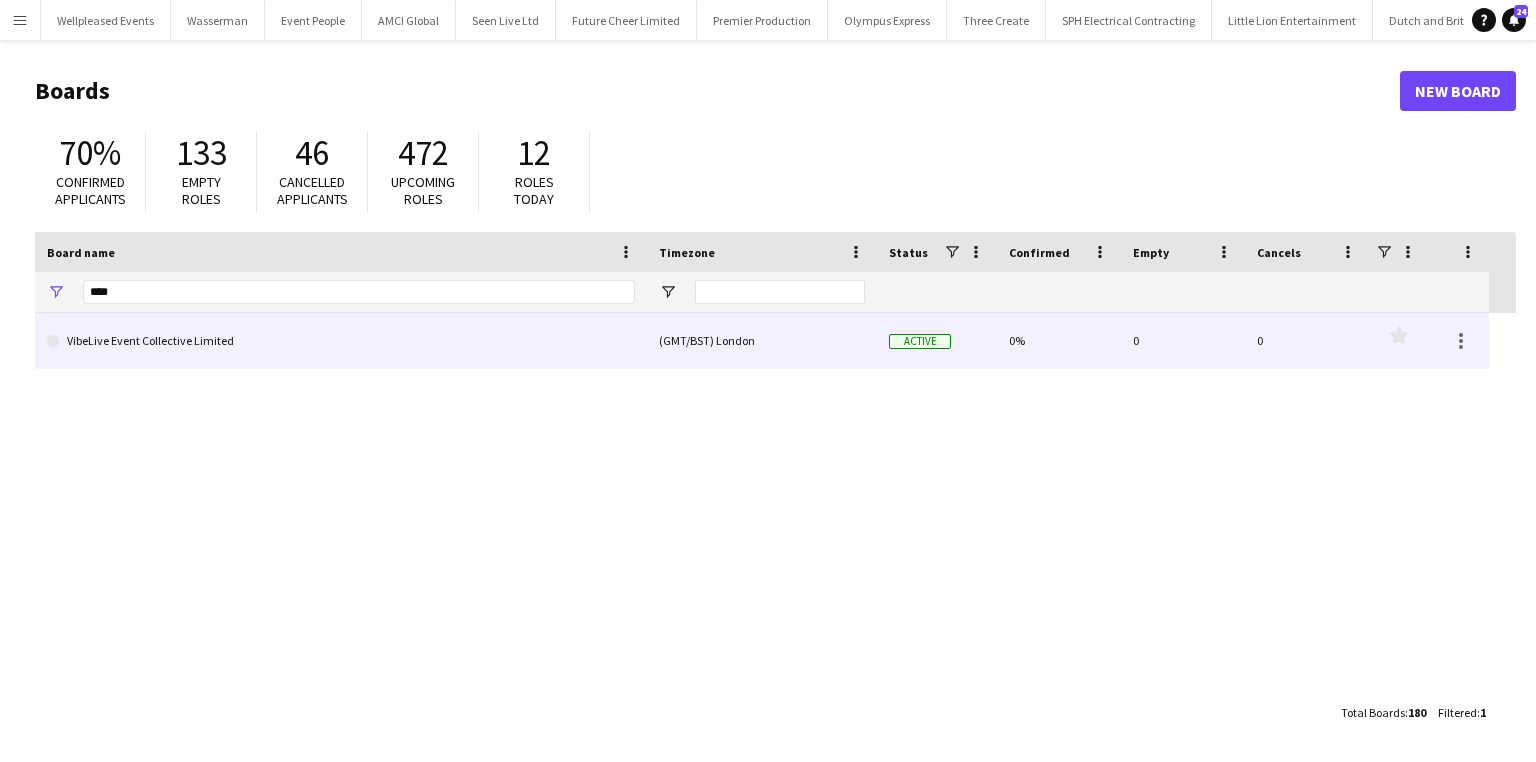 click on "VibeLive Event Collective Limited" 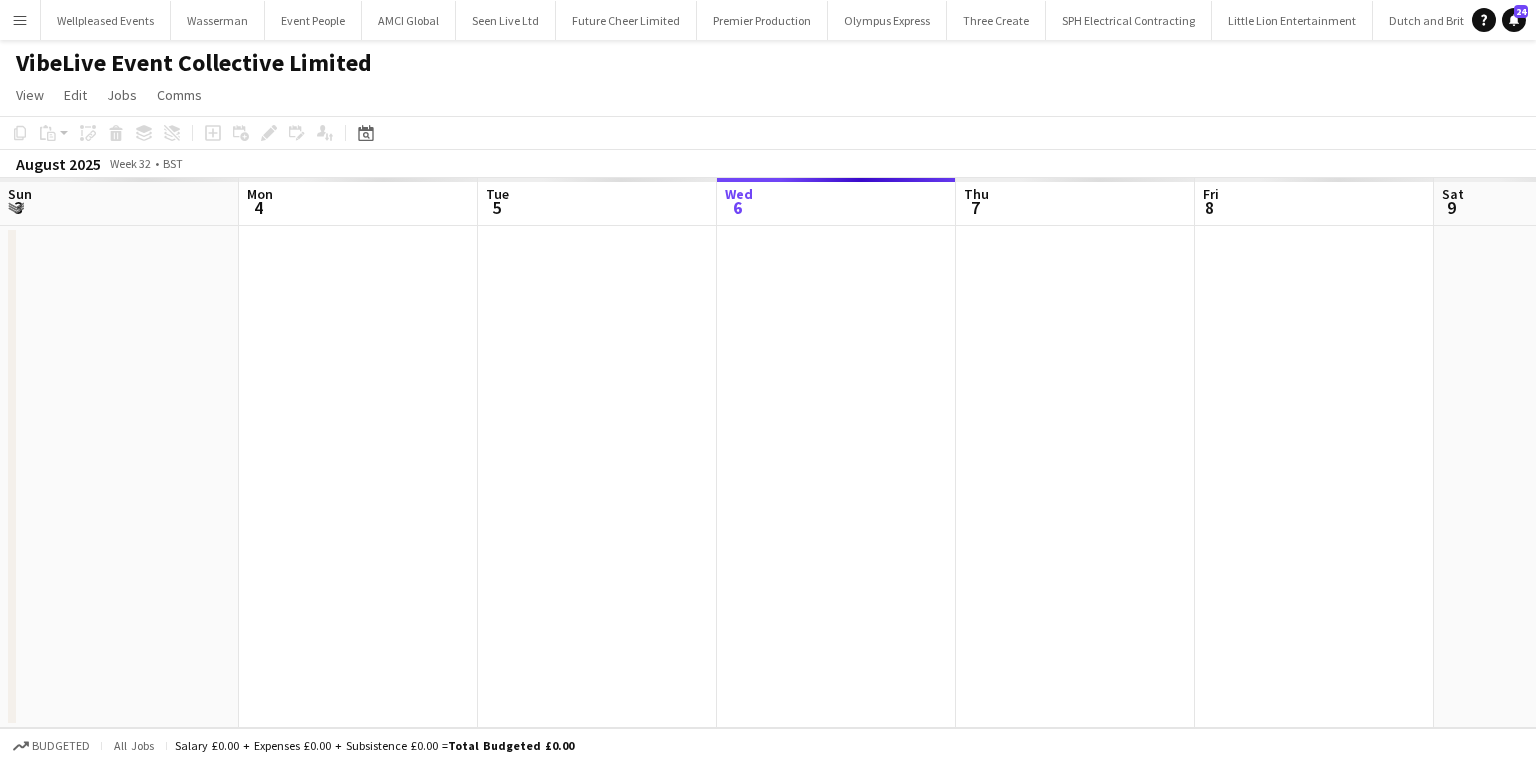 scroll, scrollTop: 0, scrollLeft: 1533, axis: horizontal 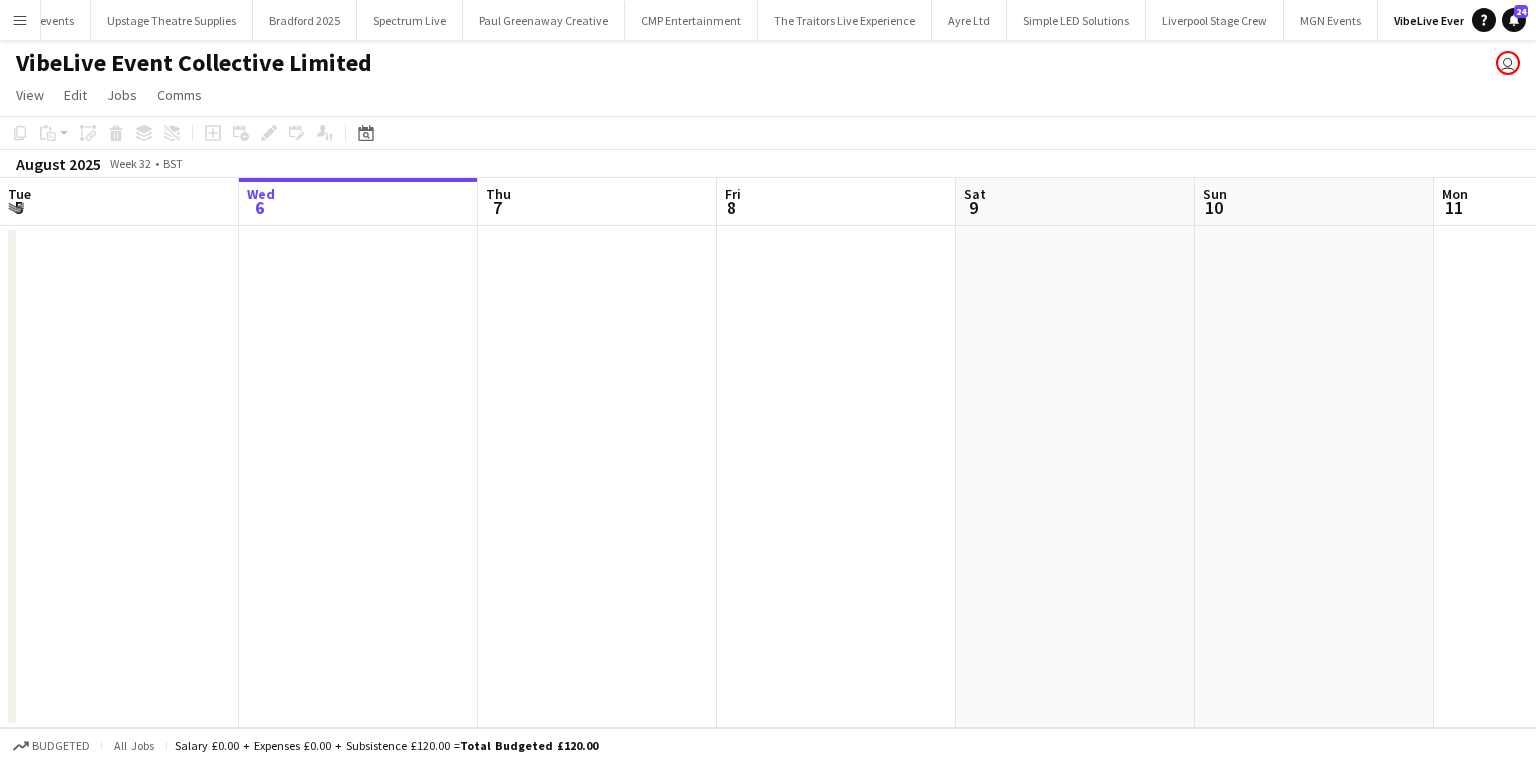 click at bounding box center (836, 477) 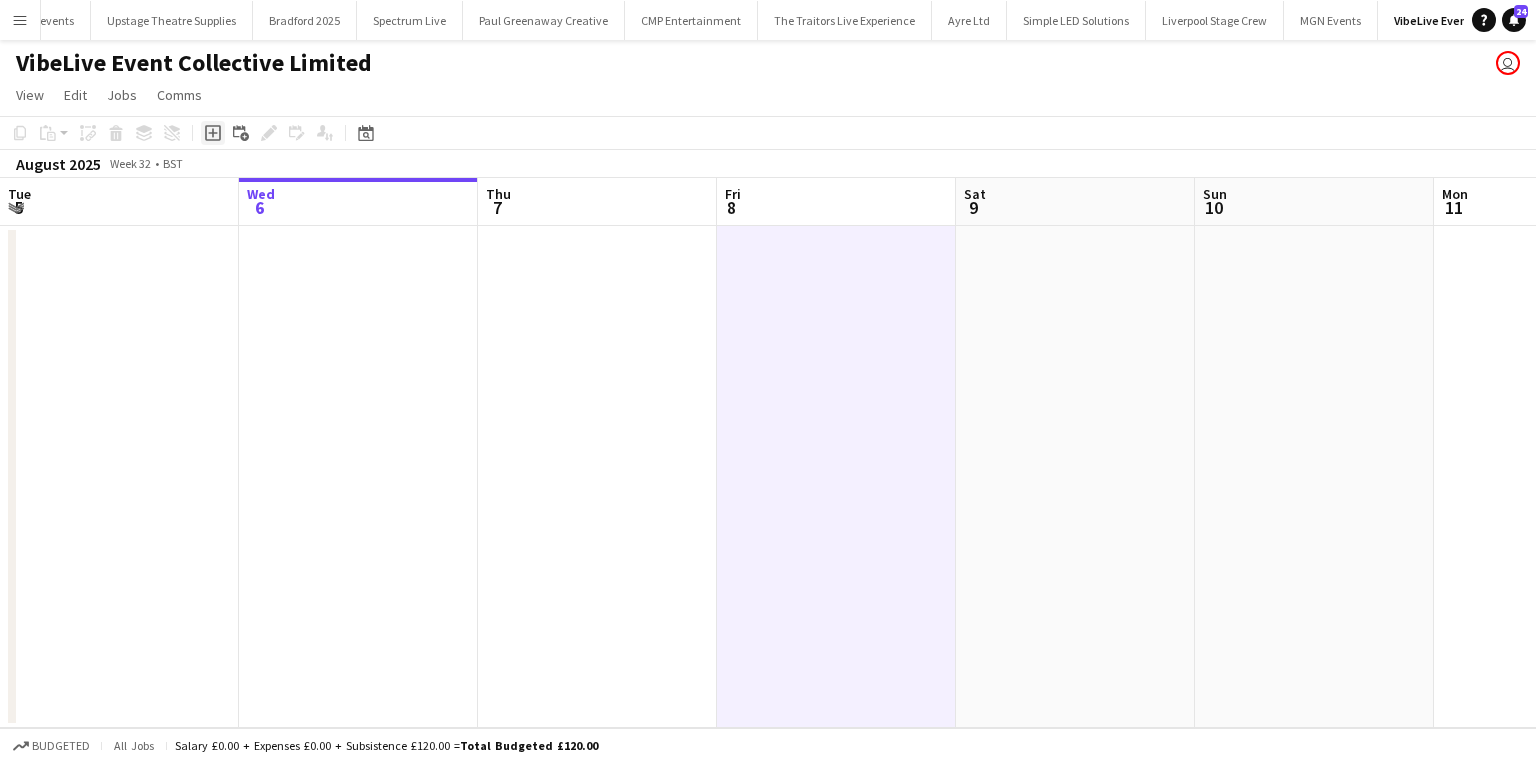 click on "Add job" 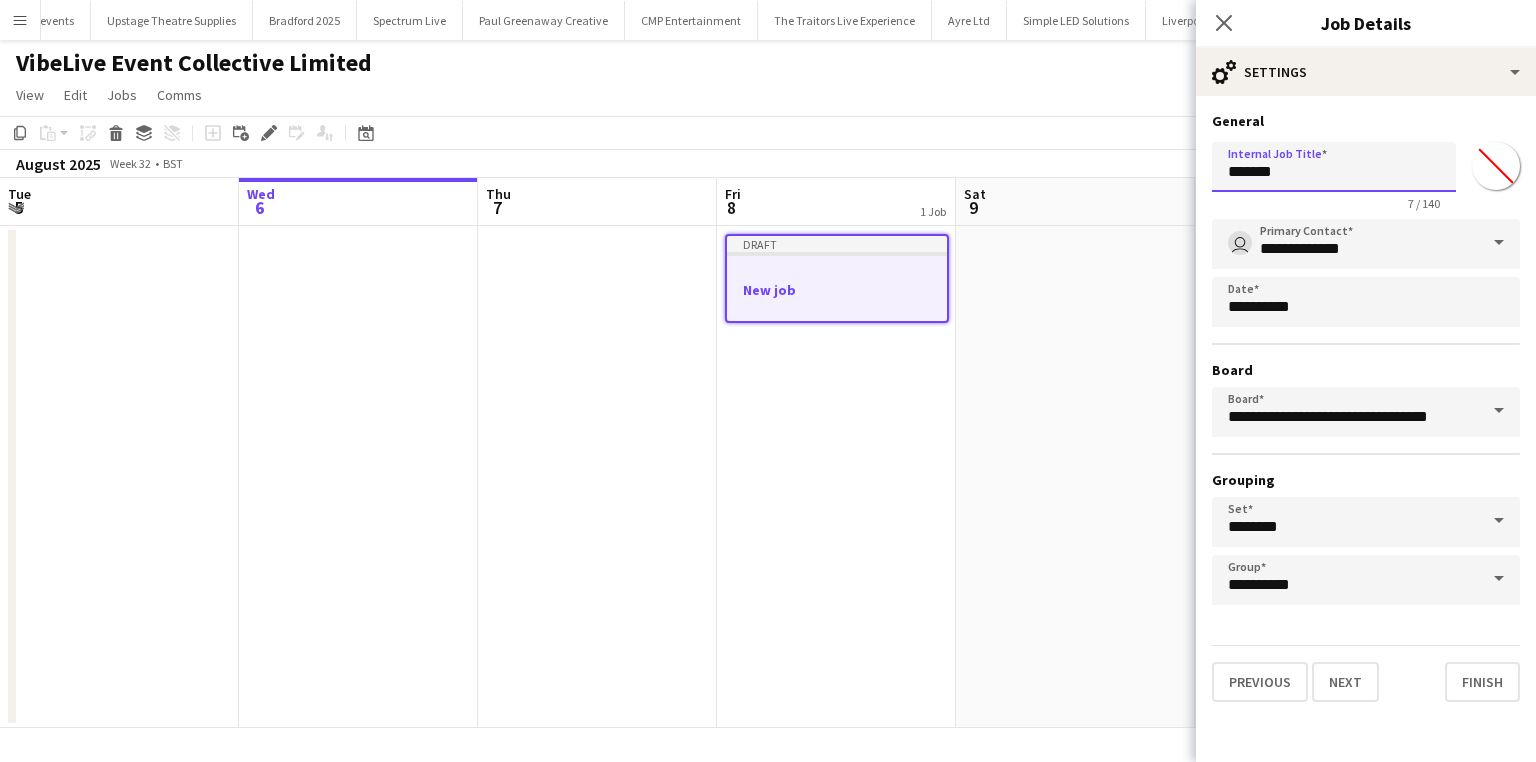 drag, startPoint x: 1289, startPoint y: 167, endPoint x: 1188, endPoint y: 168, distance: 101.00495 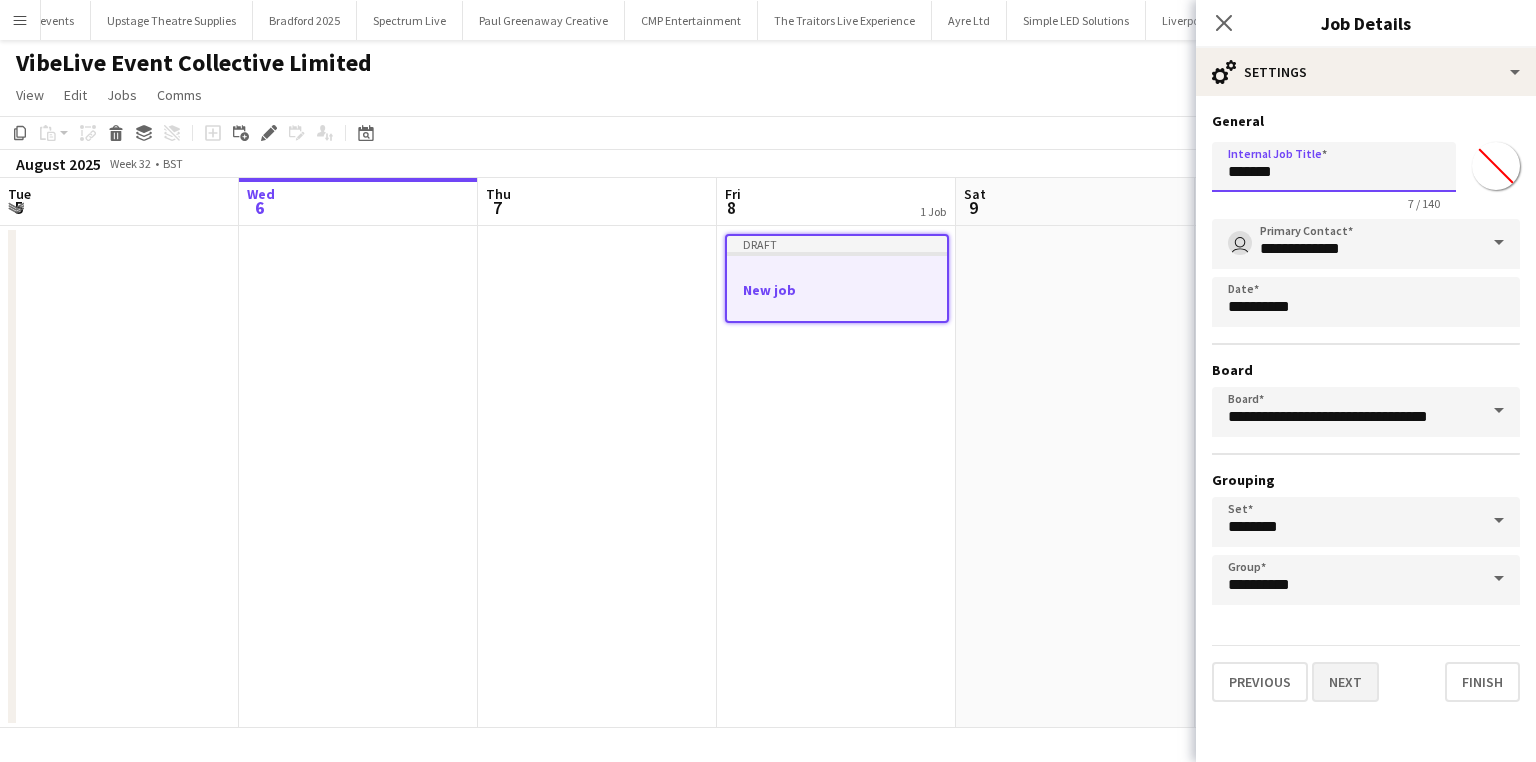type on "*******" 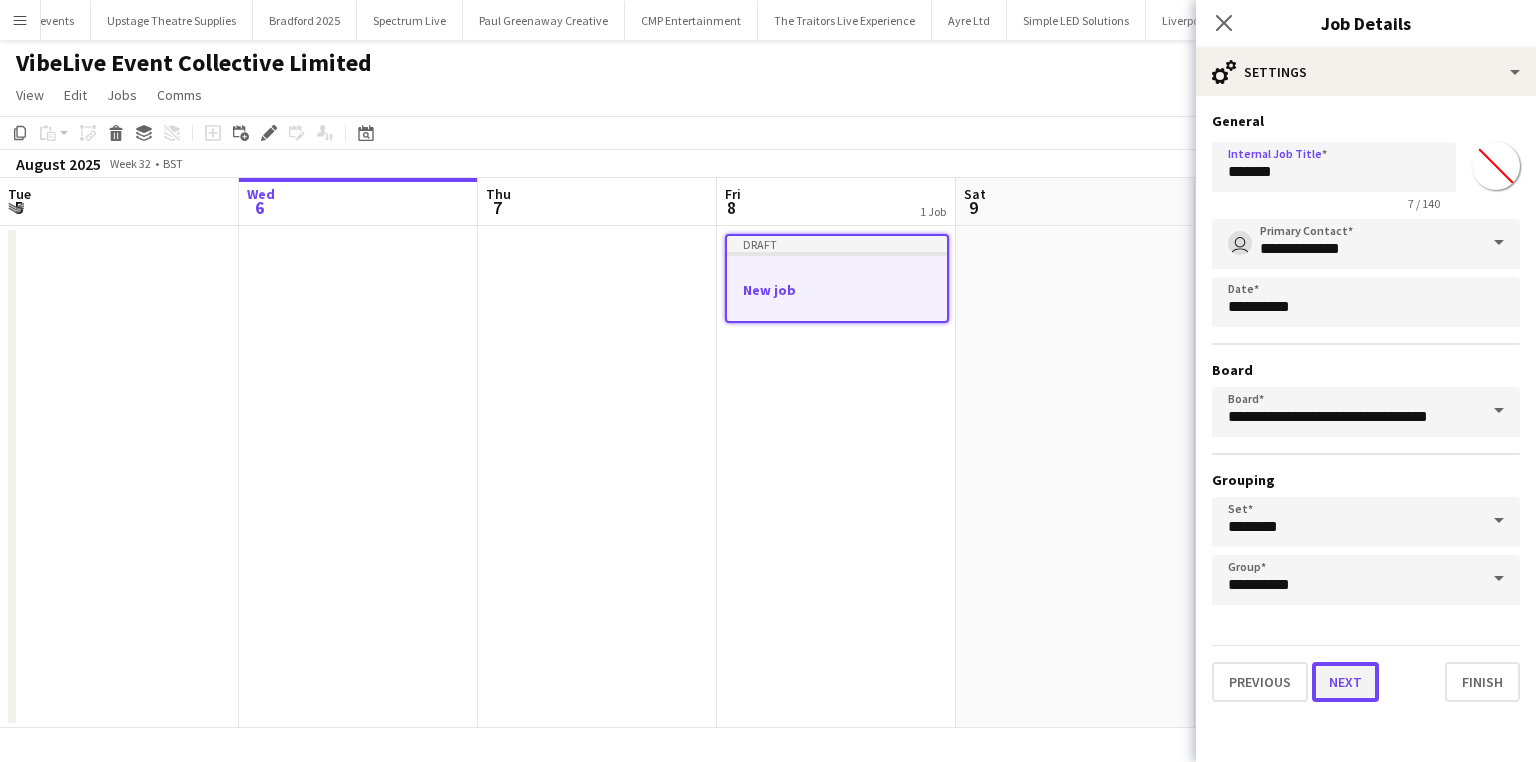 click on "Next" at bounding box center (1345, 682) 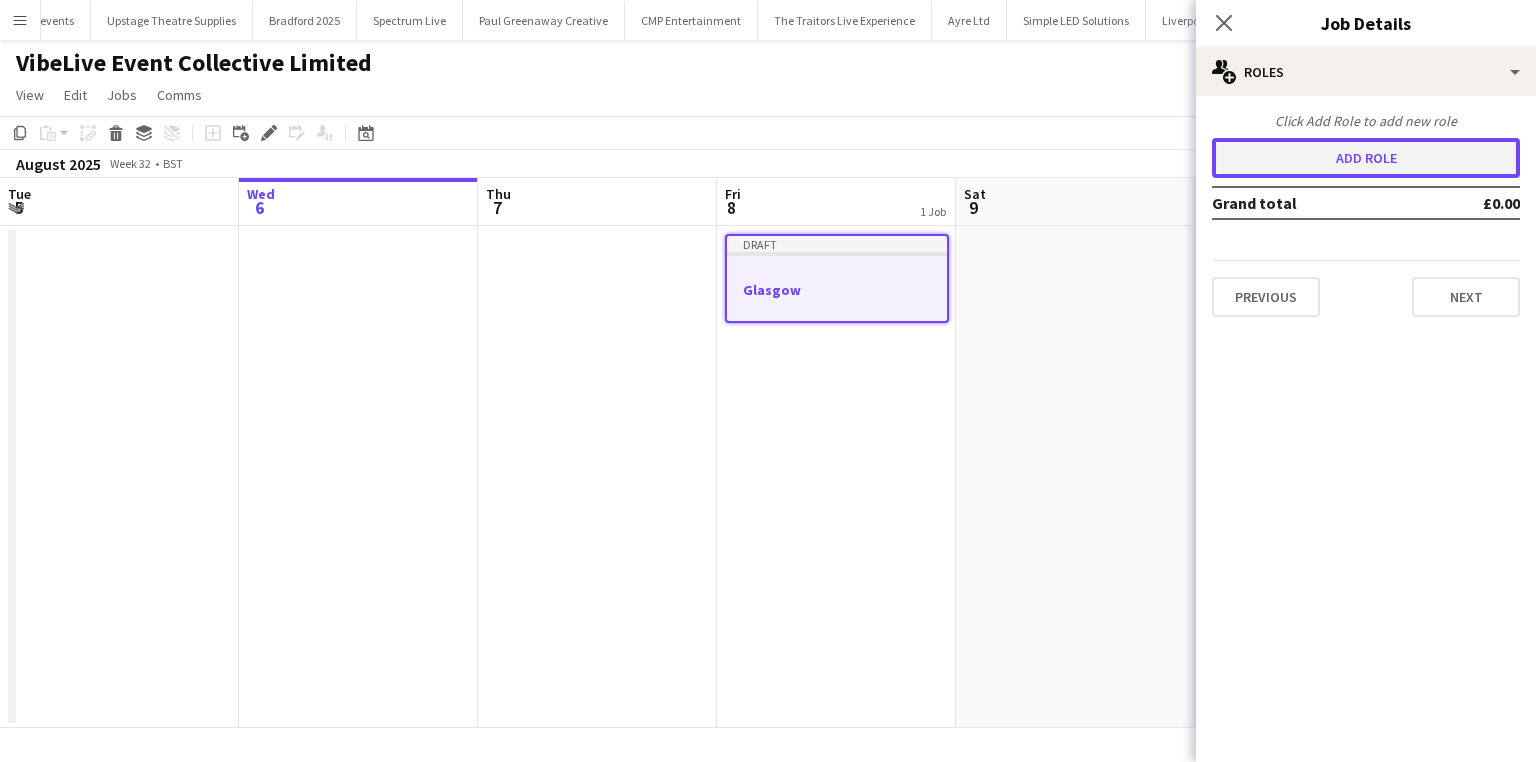 click on "Add role" at bounding box center (1366, 158) 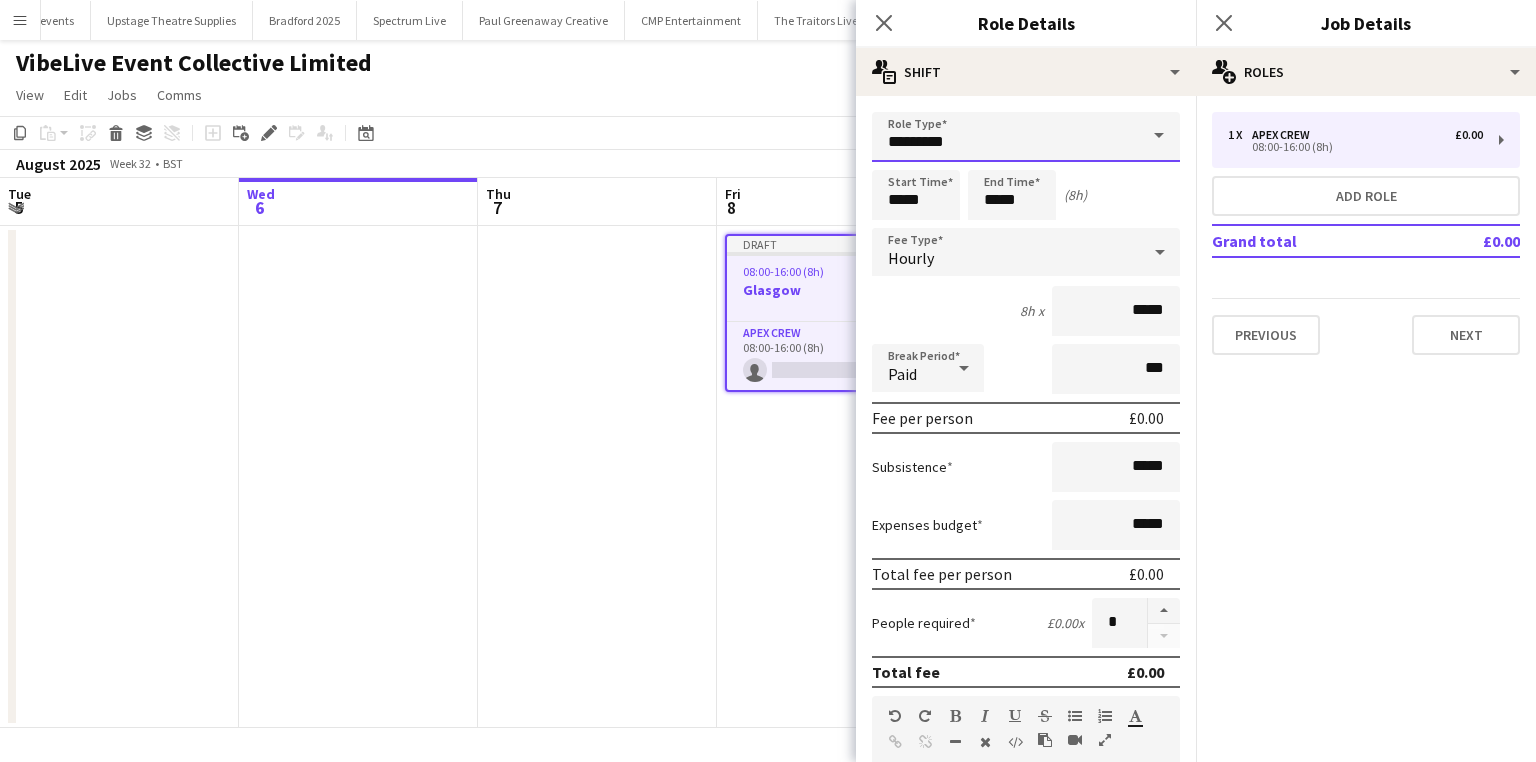 click on "*********" at bounding box center [1026, 137] 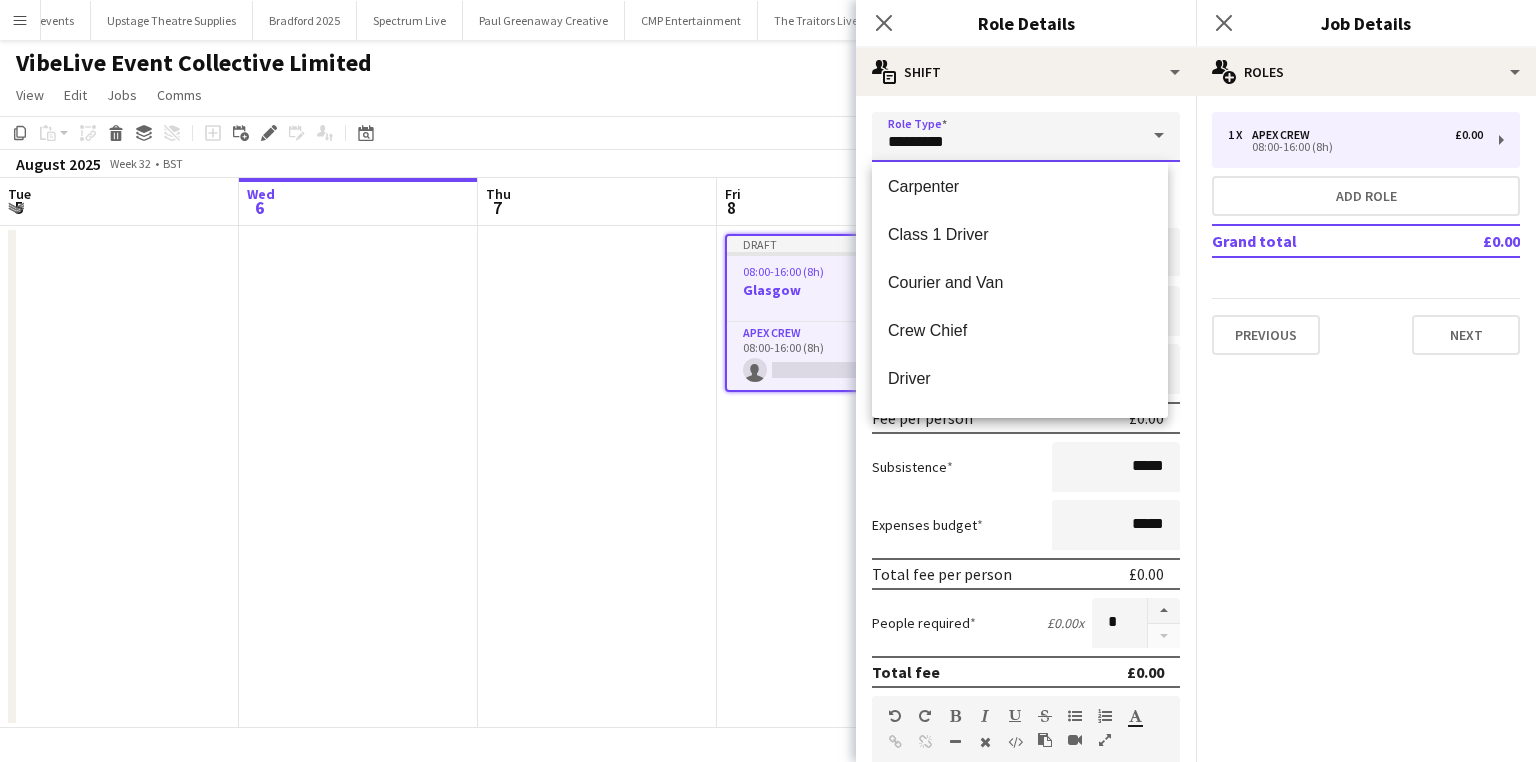 scroll, scrollTop: 160, scrollLeft: 0, axis: vertical 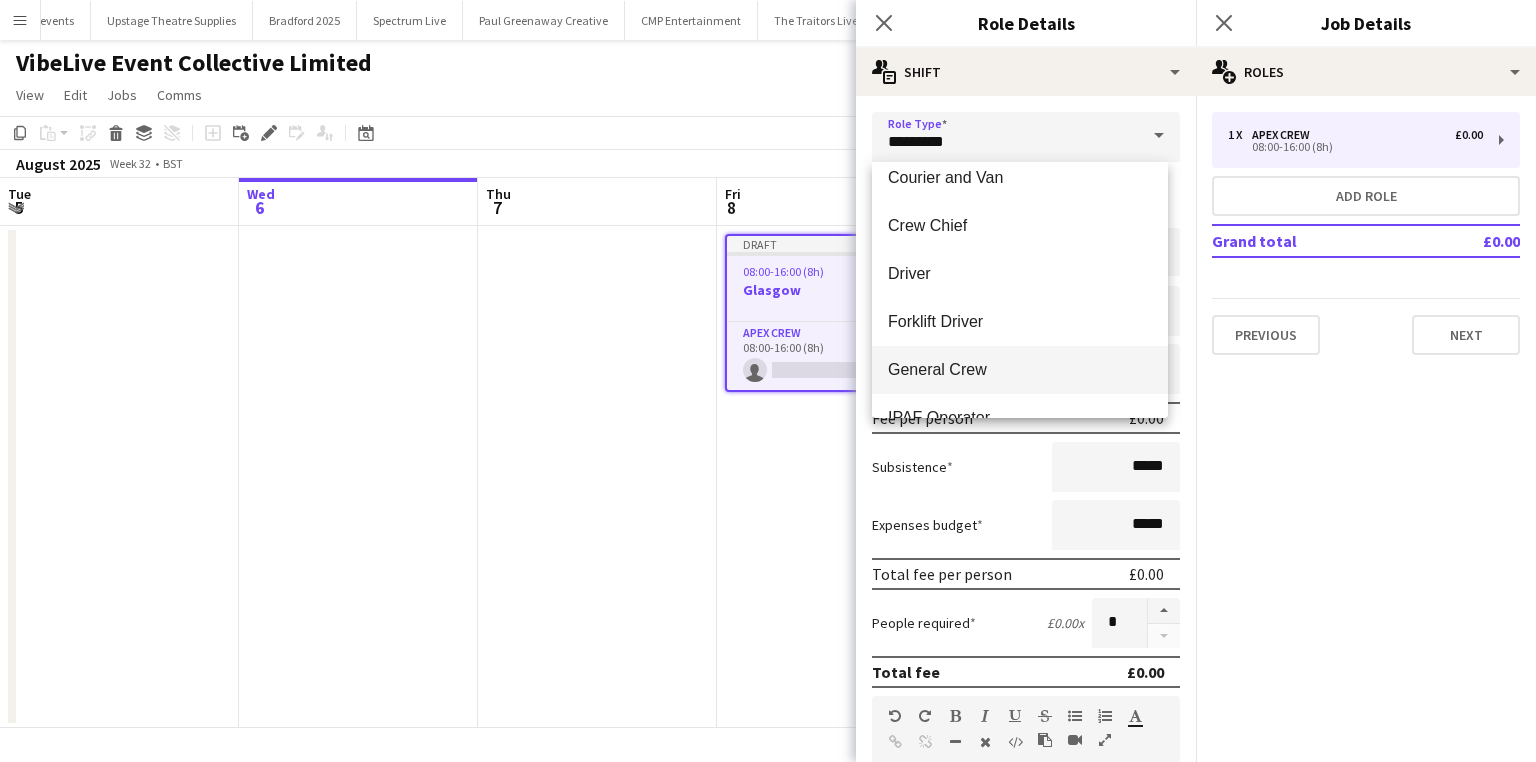 click on "General Crew" at bounding box center (1020, 369) 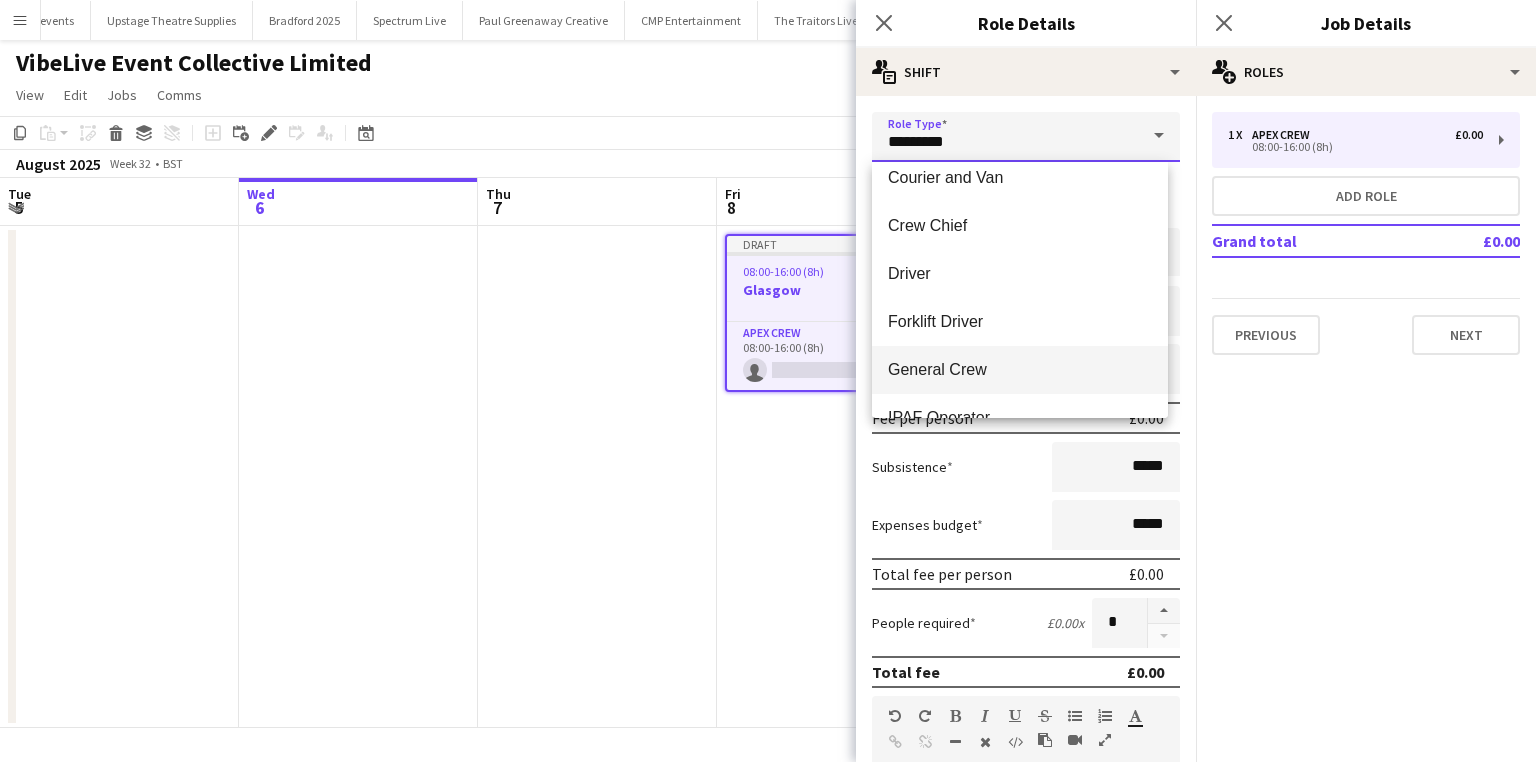 type on "**********" 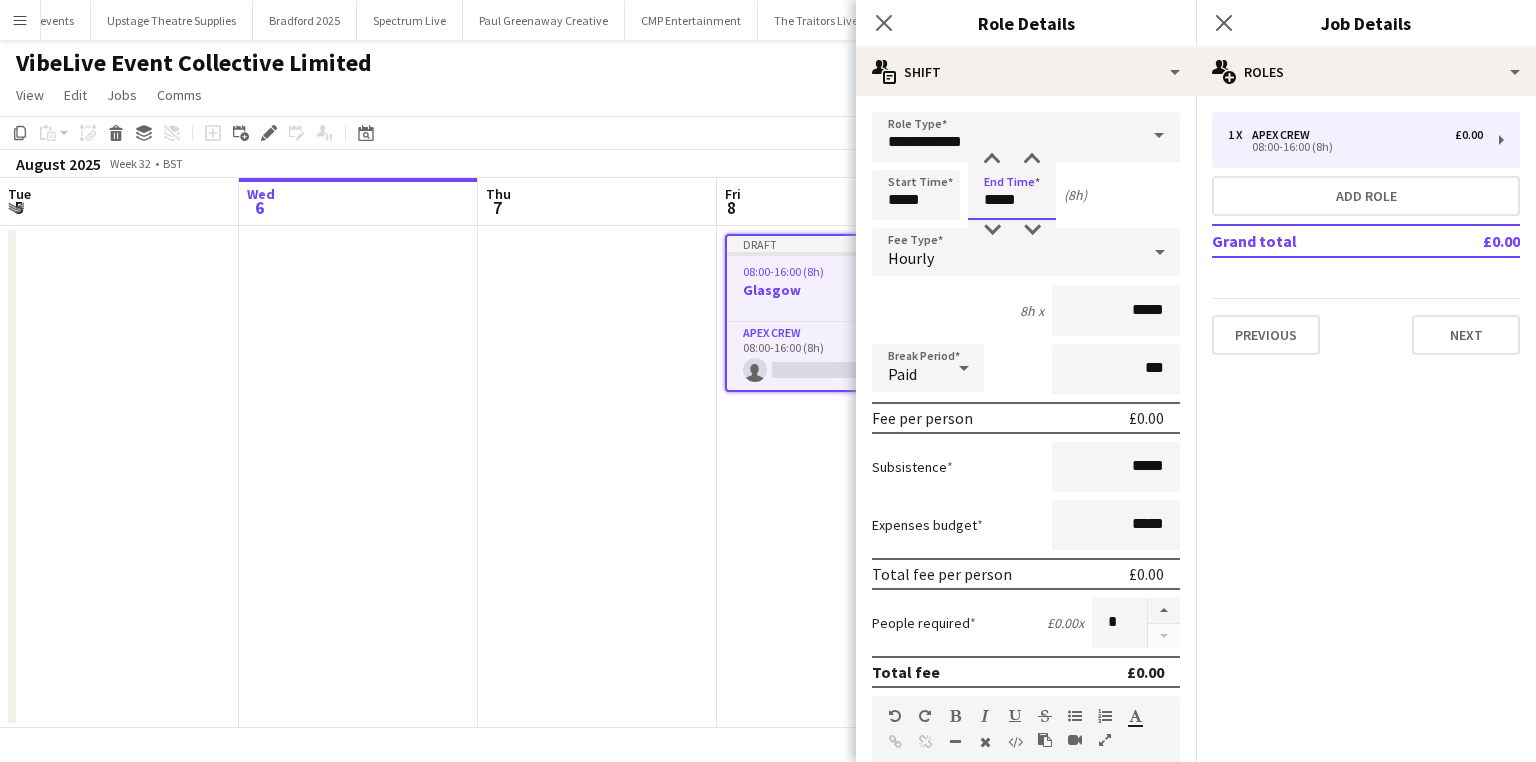 click on "*****" at bounding box center (1012, 195) 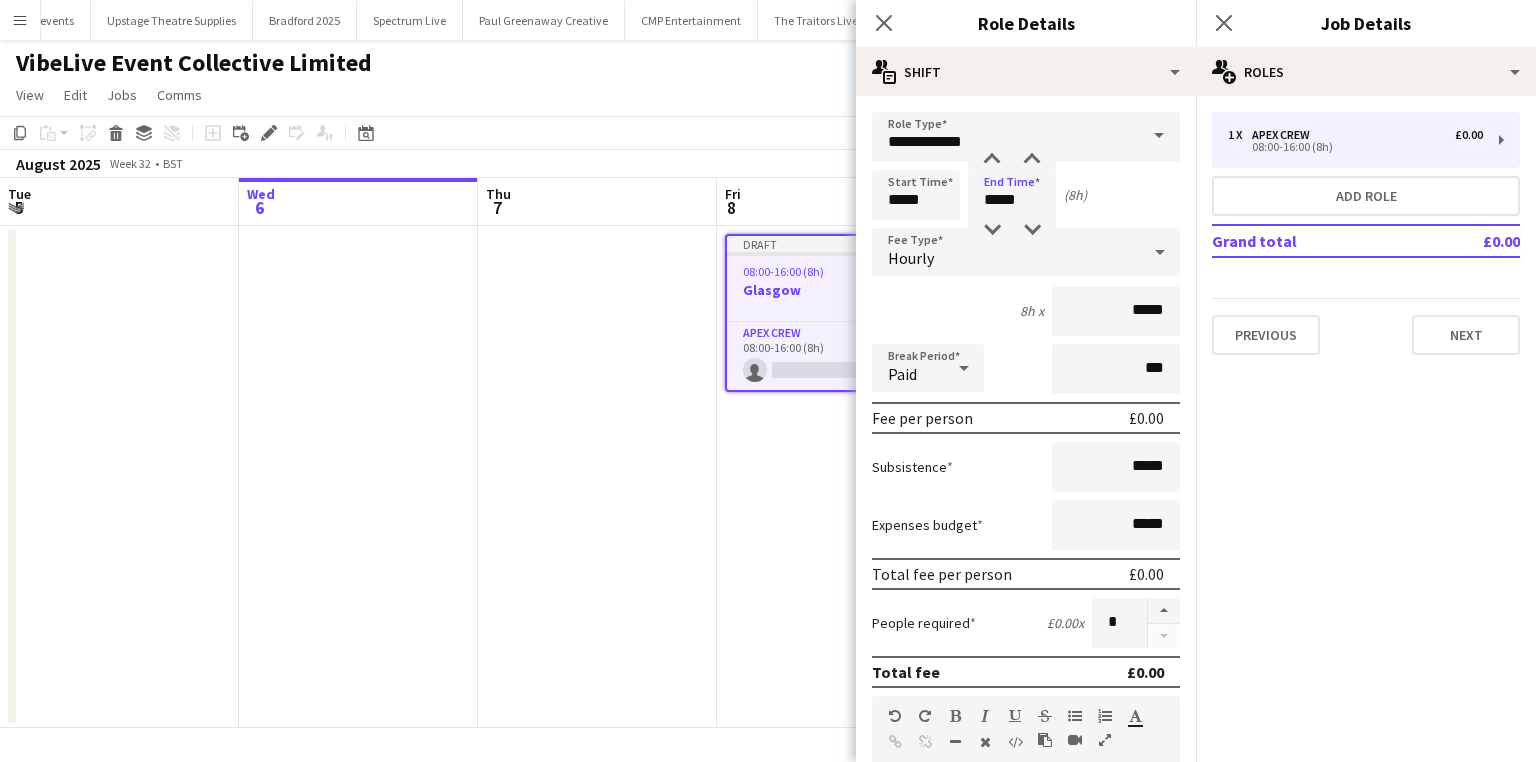 click on "Hourly" at bounding box center [1006, 252] 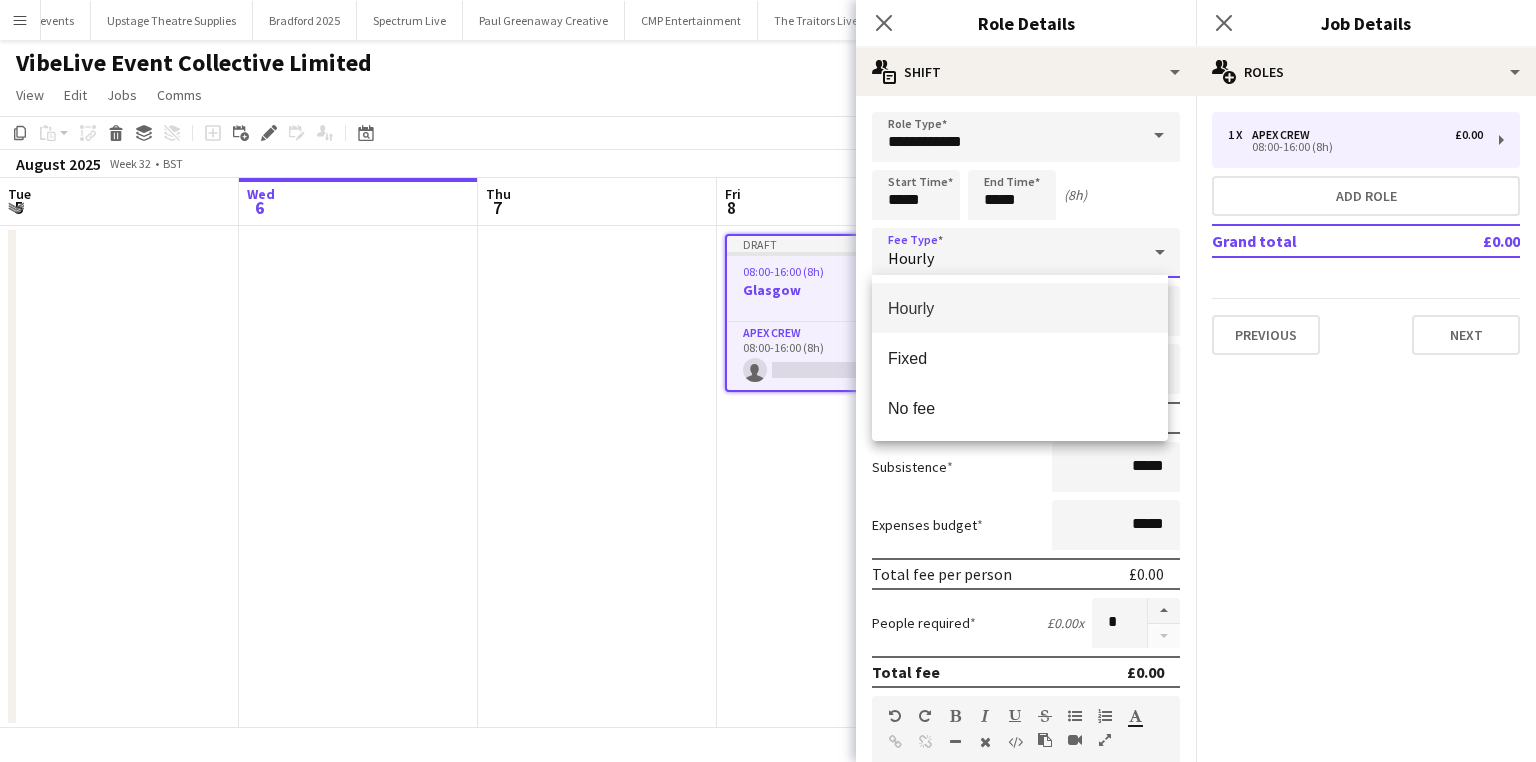 click at bounding box center (768, 381) 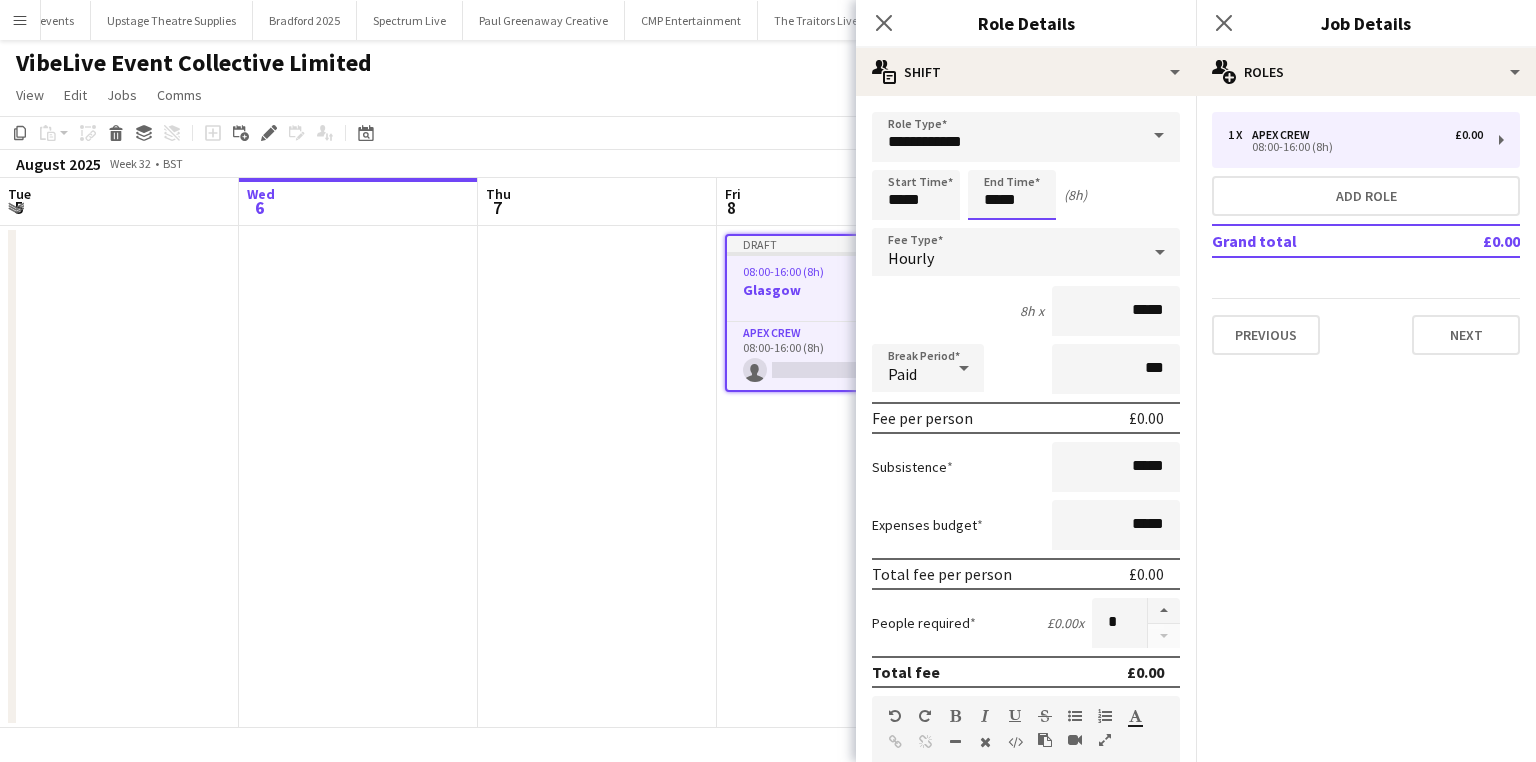 click on "*****" at bounding box center [1012, 195] 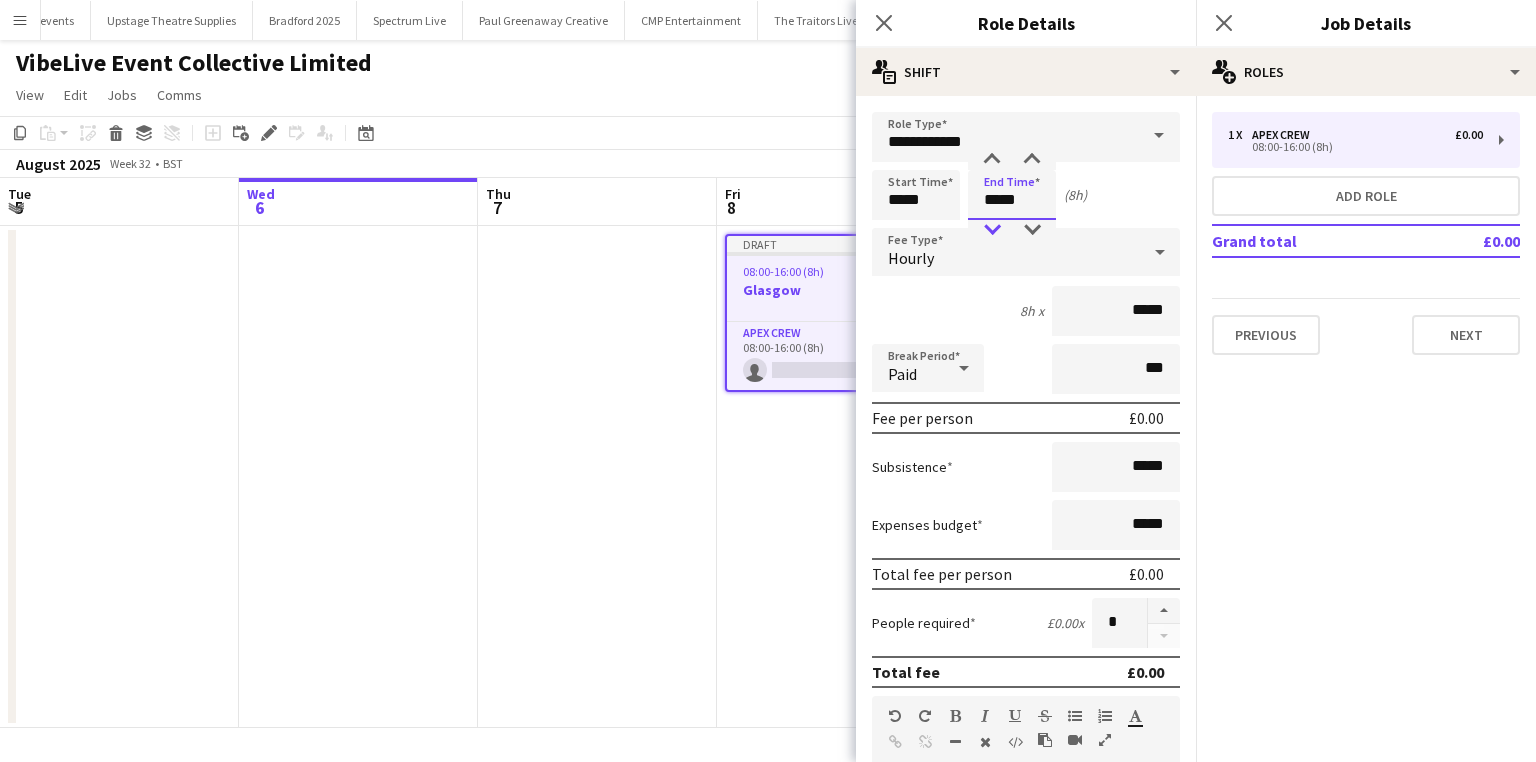 click at bounding box center [992, 230] 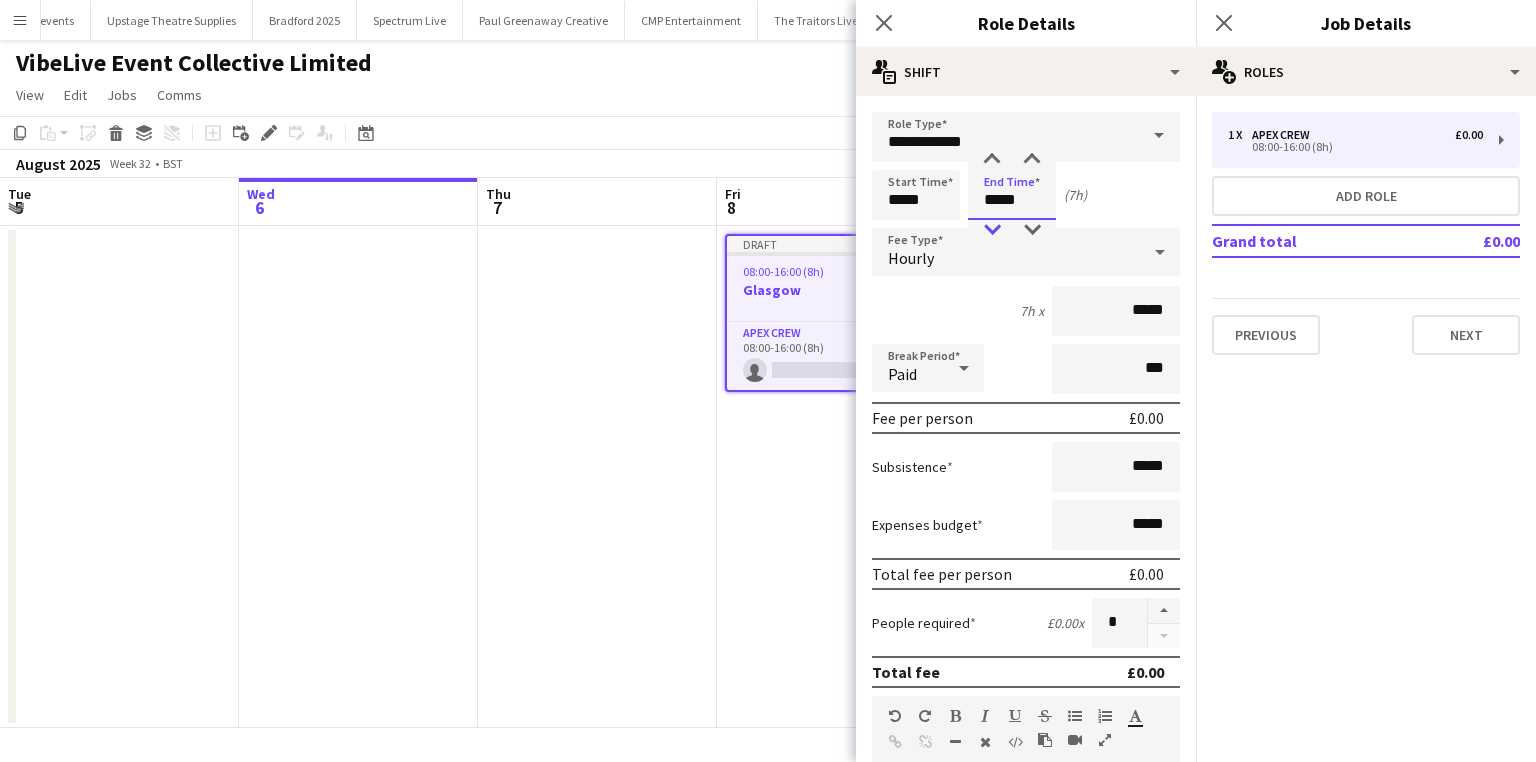 click at bounding box center [992, 230] 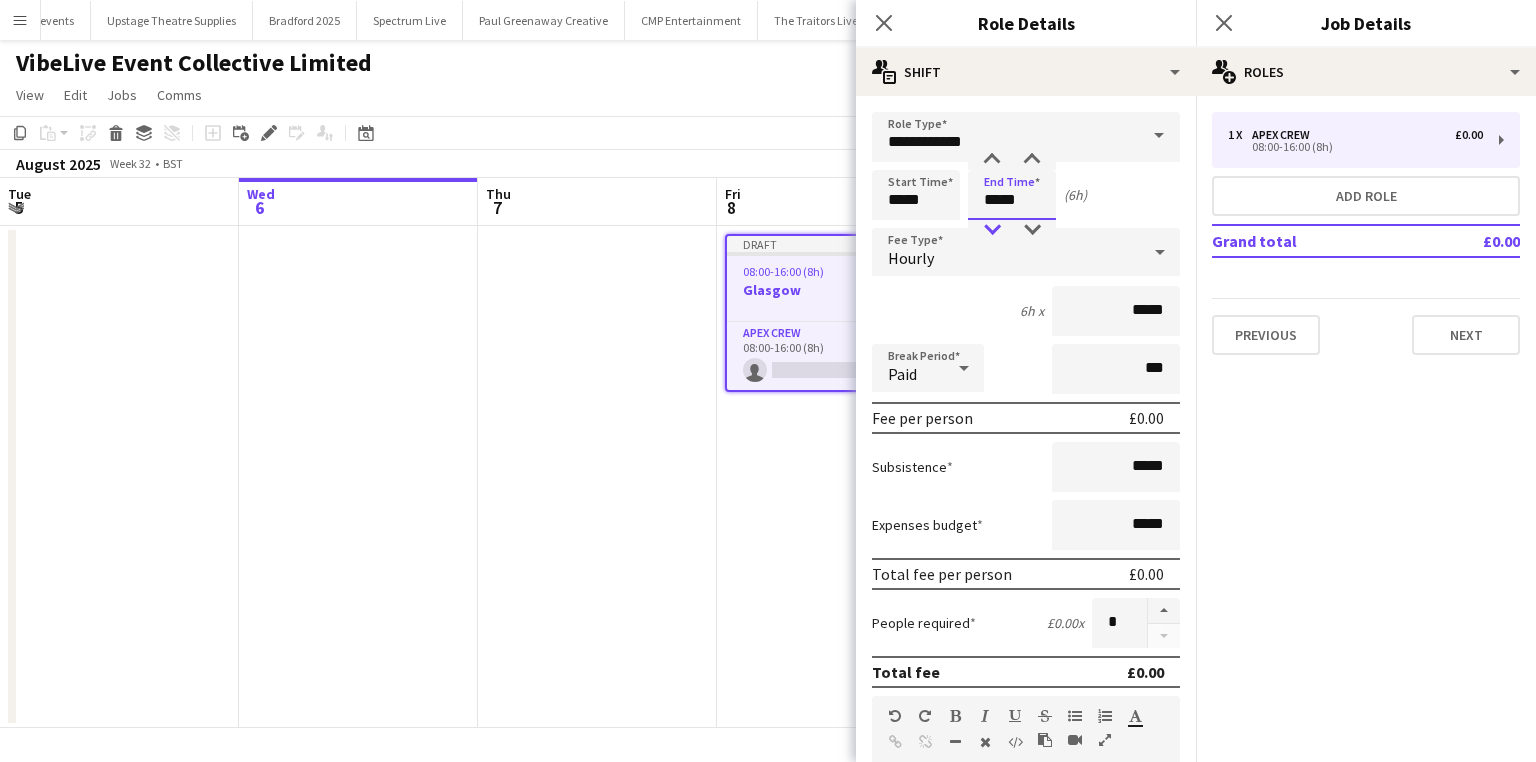 click at bounding box center [992, 230] 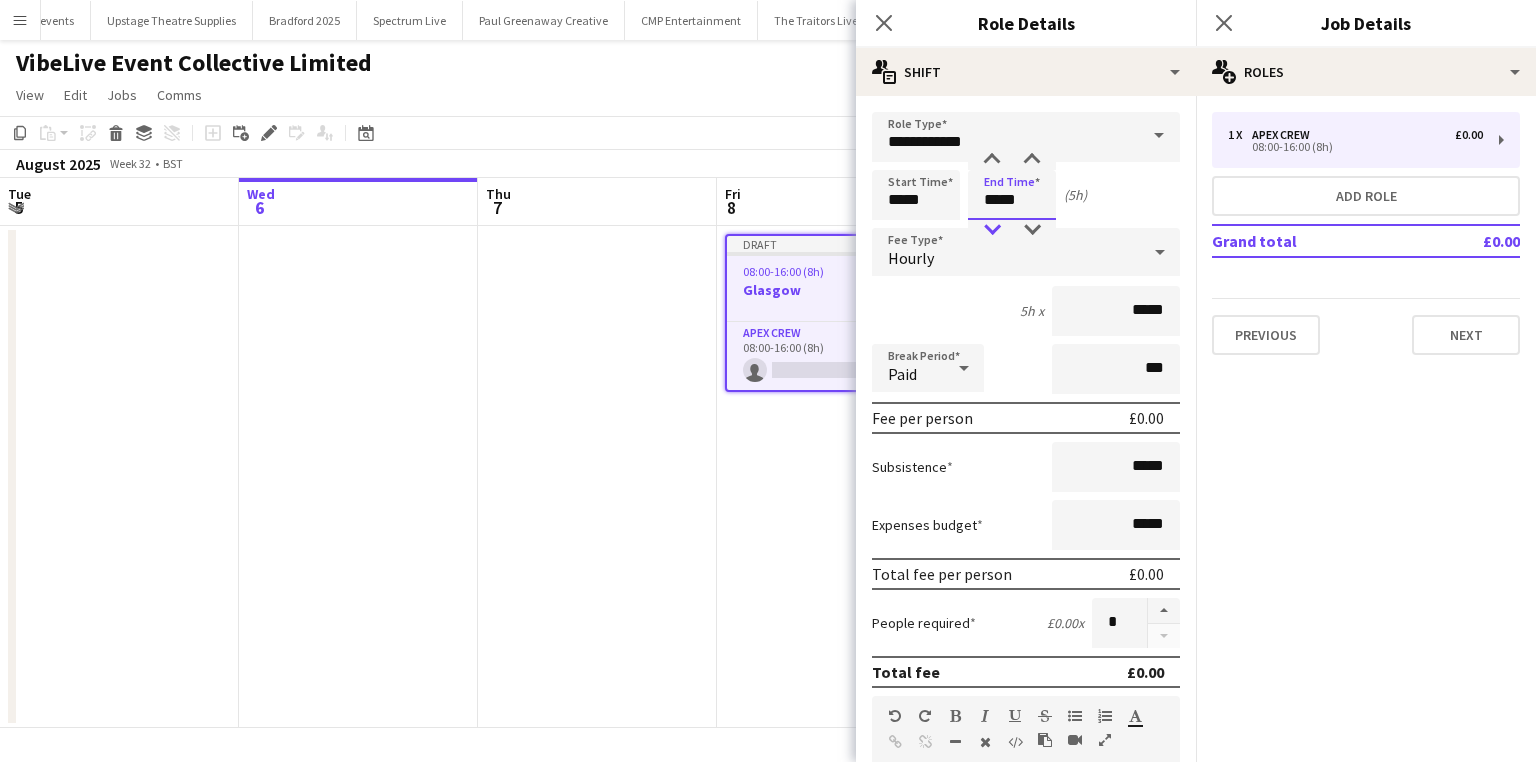 click at bounding box center [992, 230] 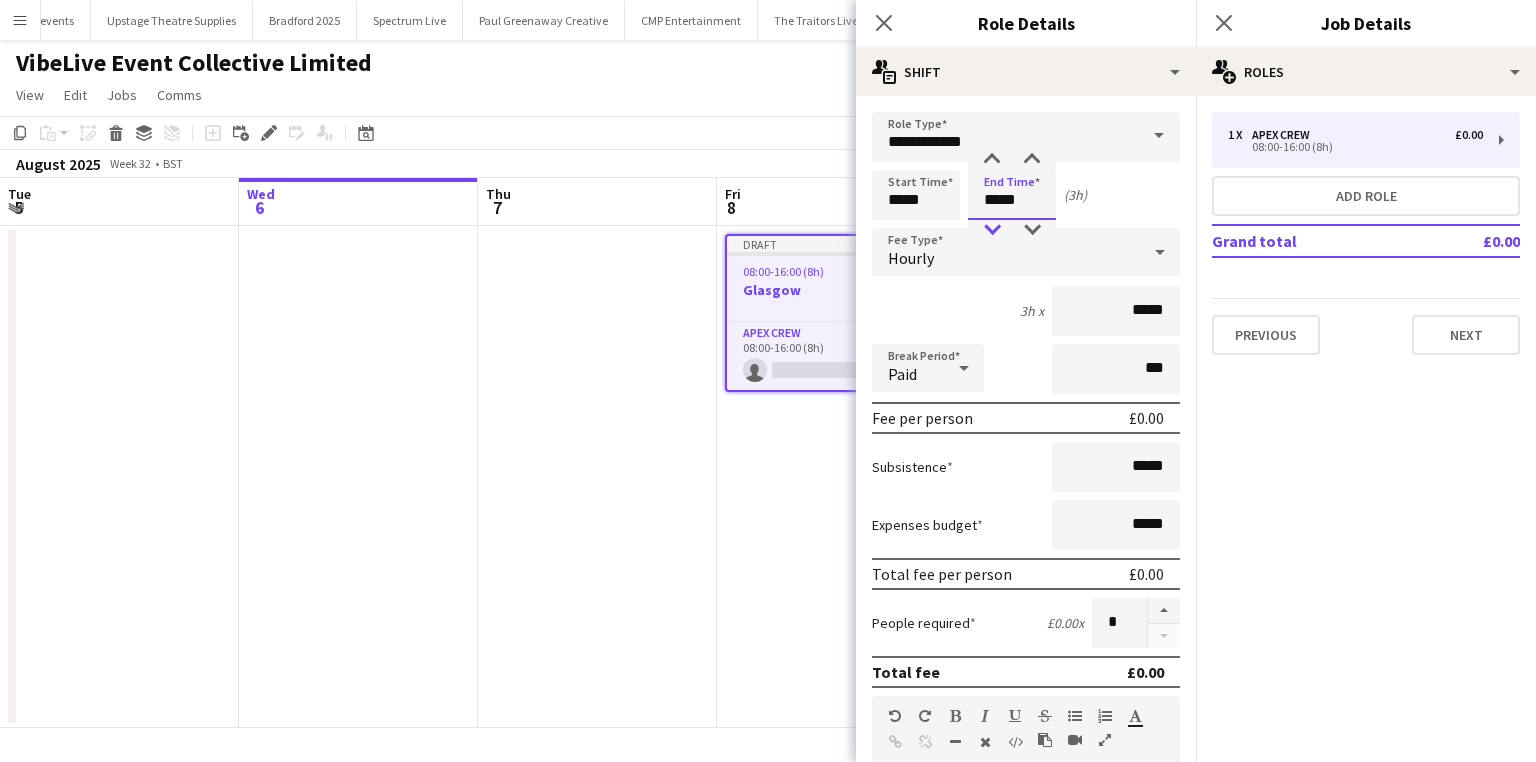 click at bounding box center (992, 230) 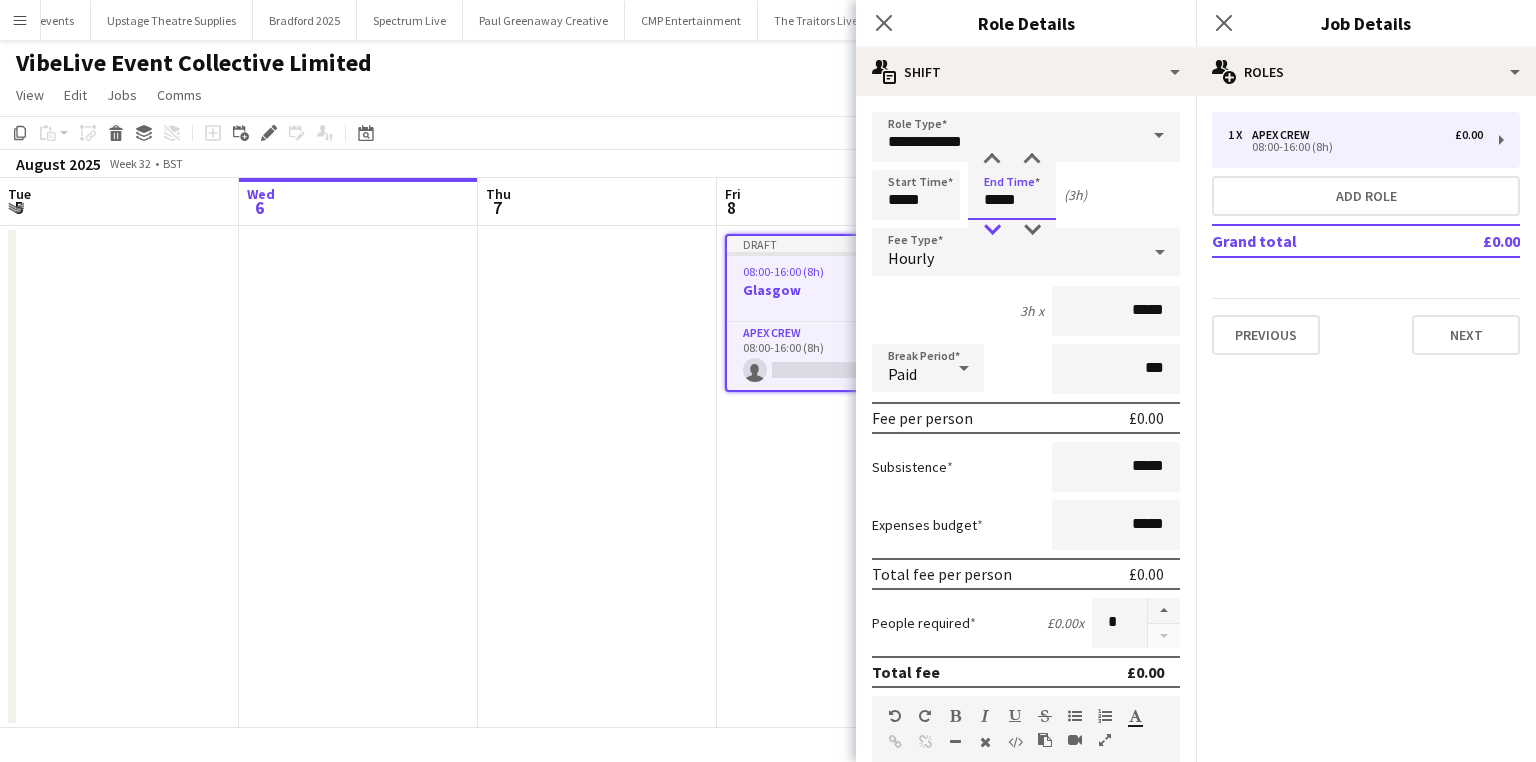 click at bounding box center [992, 230] 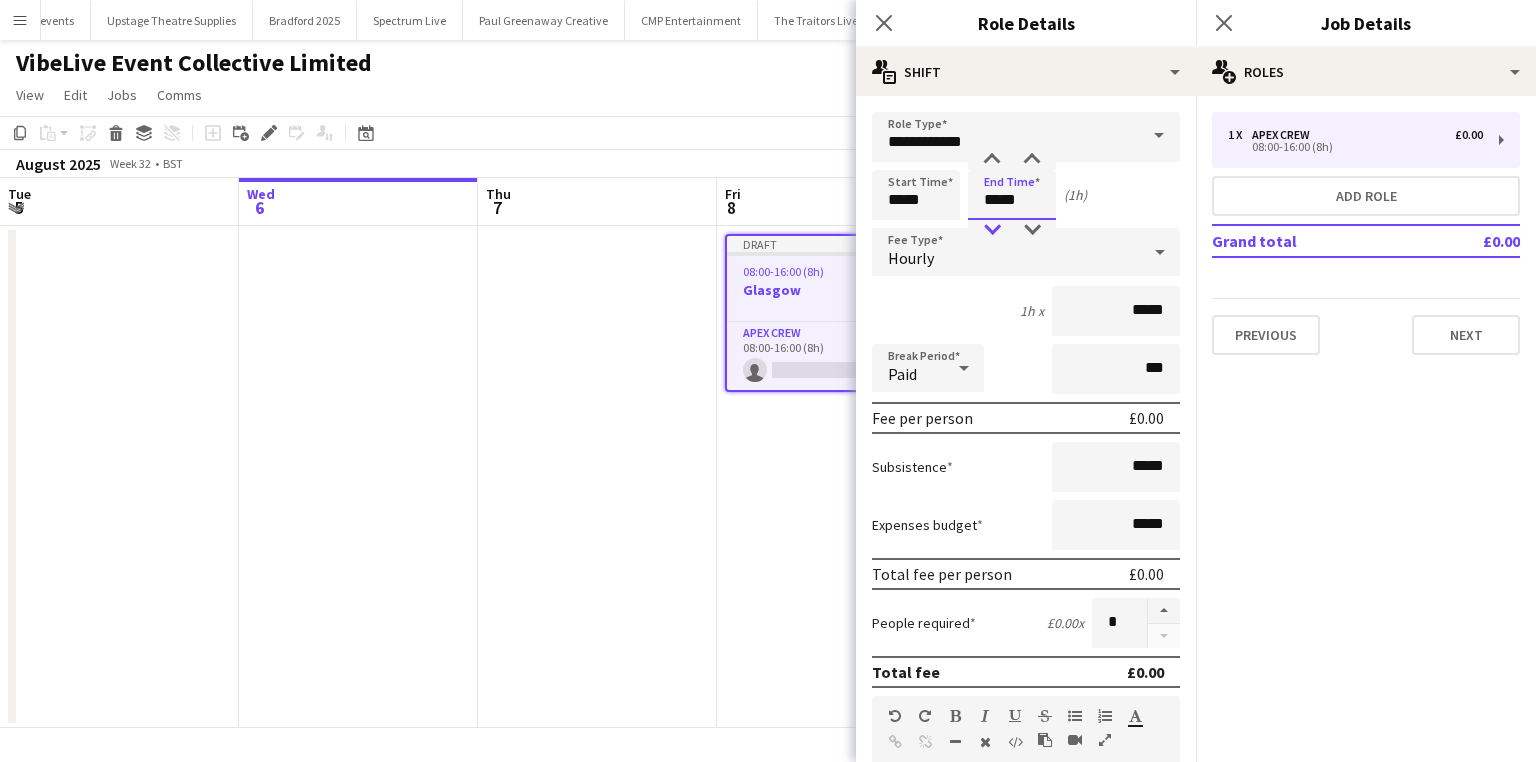 click at bounding box center [992, 230] 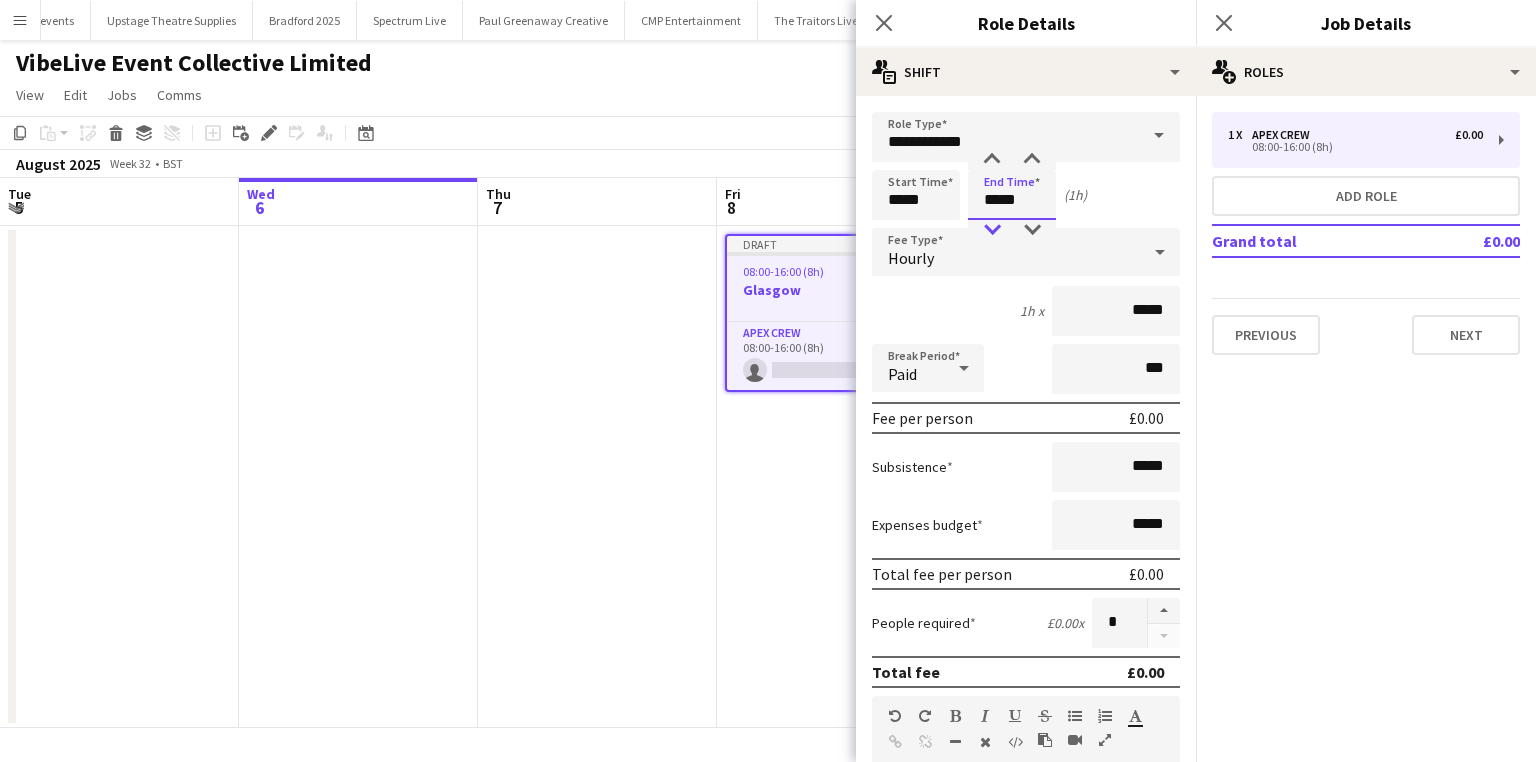click at bounding box center (992, 230) 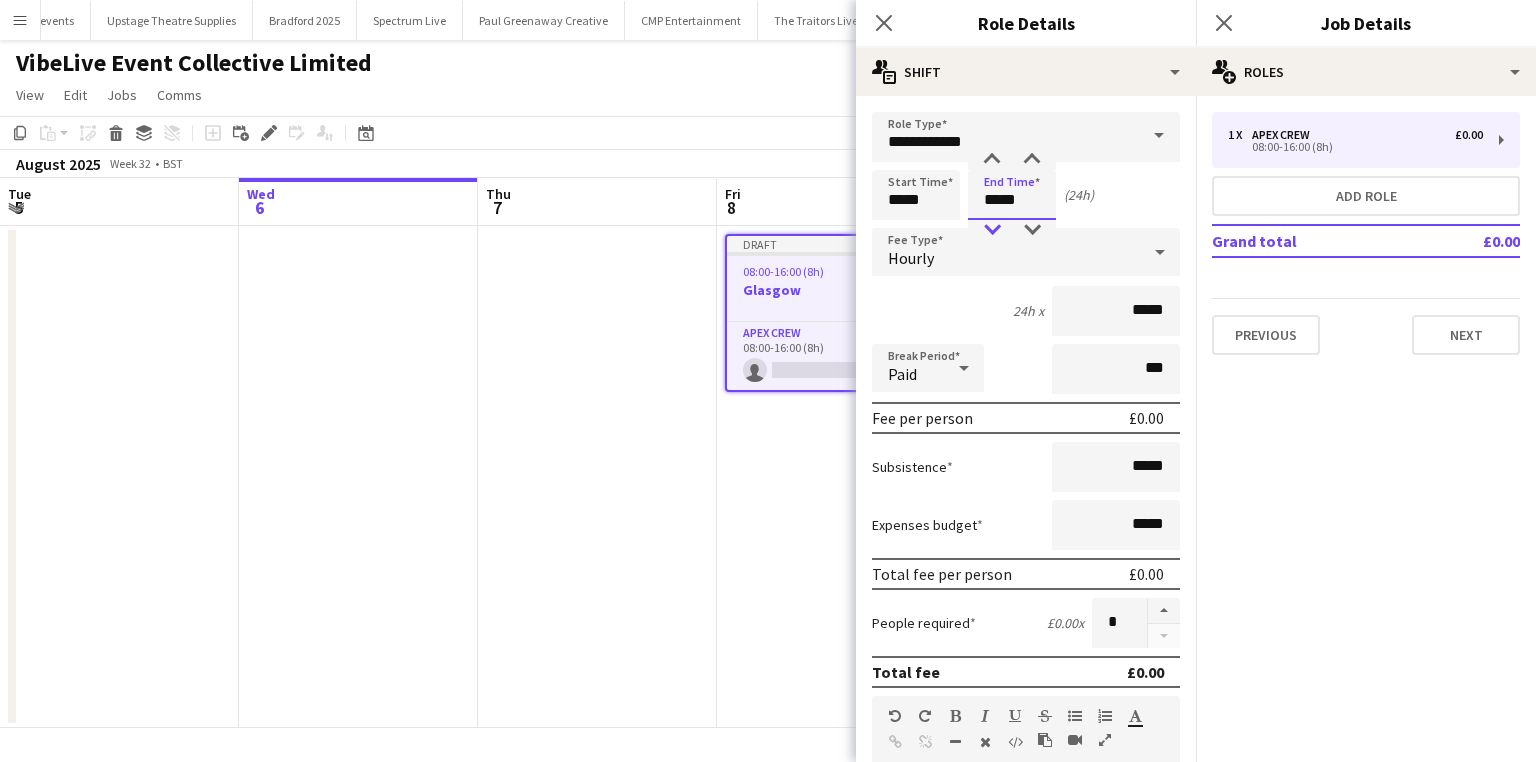 click at bounding box center [992, 230] 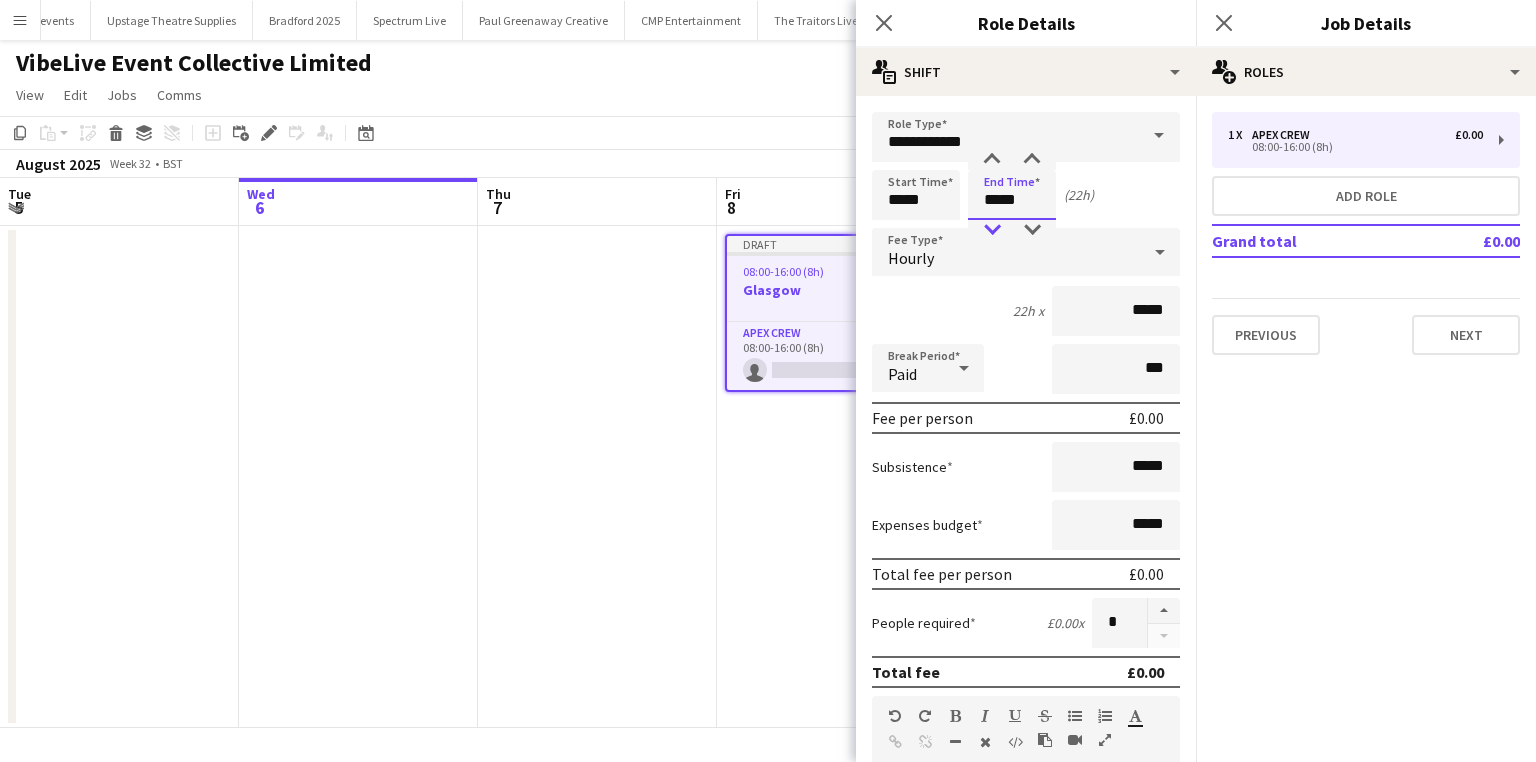 click at bounding box center (992, 230) 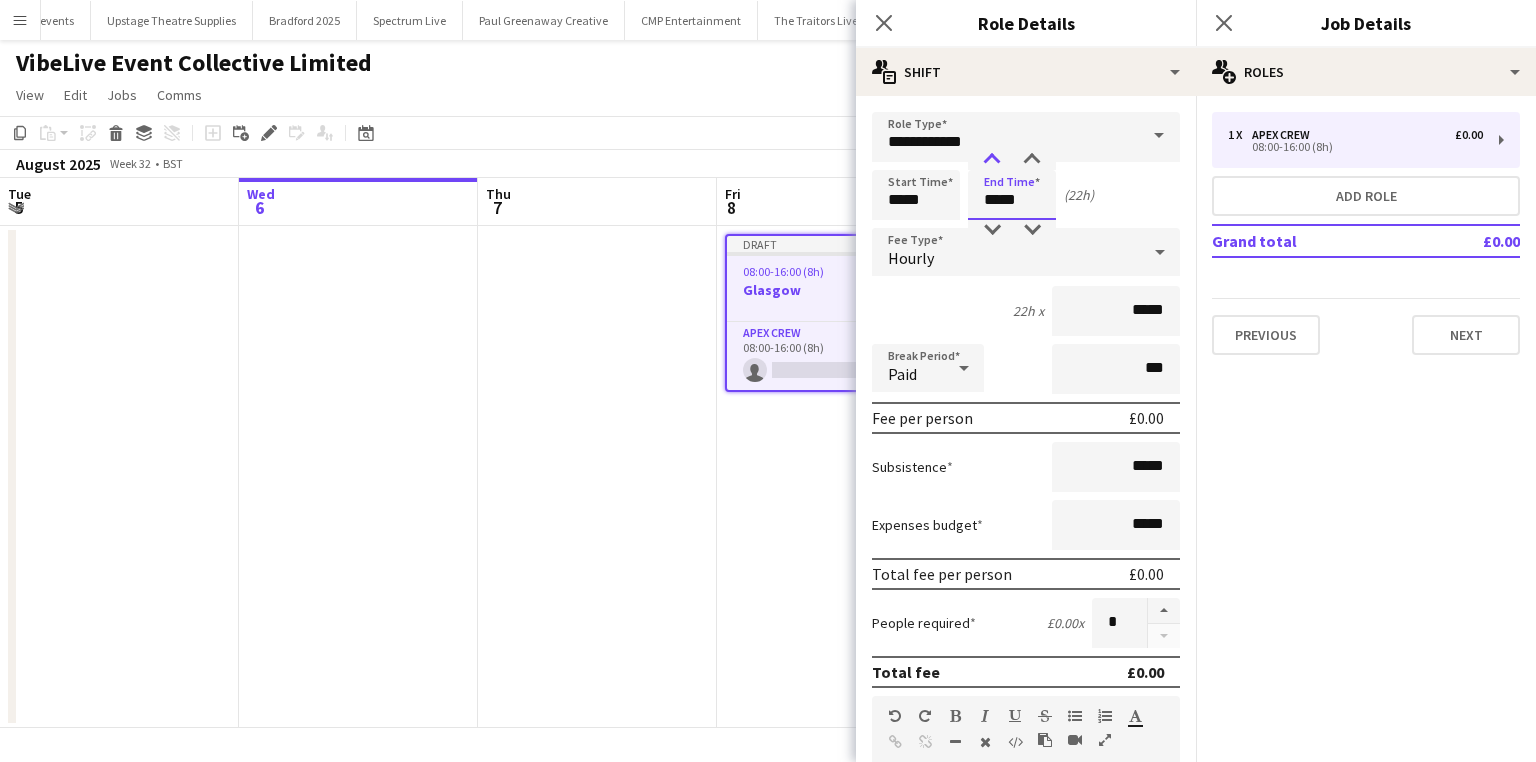 click at bounding box center (992, 160) 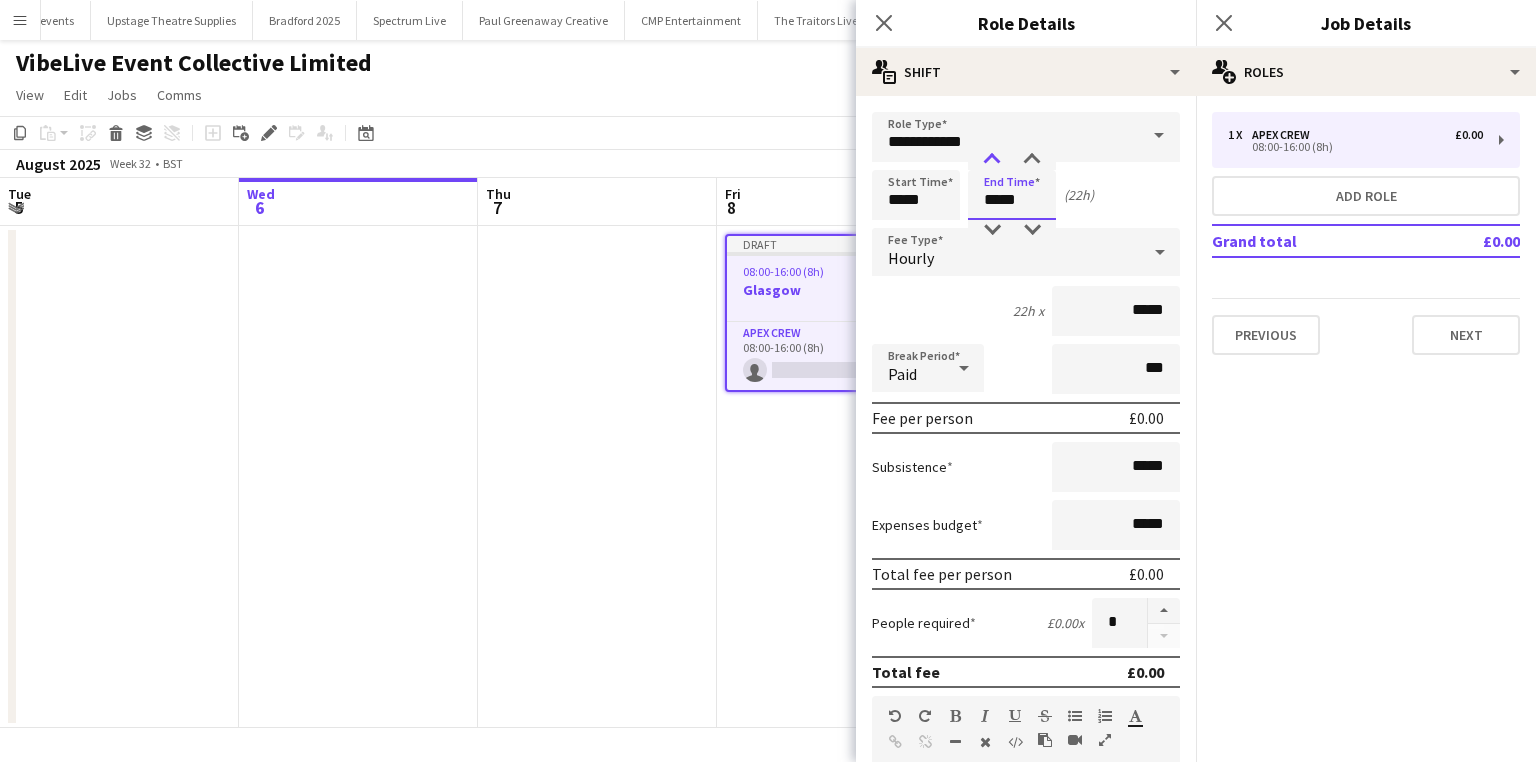 type on "*****" 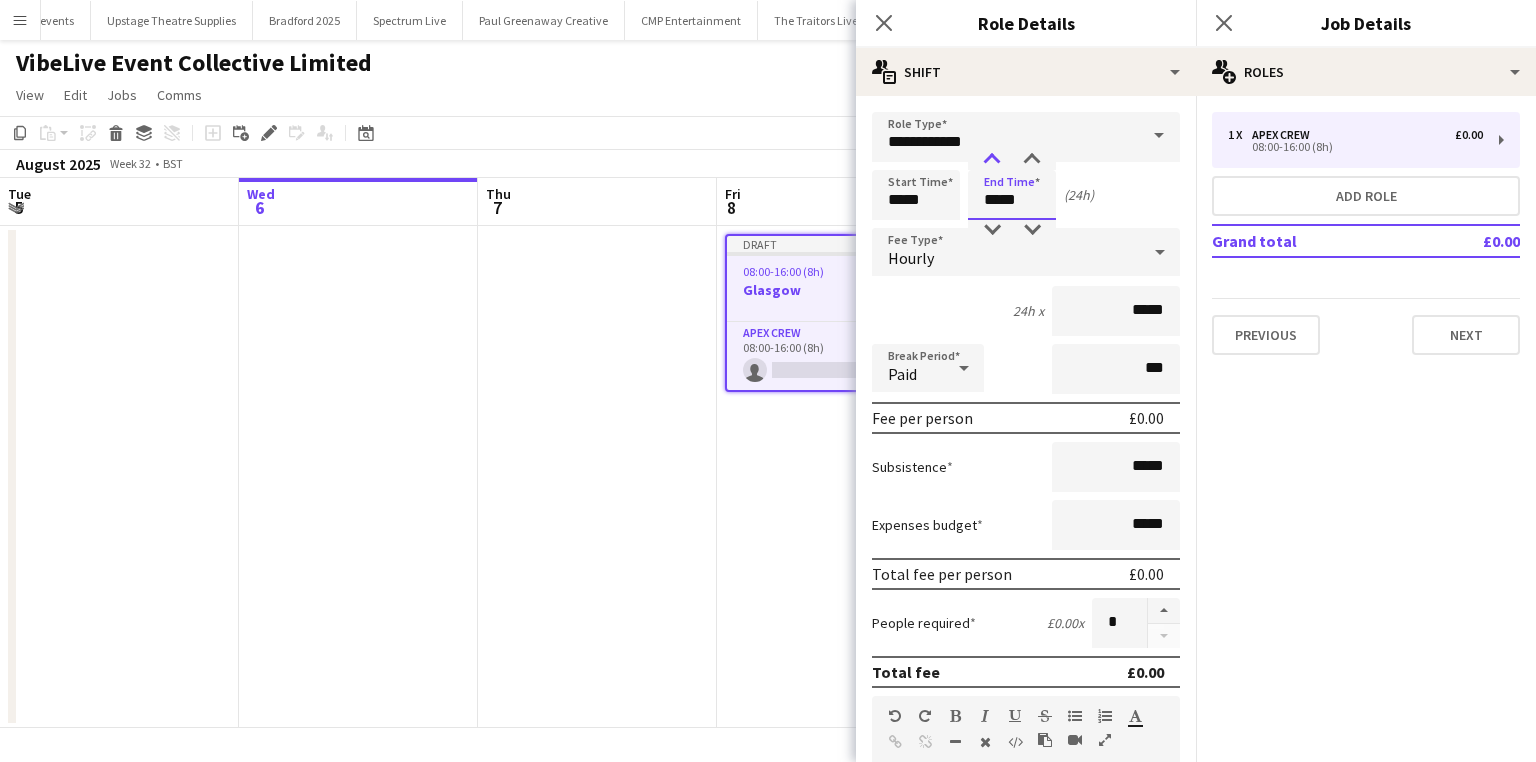 click at bounding box center [992, 160] 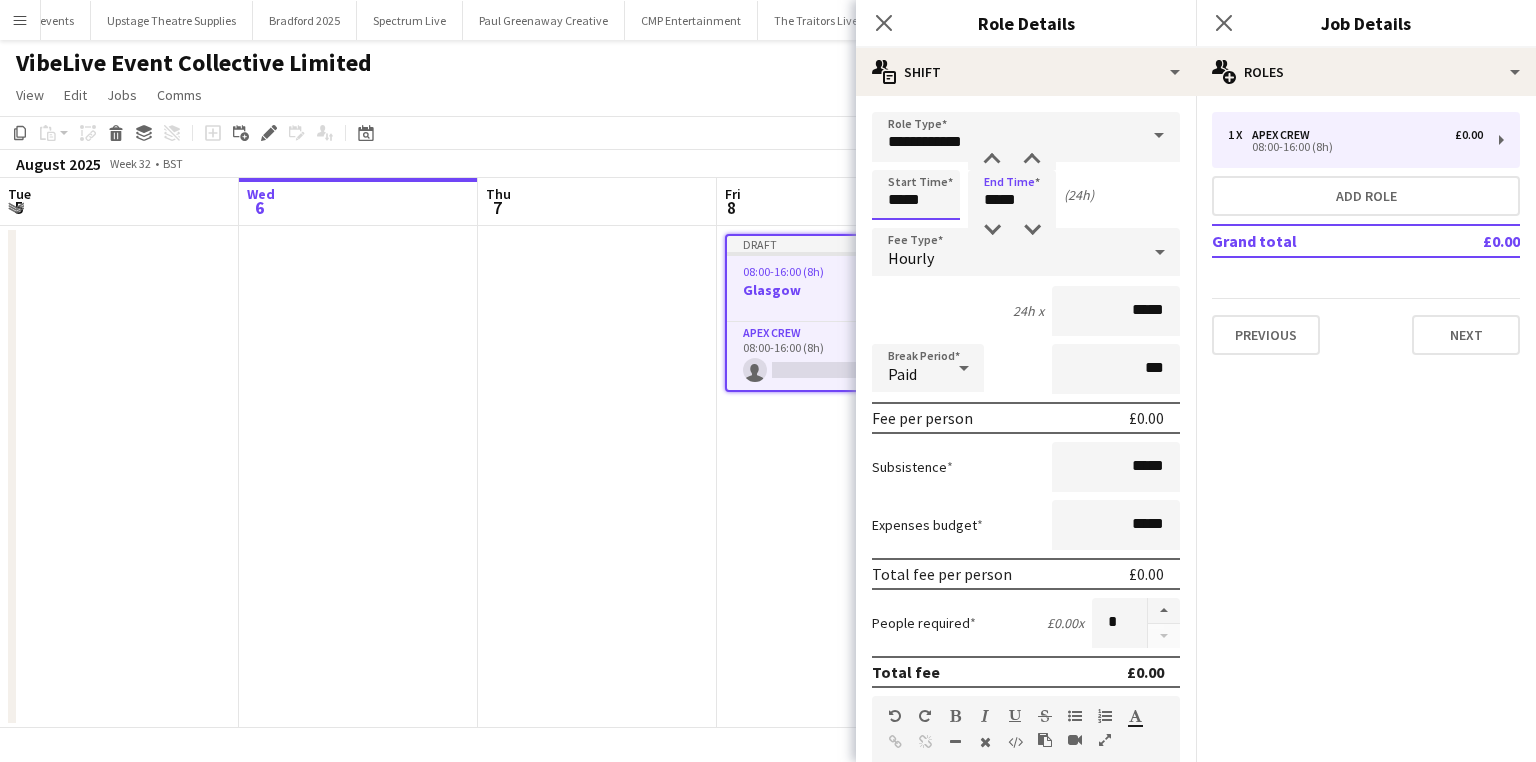 click on "*****" at bounding box center [916, 195] 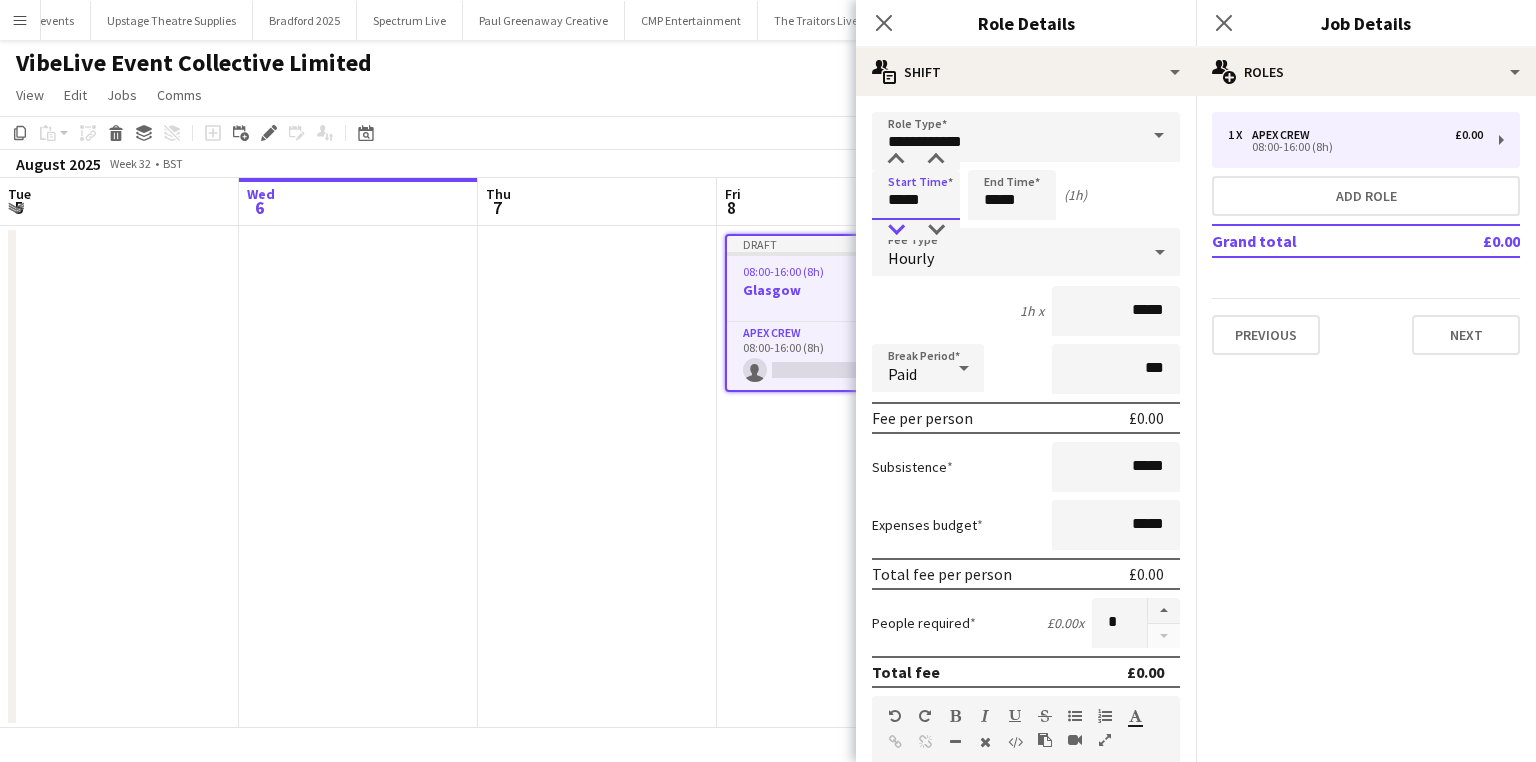 click at bounding box center (896, 230) 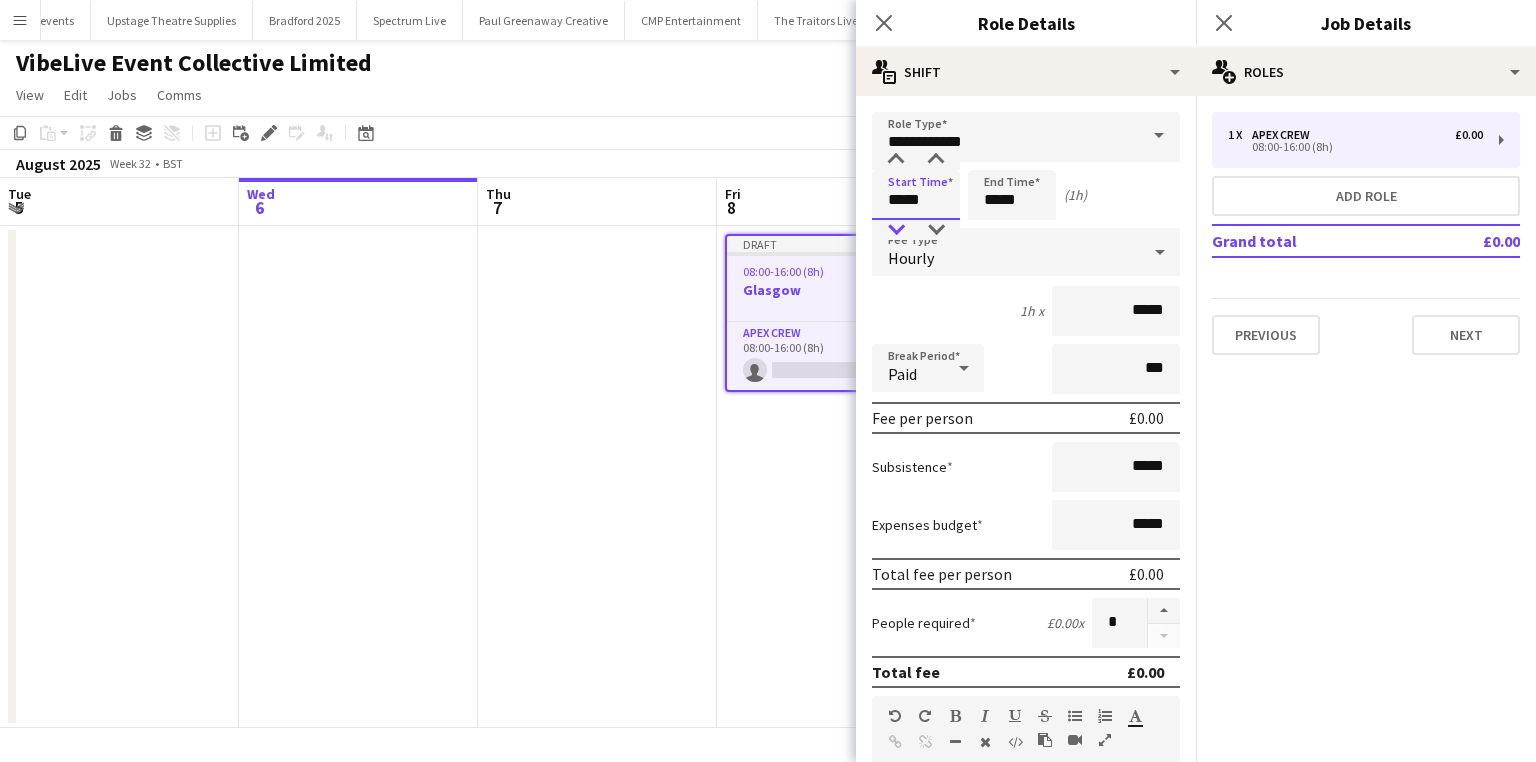 click at bounding box center [896, 230] 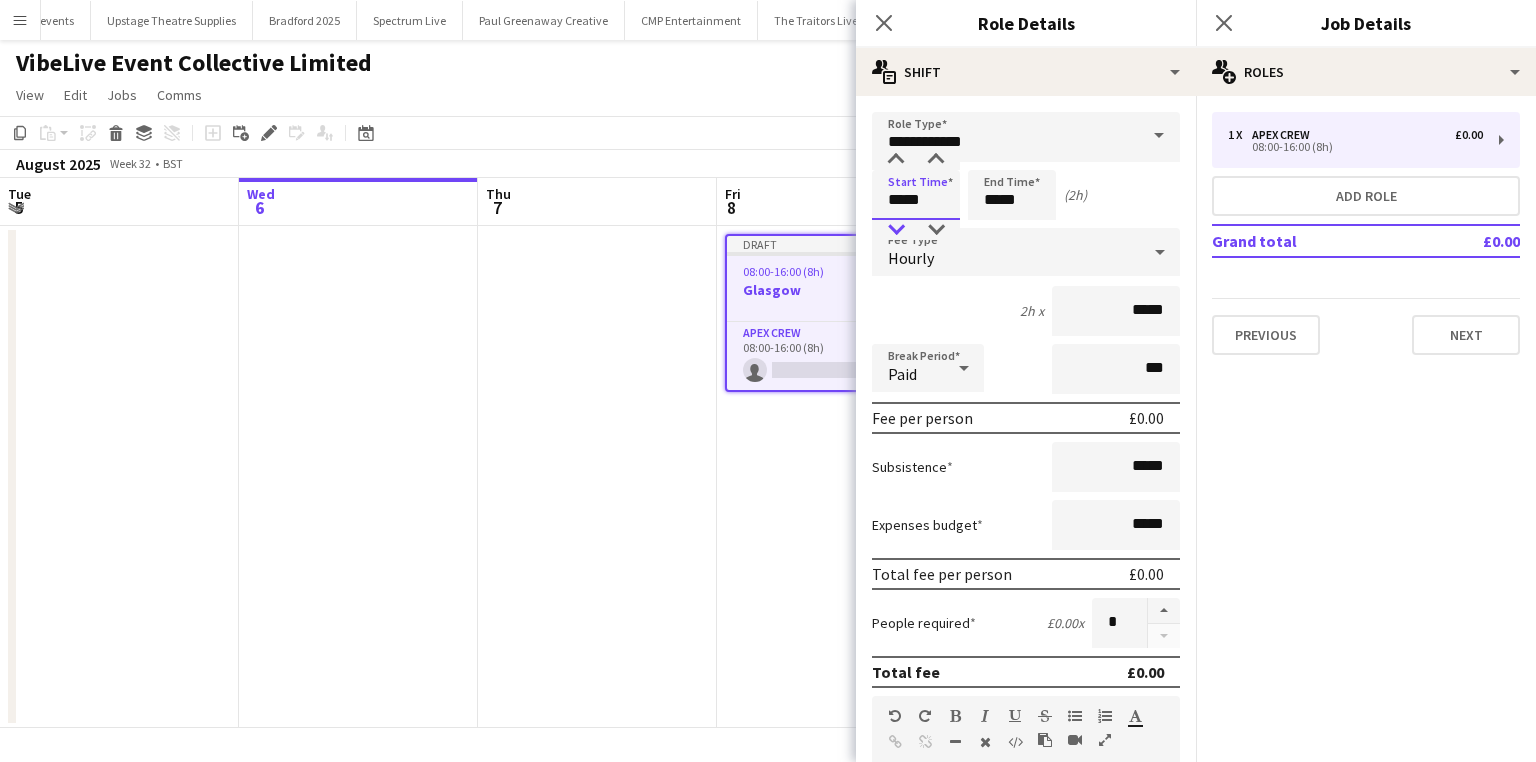 type on "*****" 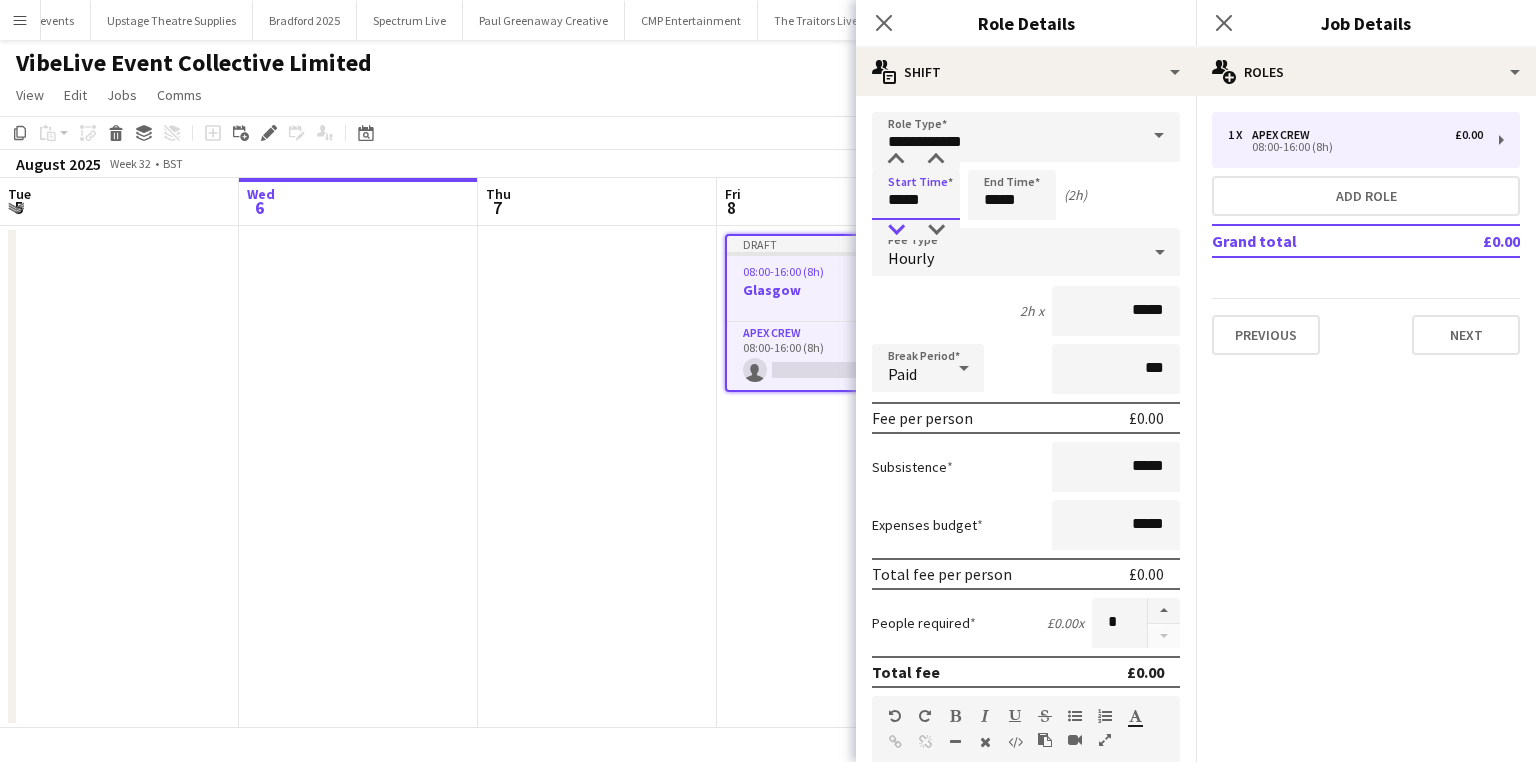 click at bounding box center [896, 230] 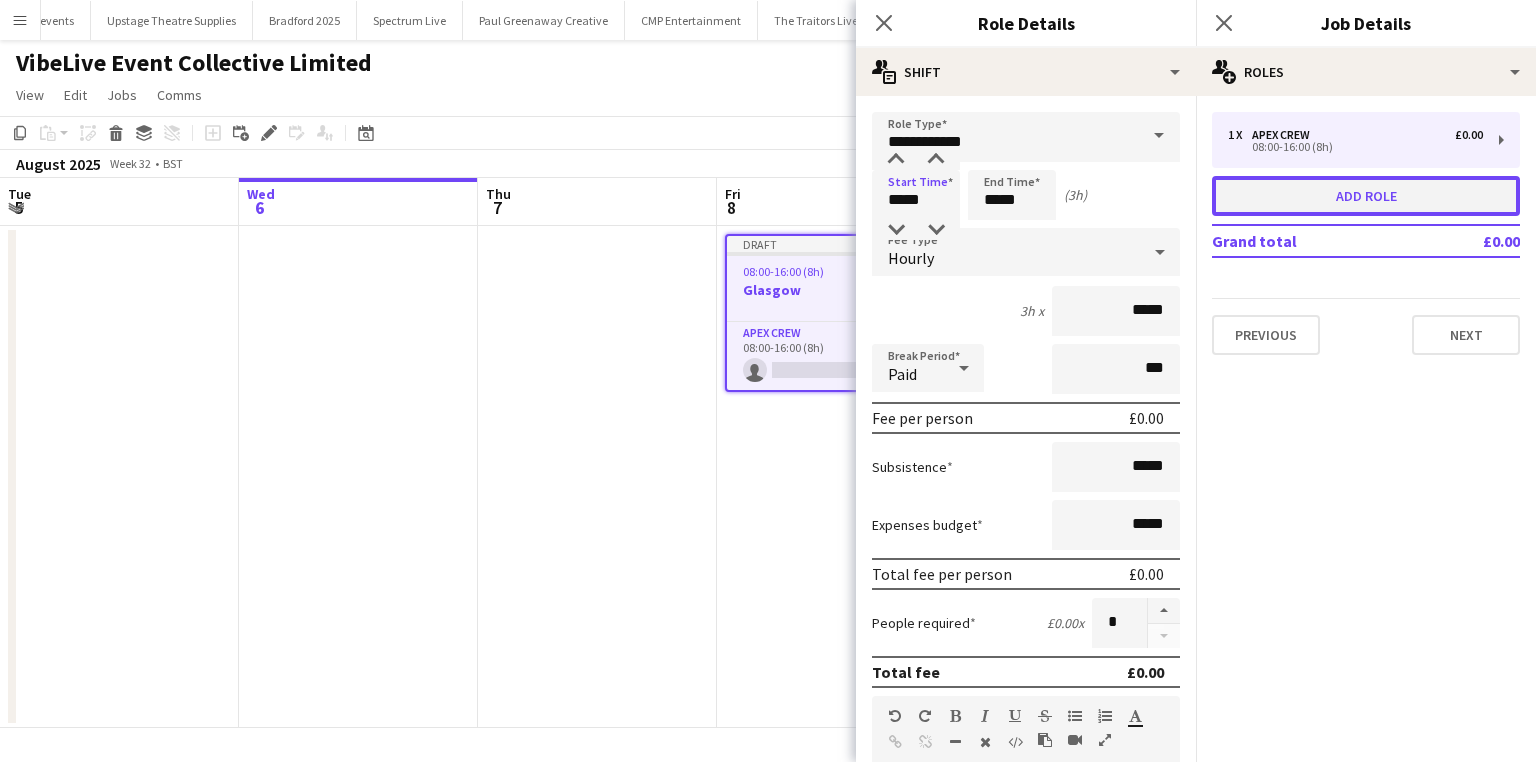 click on "Add role" at bounding box center [1366, 196] 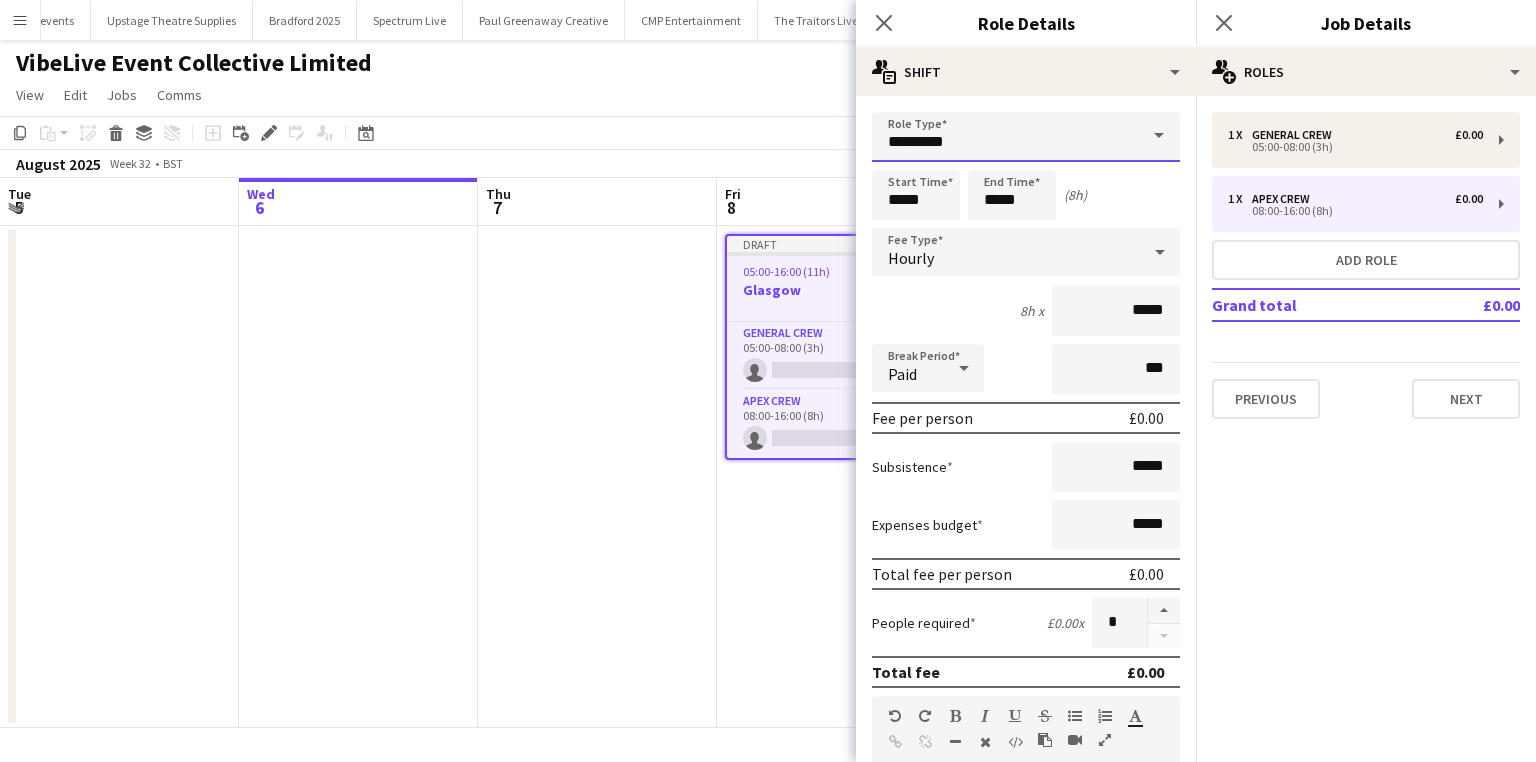 click on "*********" at bounding box center [1026, 137] 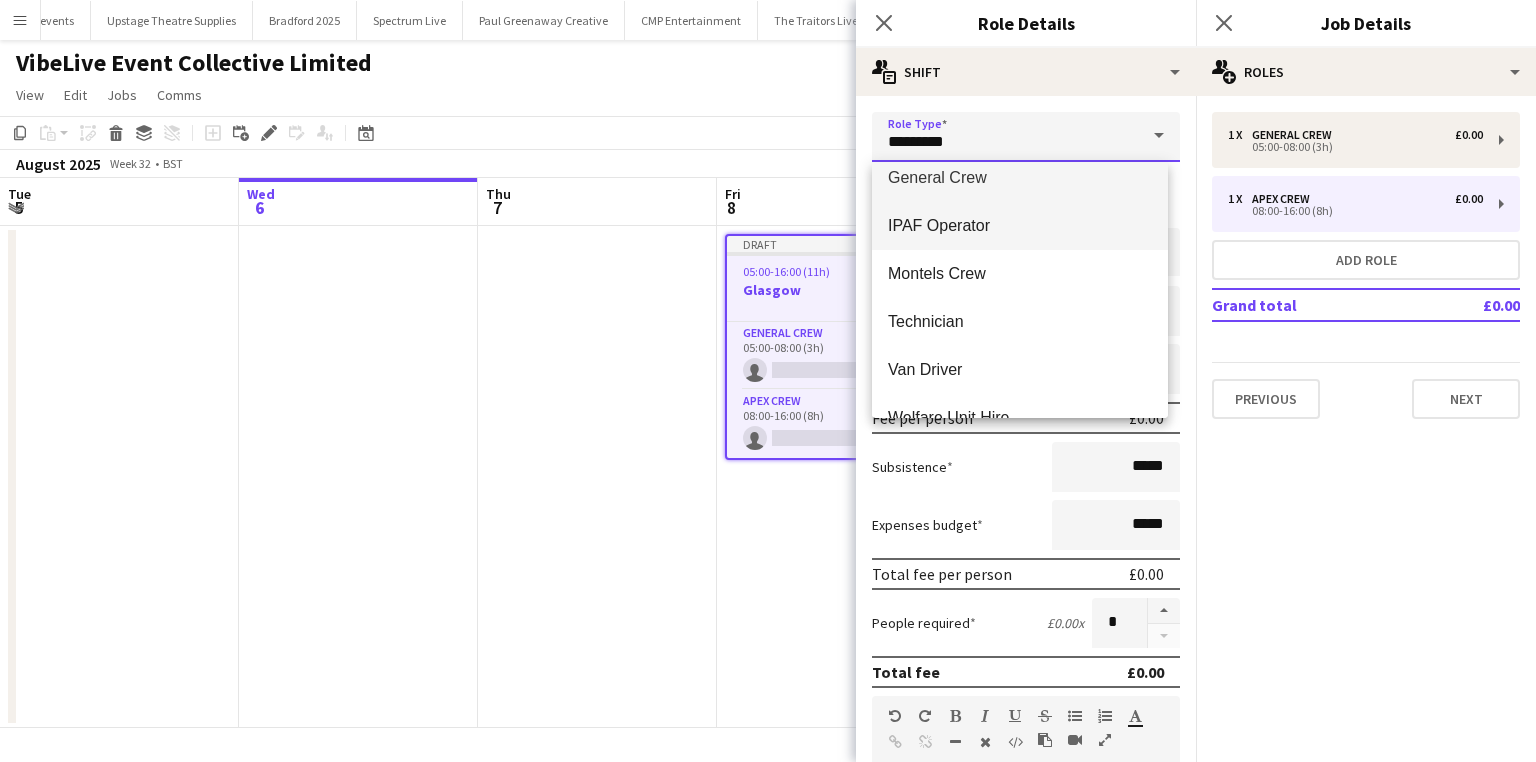 scroll, scrollTop: 384, scrollLeft: 0, axis: vertical 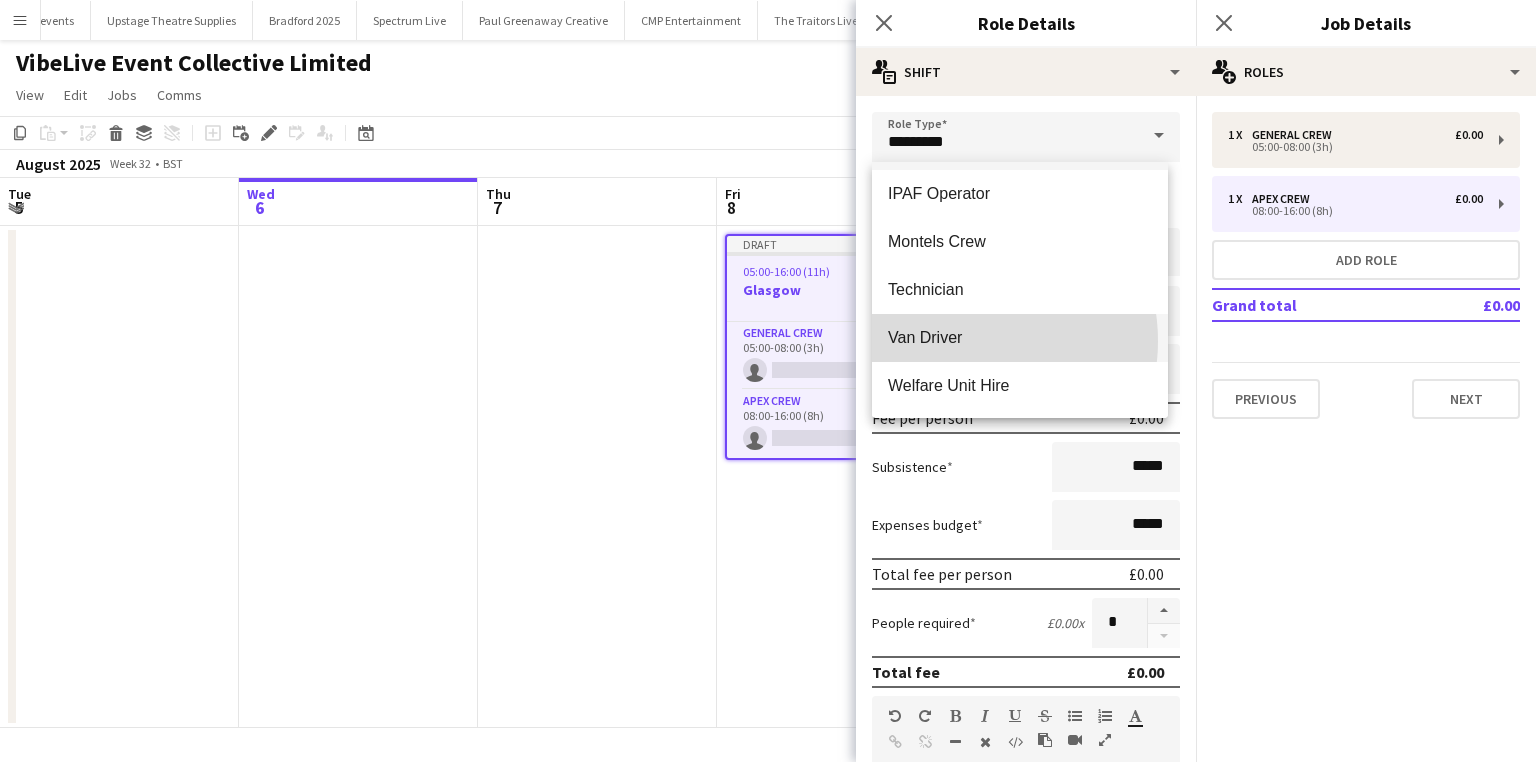 click on "Van Driver" at bounding box center [1020, 337] 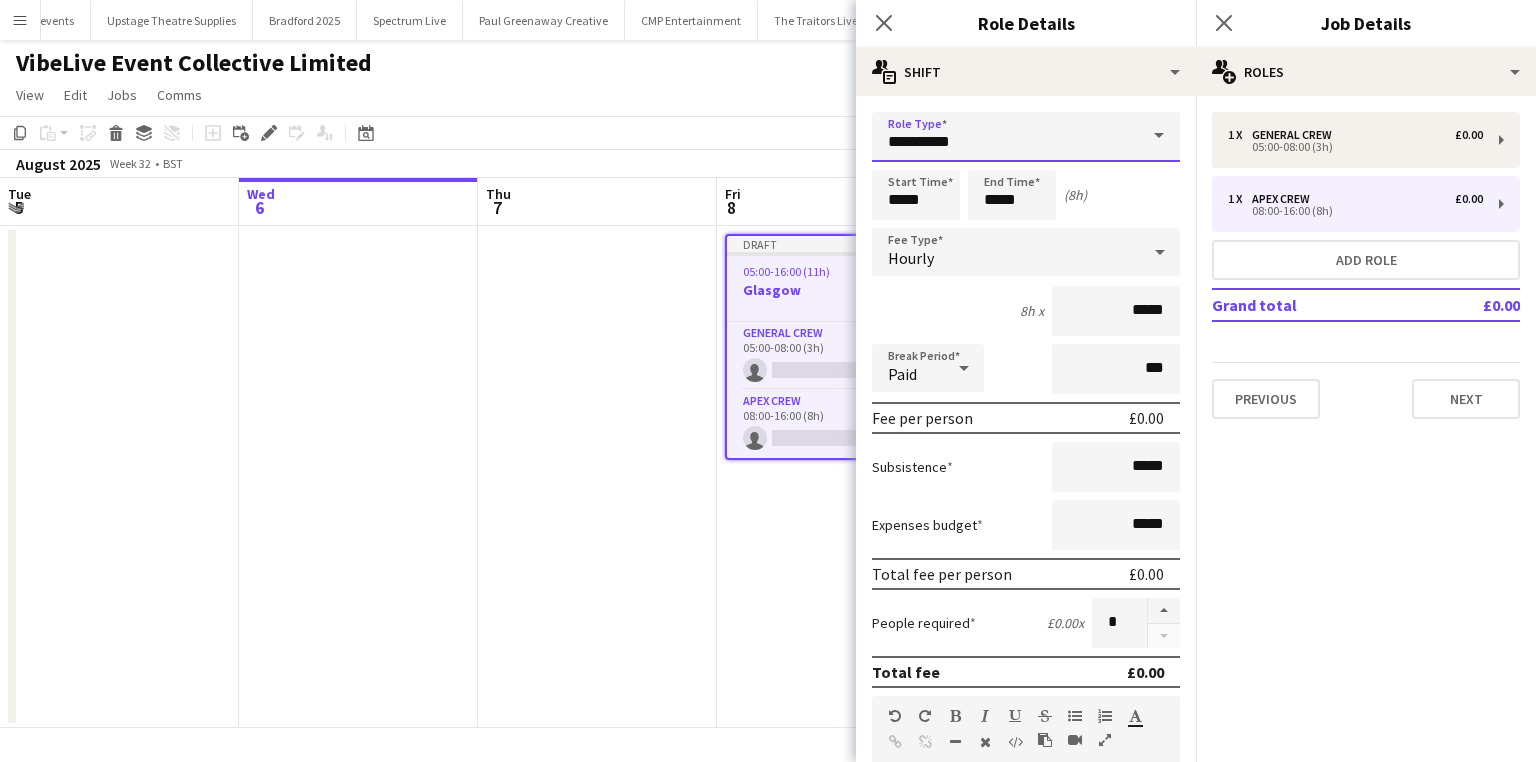 click on "**********" at bounding box center [1026, 137] 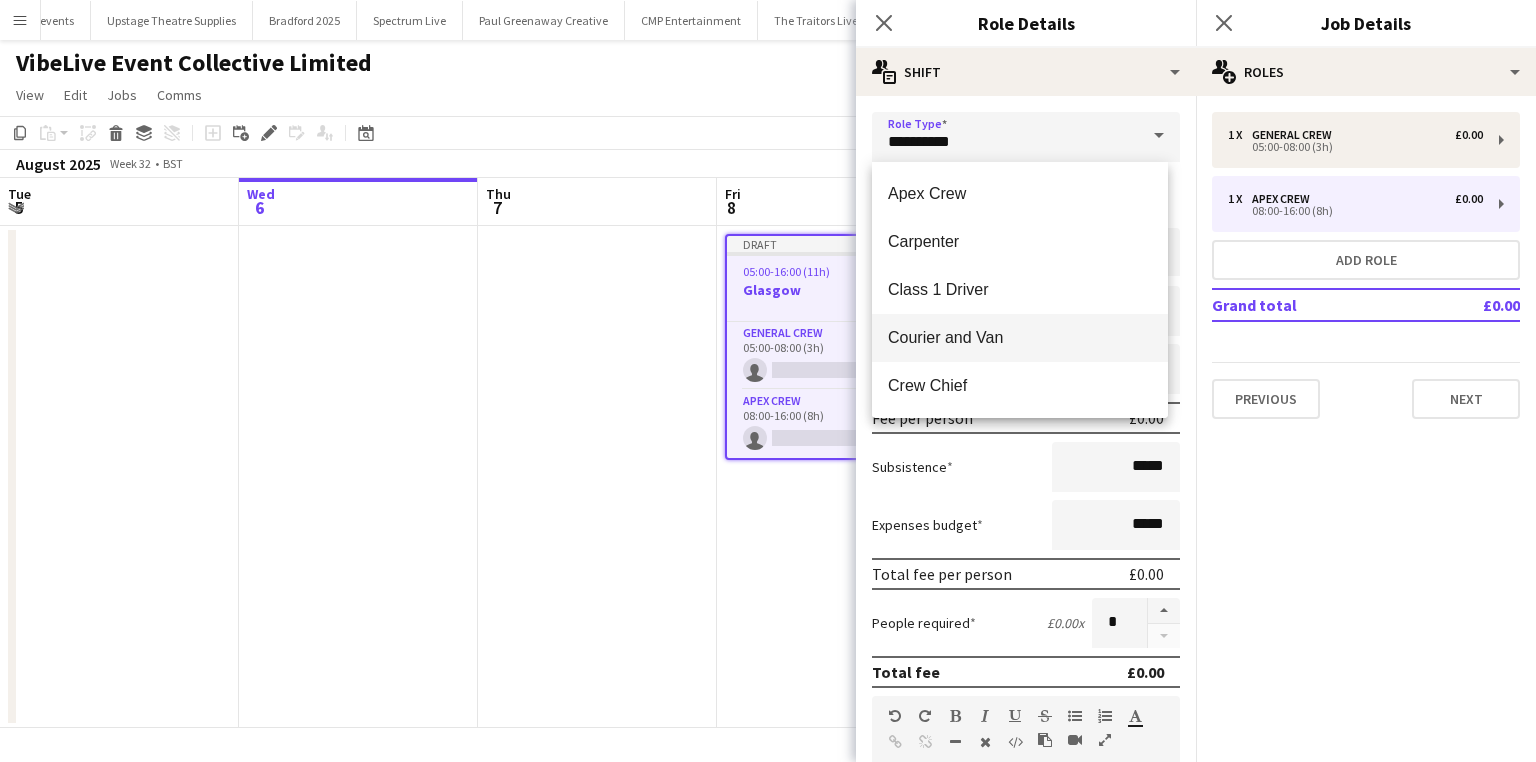 click on "Courier and Van" at bounding box center (1020, 337) 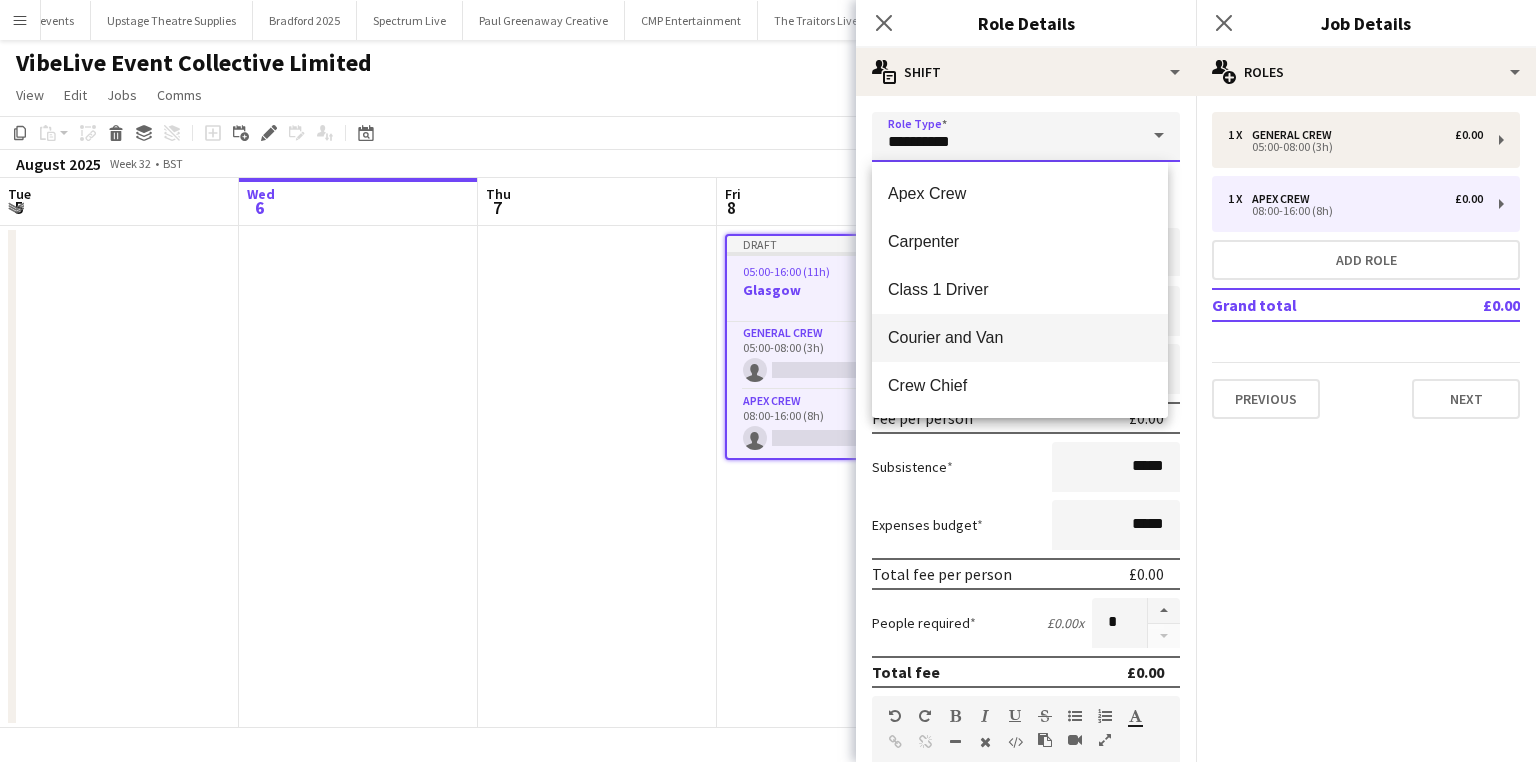type on "**********" 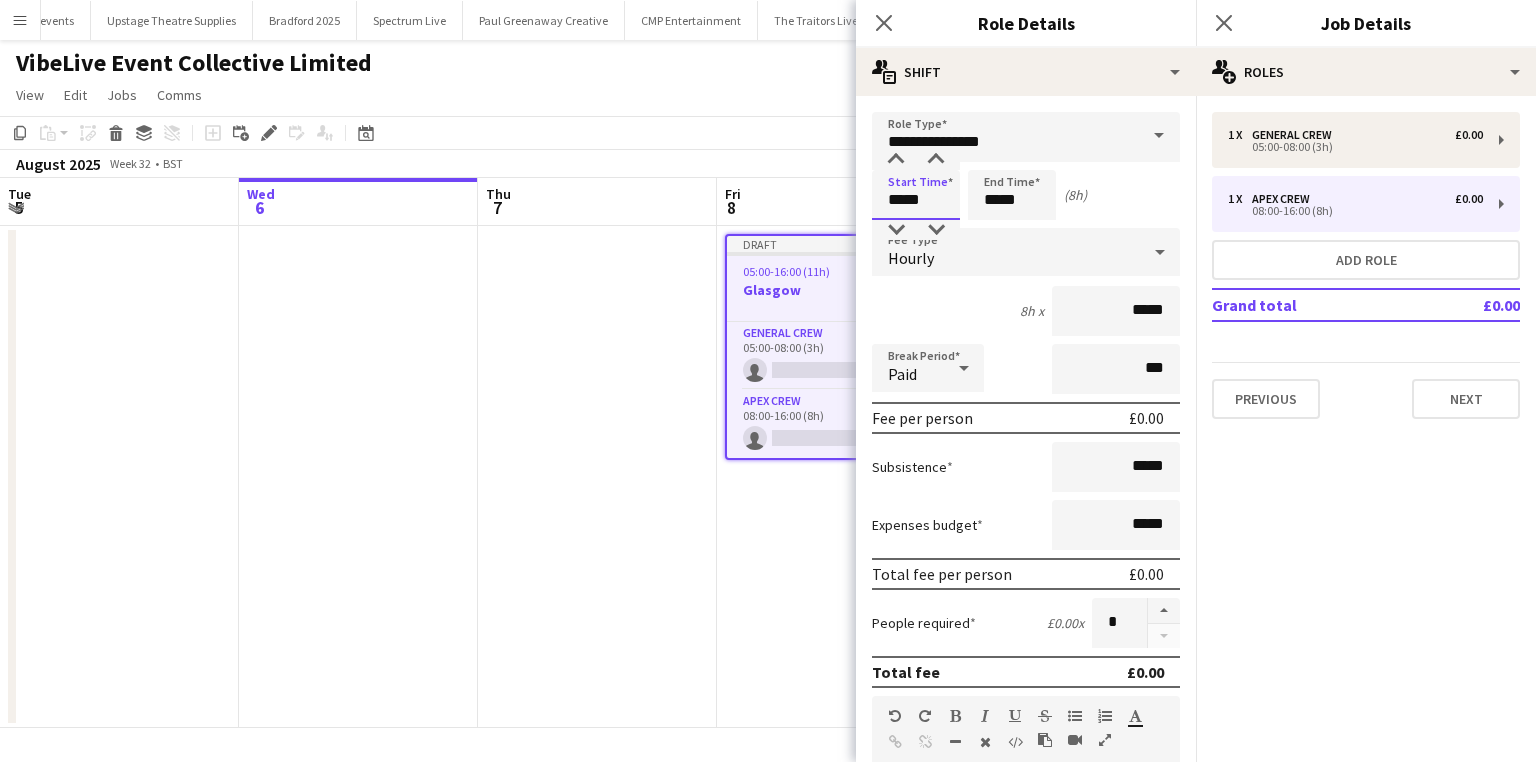 click on "*****" at bounding box center [916, 195] 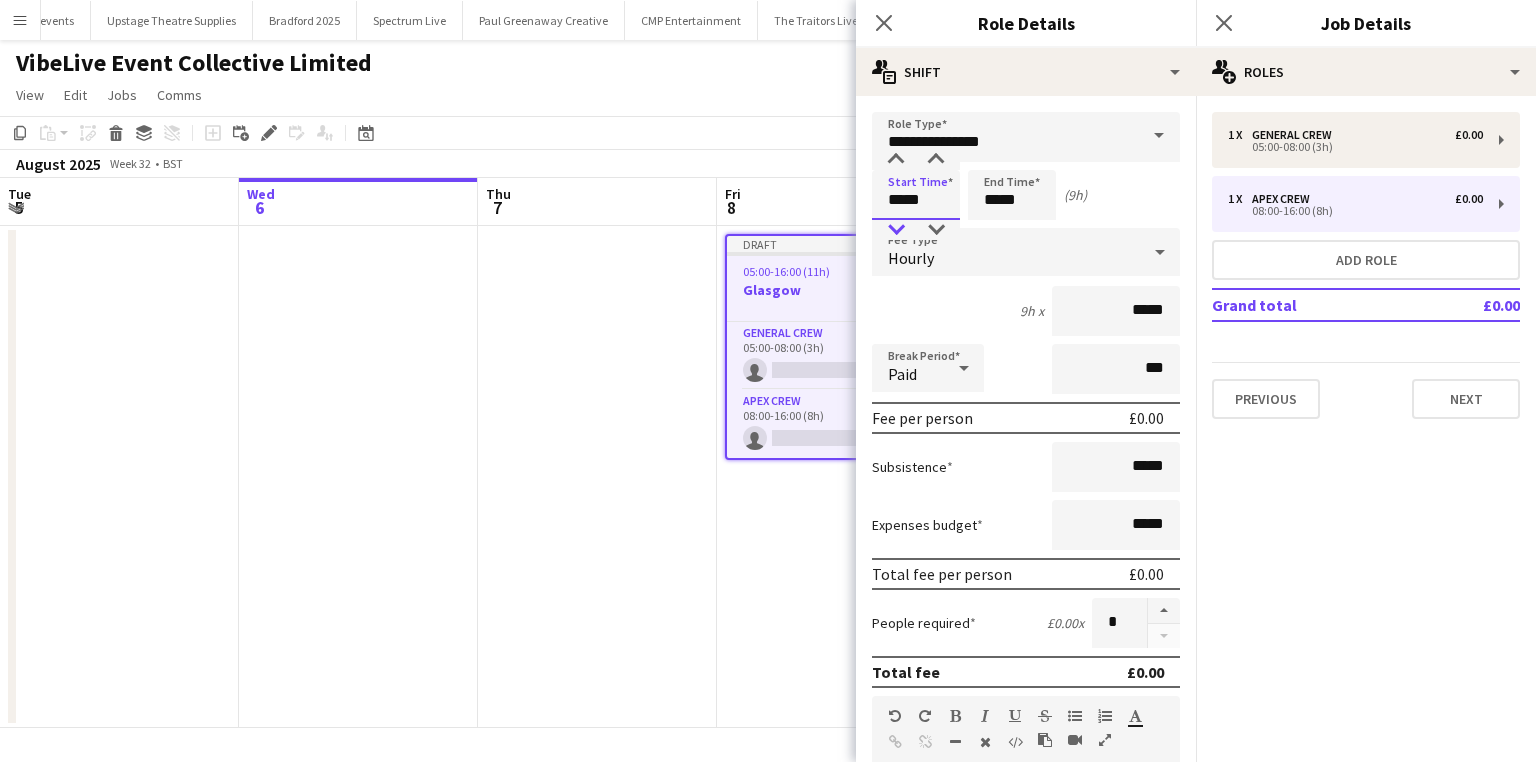 click at bounding box center [896, 230] 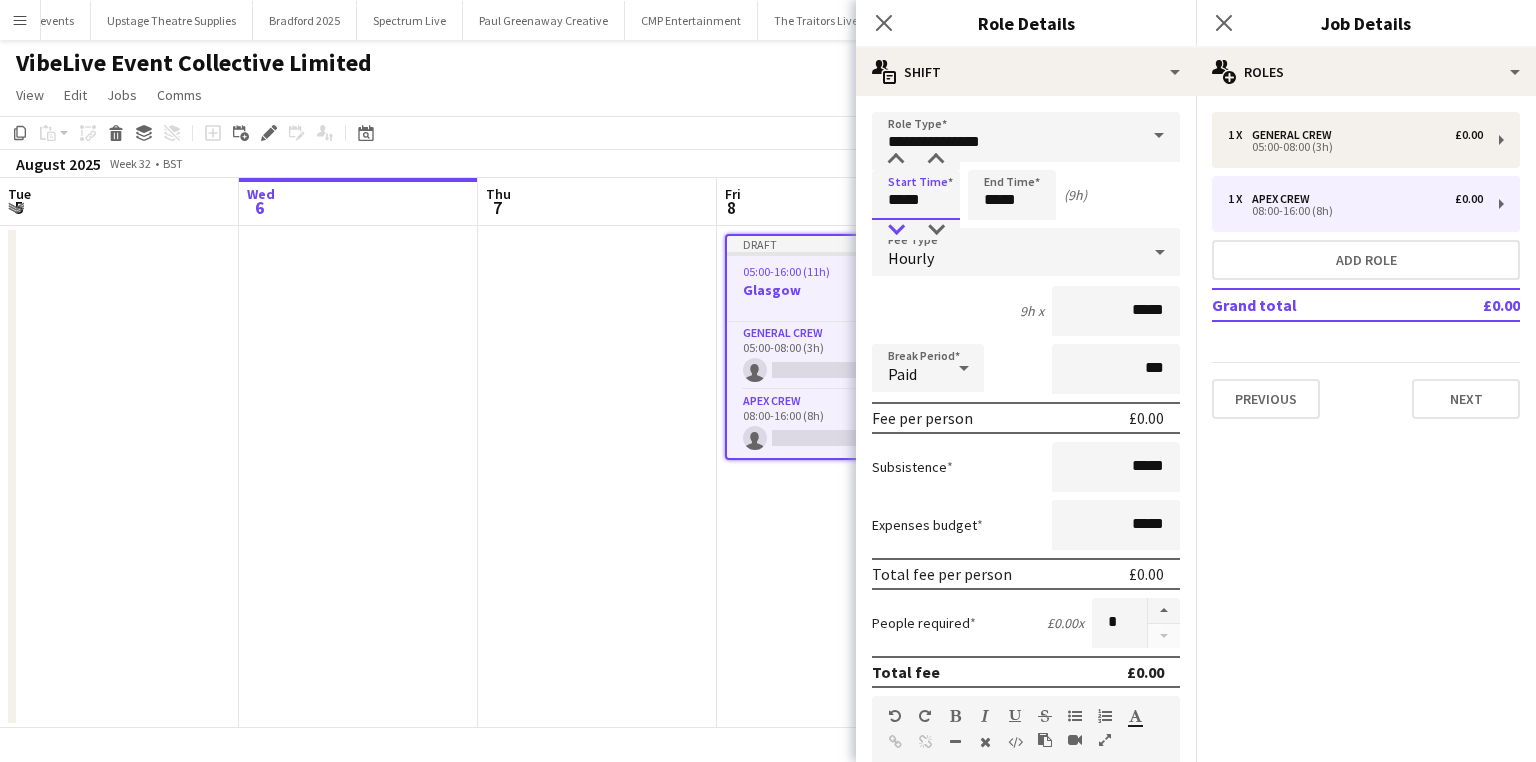 click at bounding box center [896, 230] 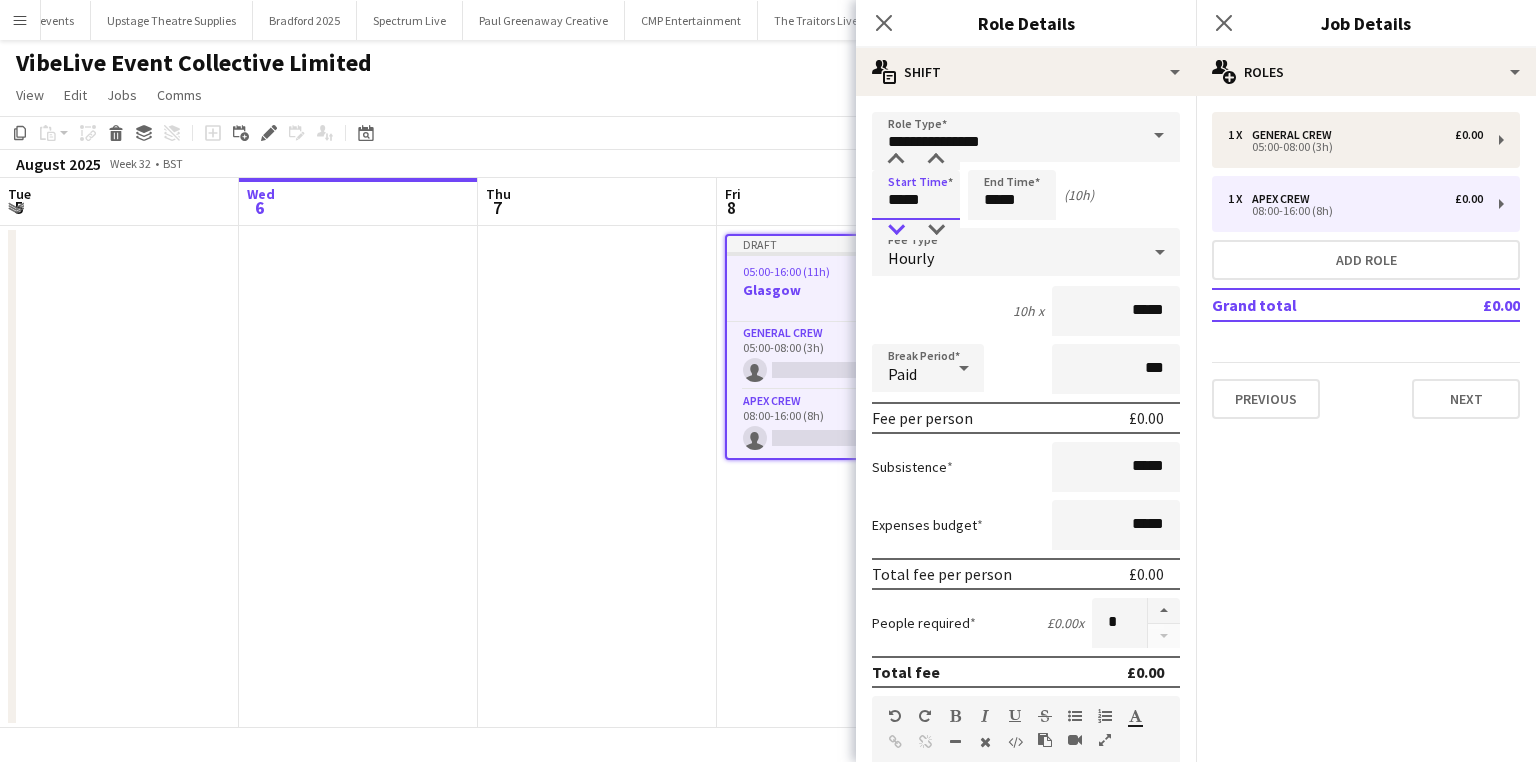type on "*****" 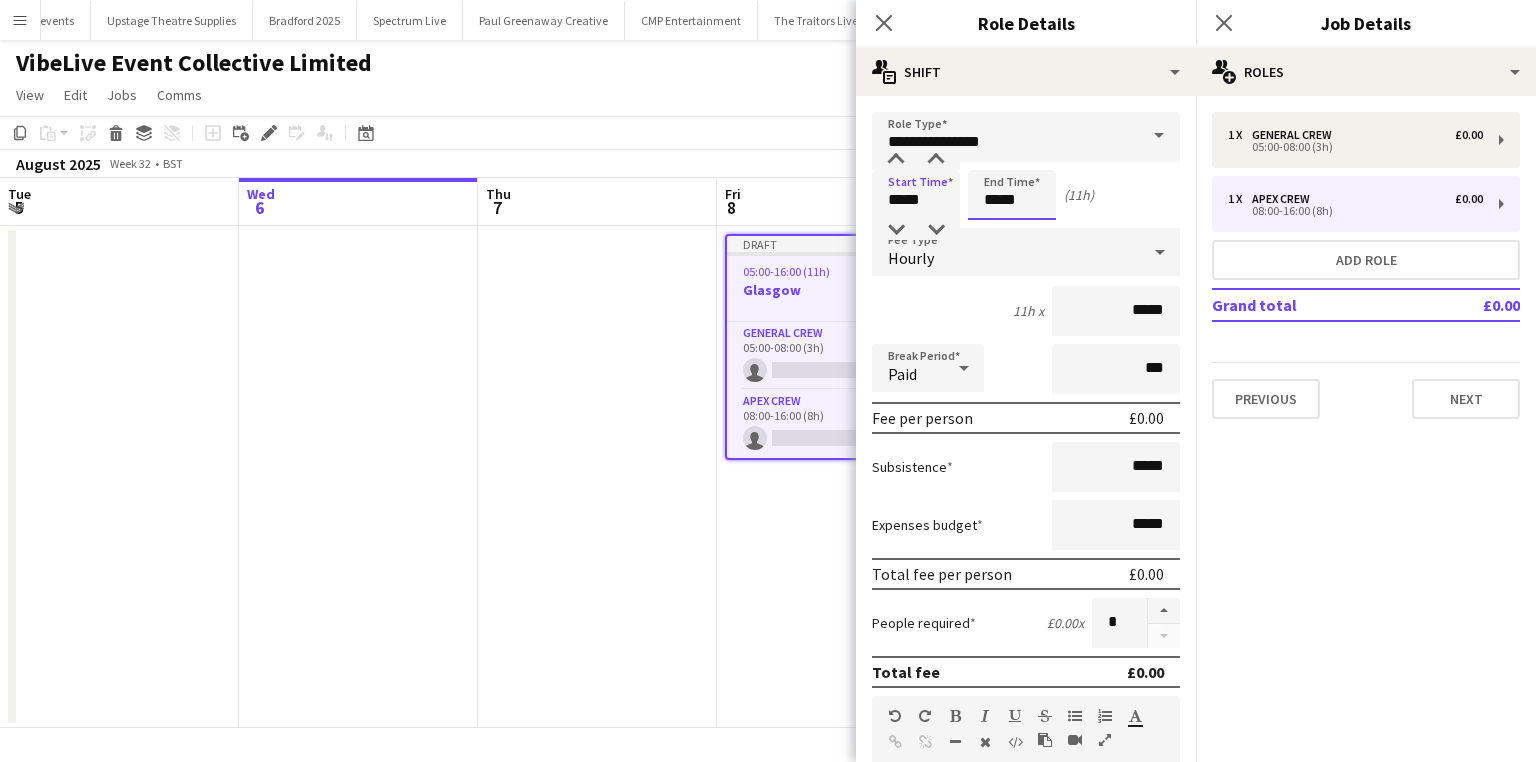 click on "*****" at bounding box center (1012, 195) 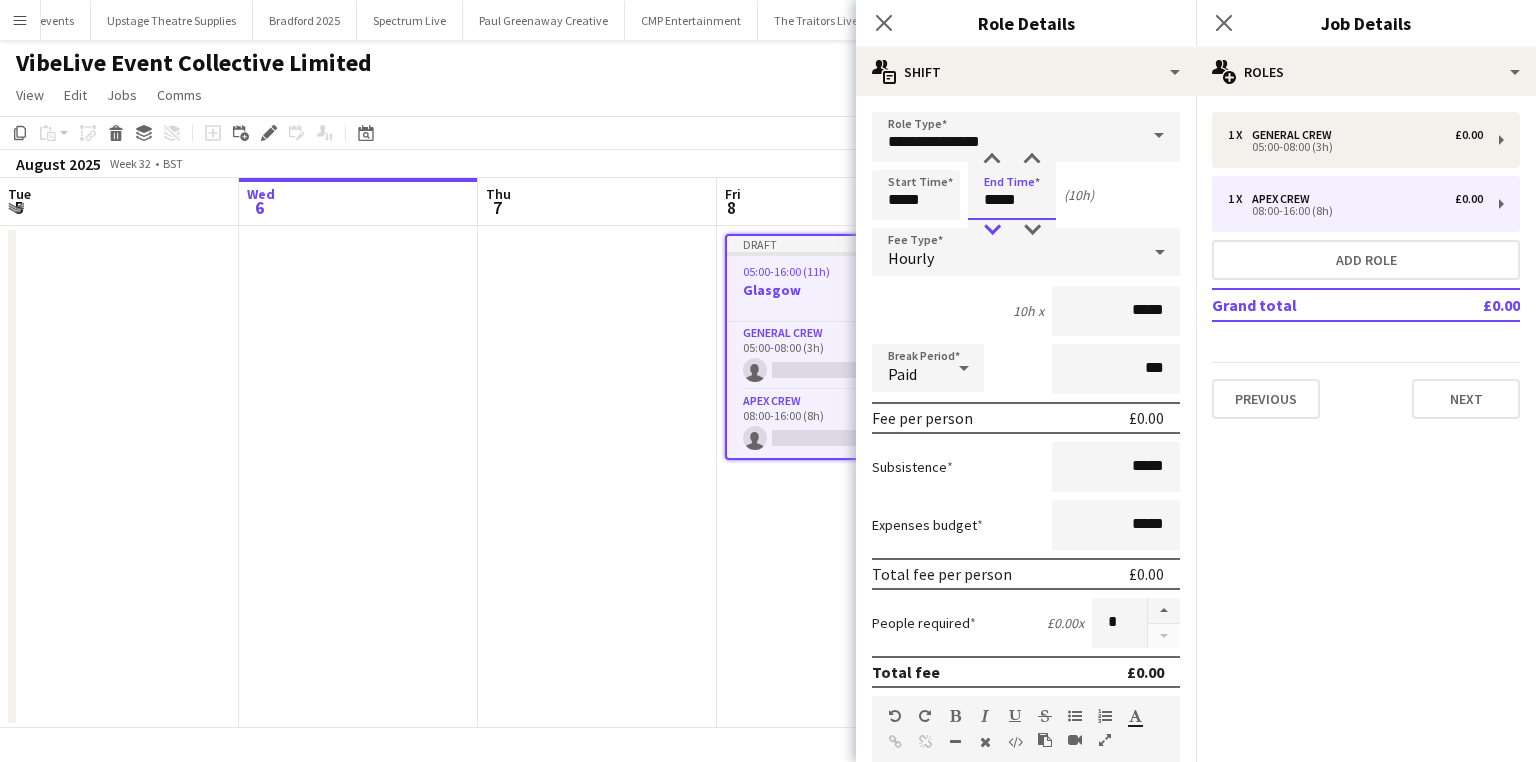 click at bounding box center [992, 230] 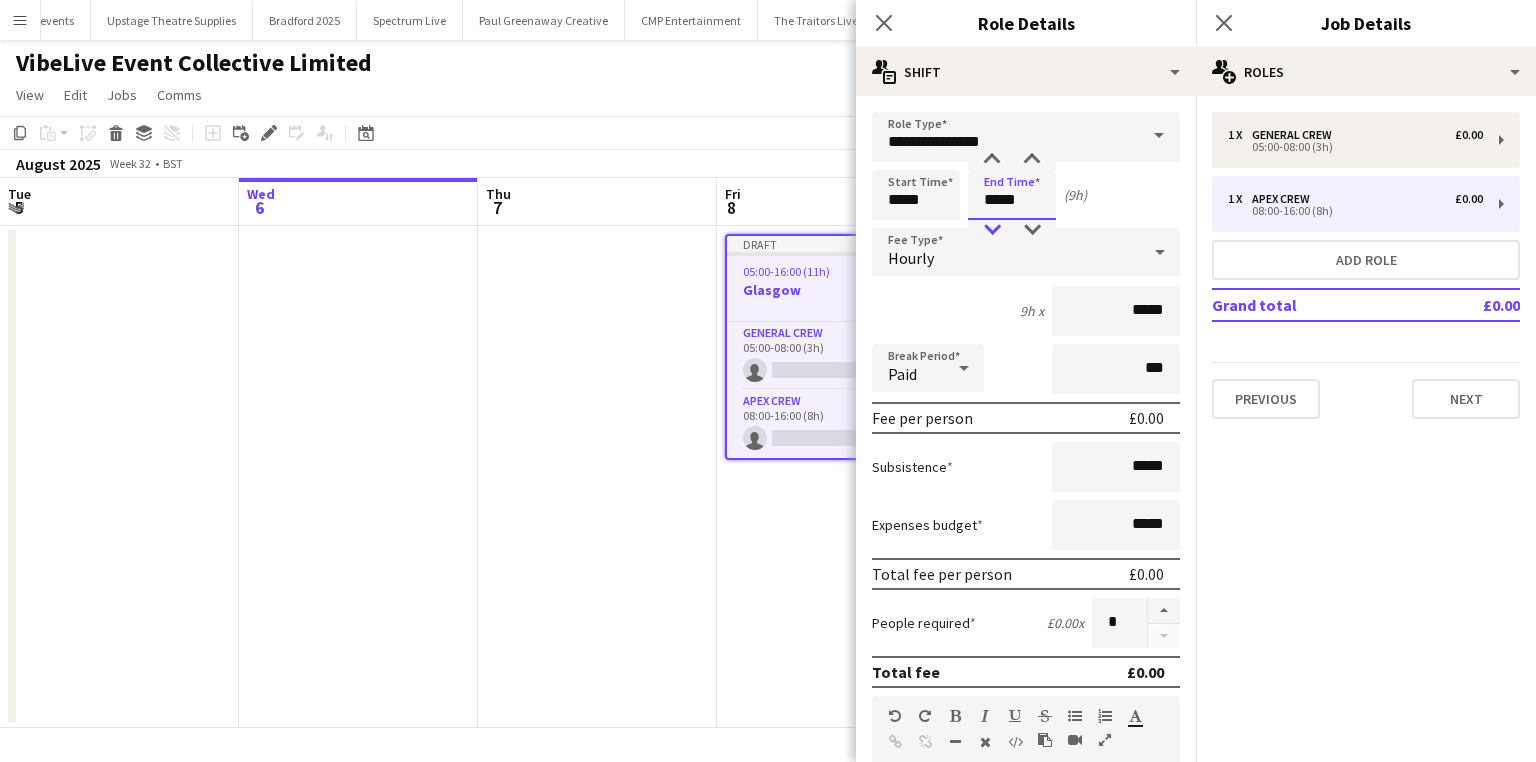 click at bounding box center (992, 230) 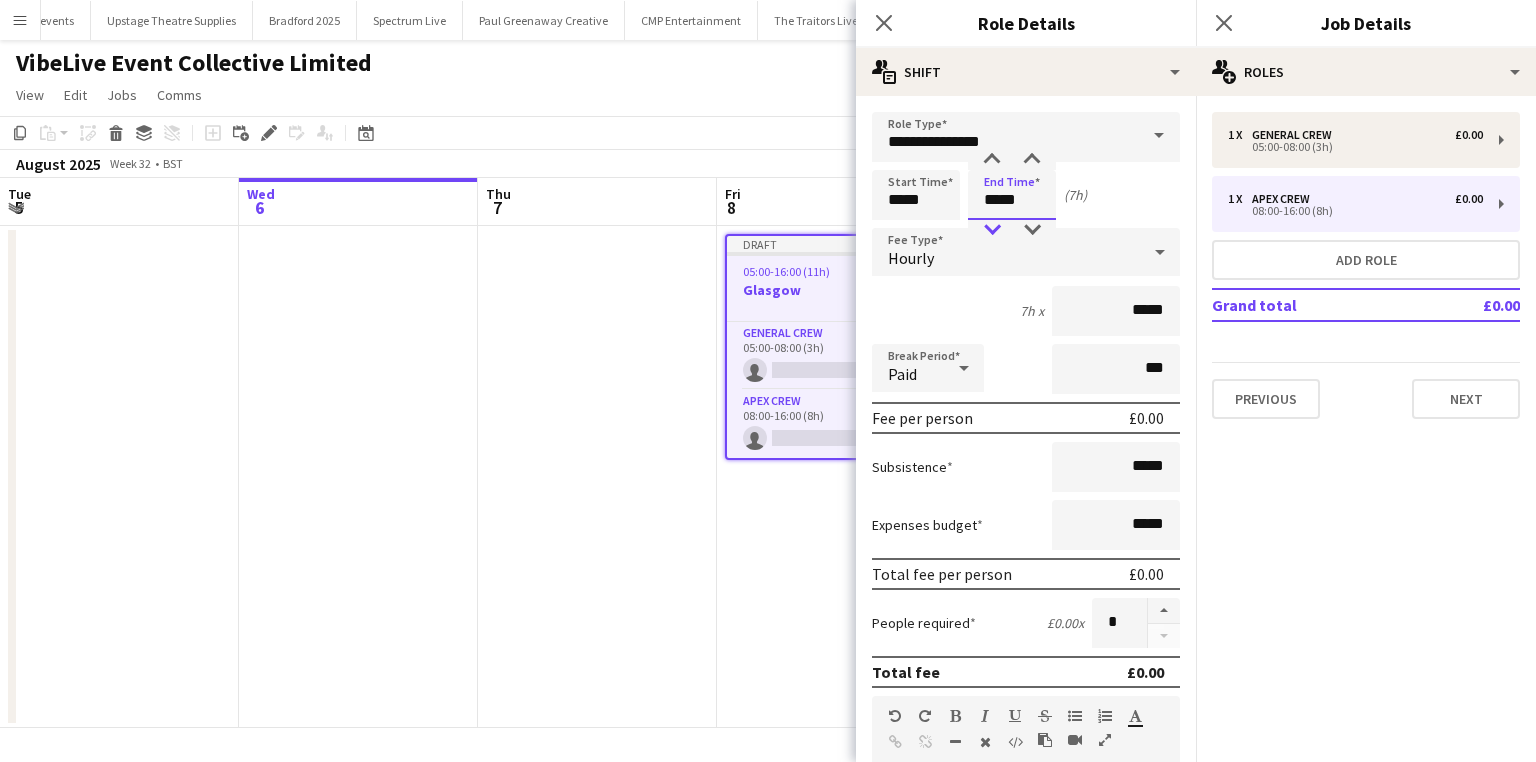 click at bounding box center (992, 230) 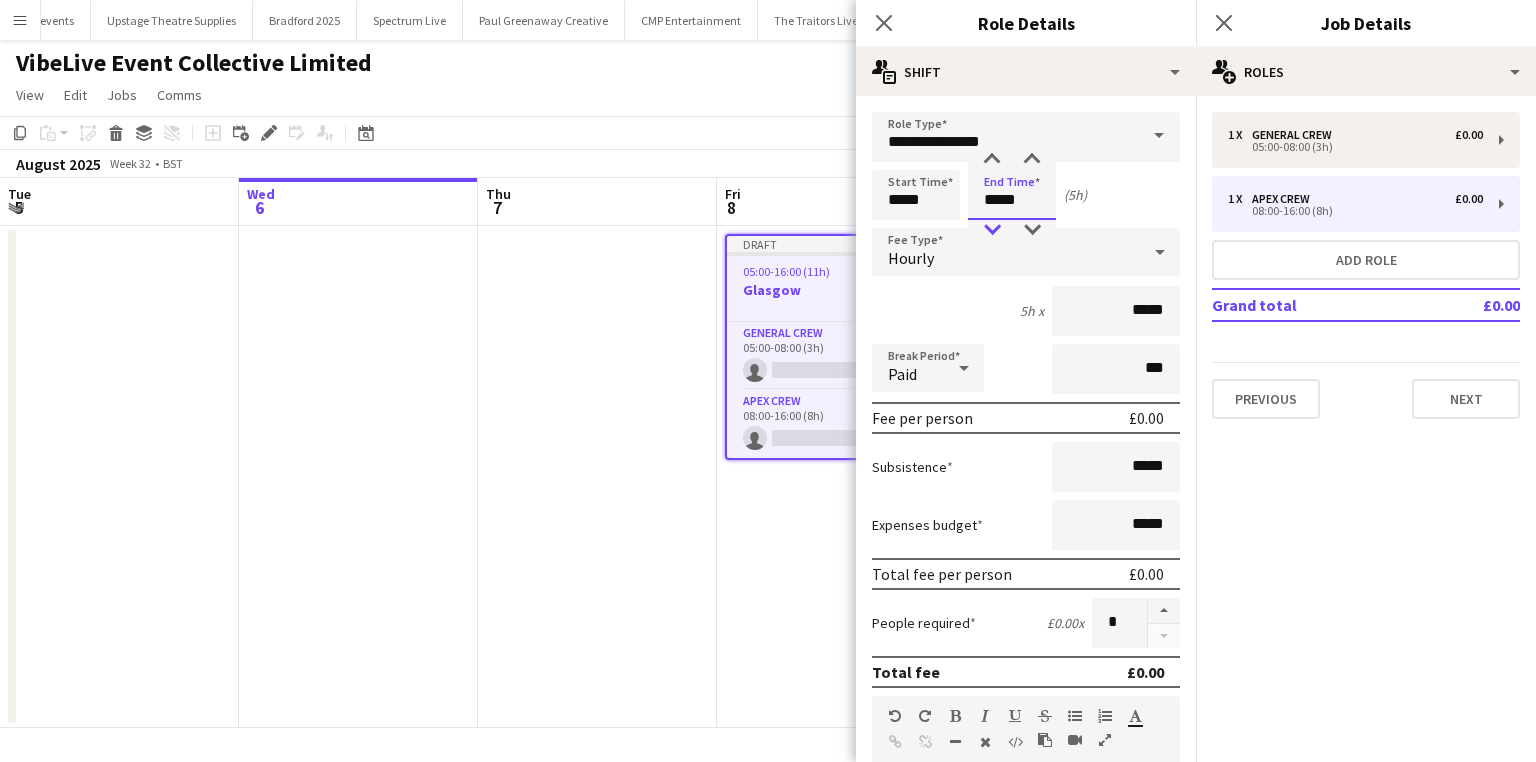 click at bounding box center [992, 230] 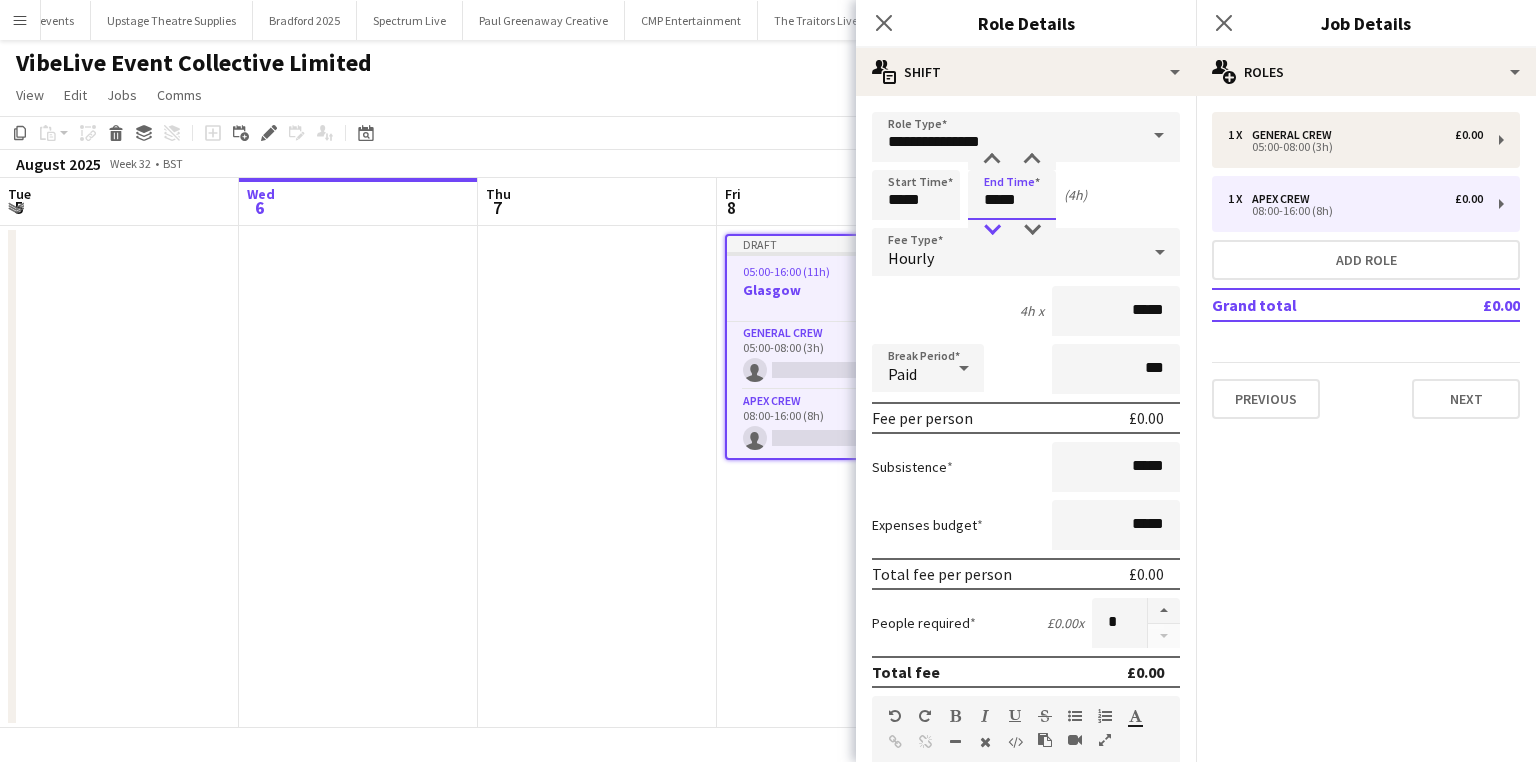 type on "*****" 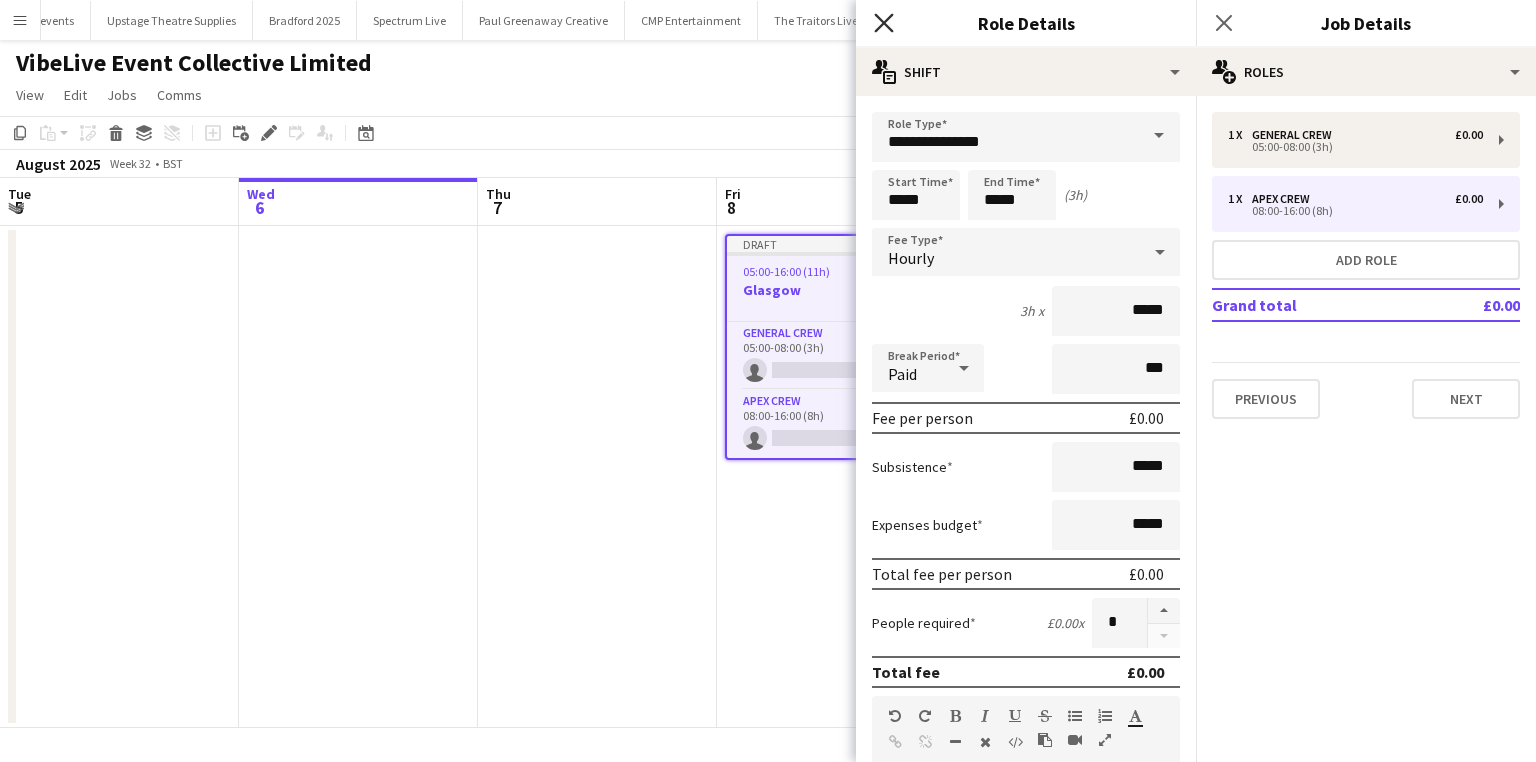 click on "Close pop-in" 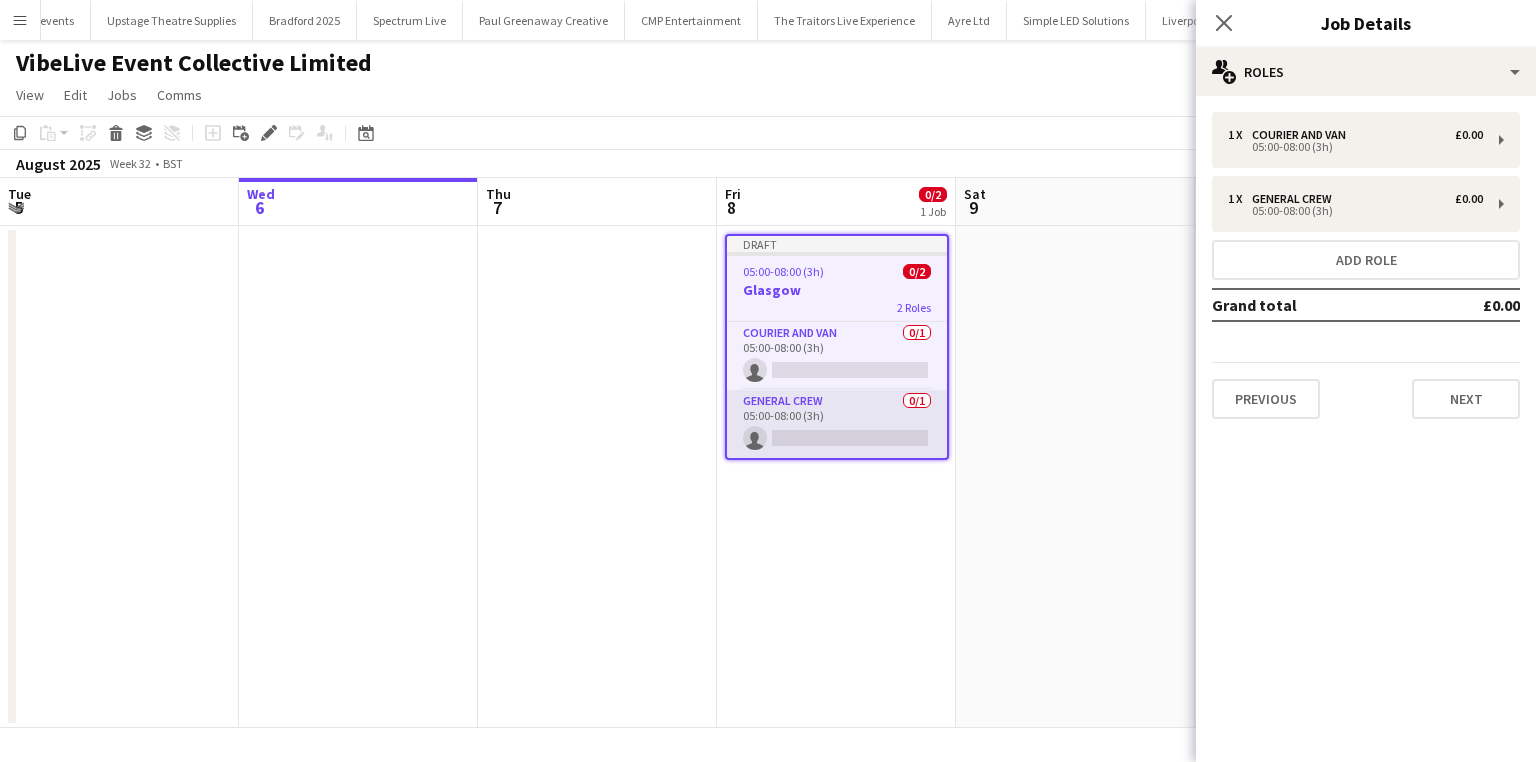click on "General Crew   0/1   05:00-08:00 (3h)
single-neutral-actions" at bounding box center [837, 424] 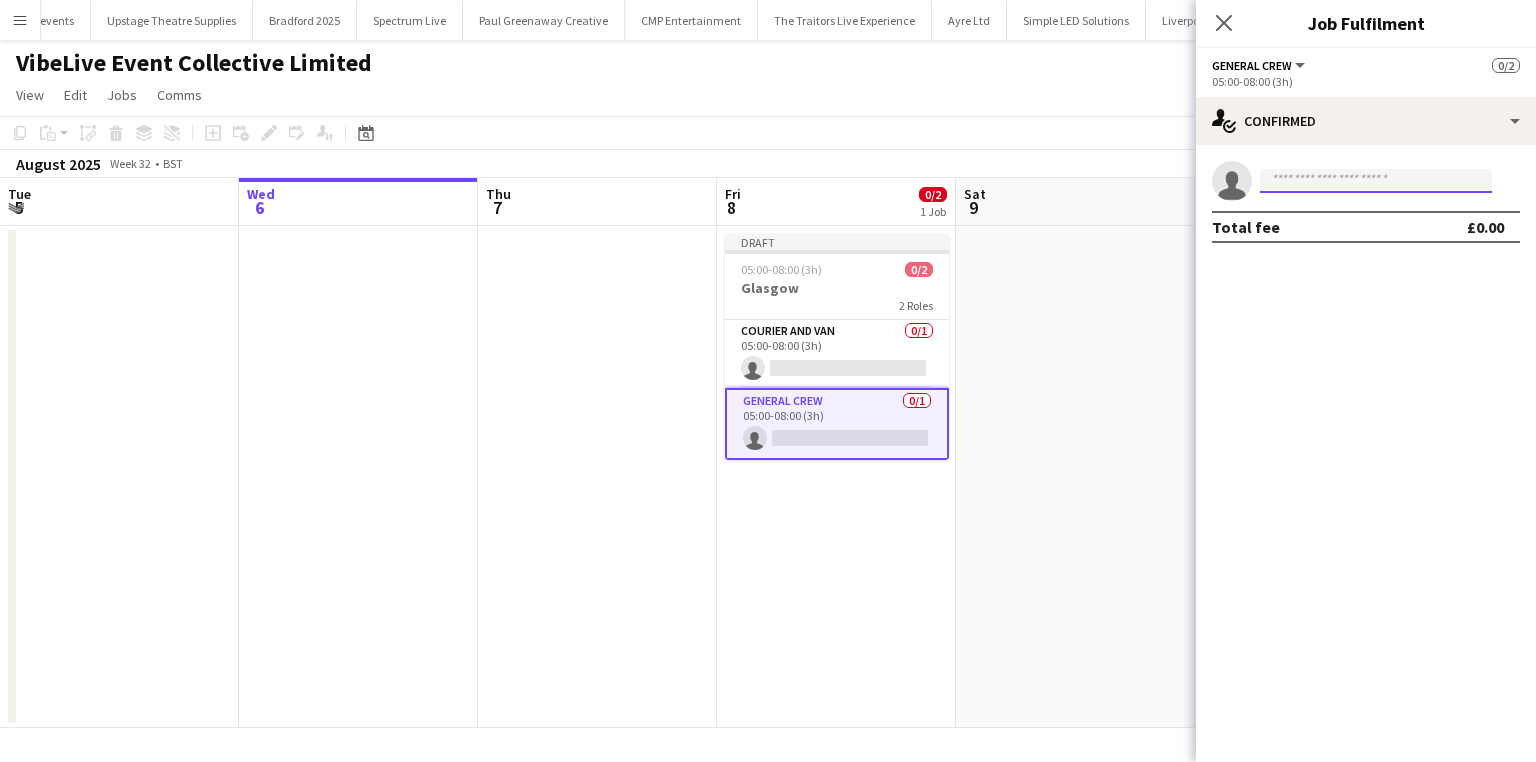 click at bounding box center [1376, 181] 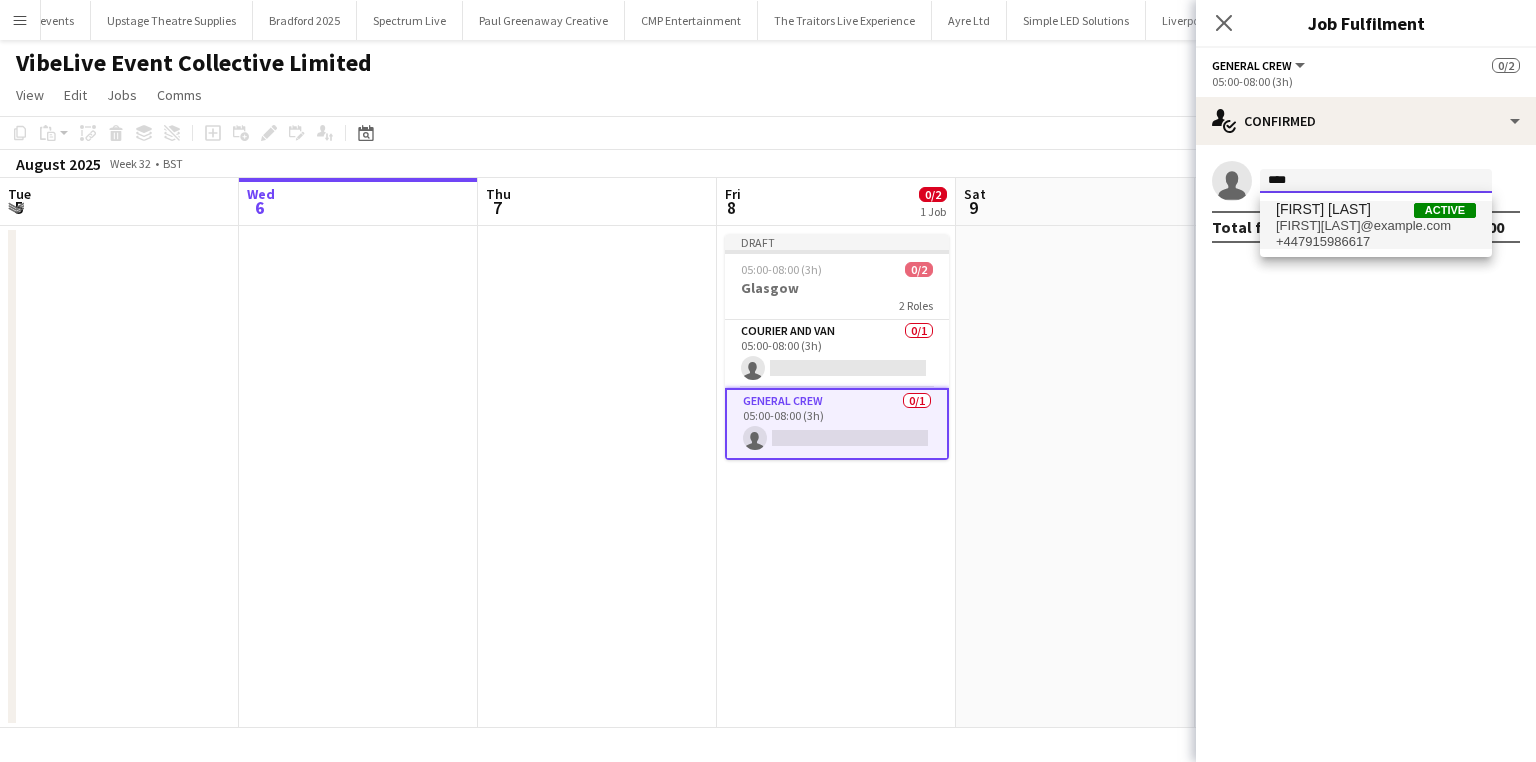 type on "****" 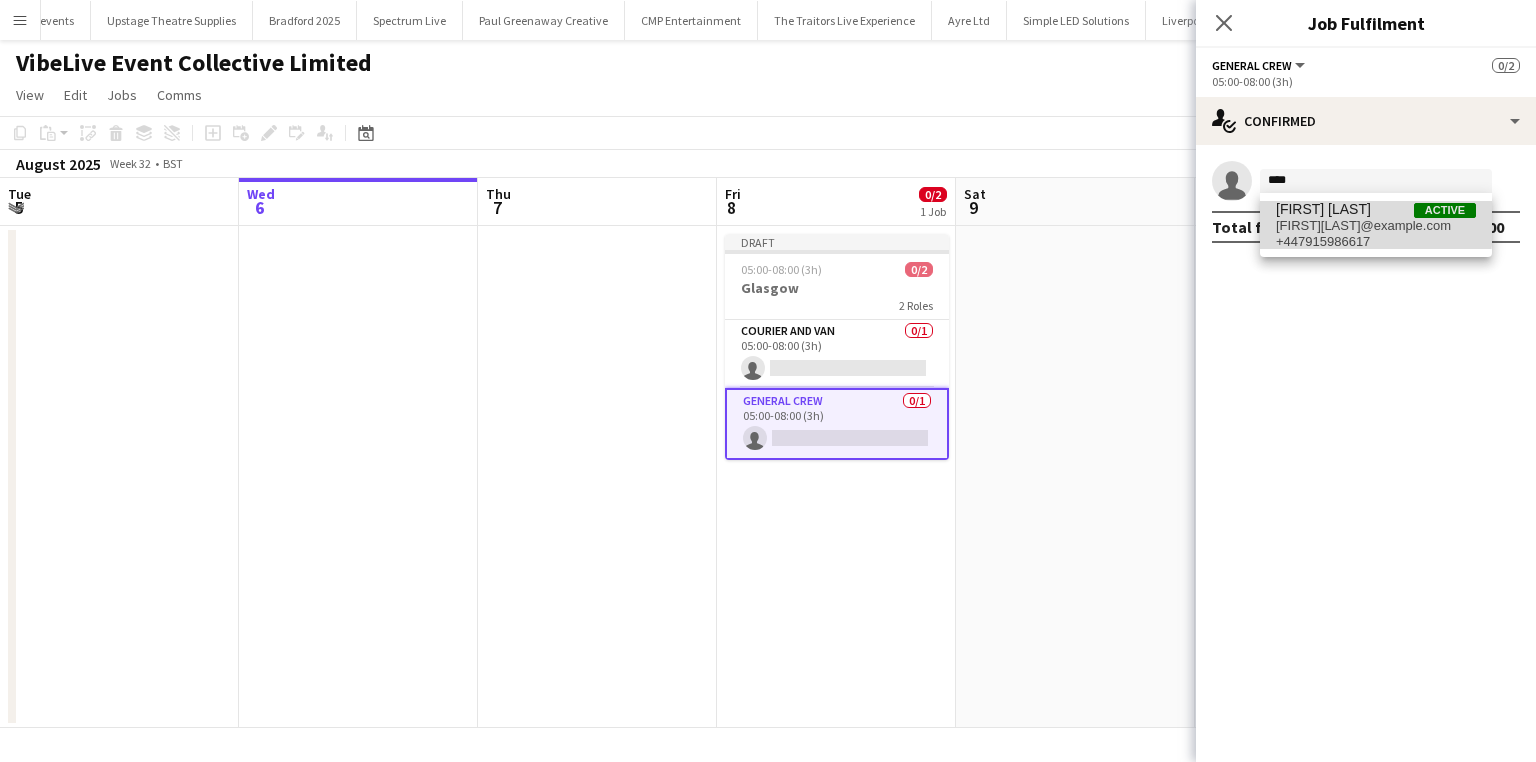 click on "[FIRST][LAST]@example.com" at bounding box center (1376, 226) 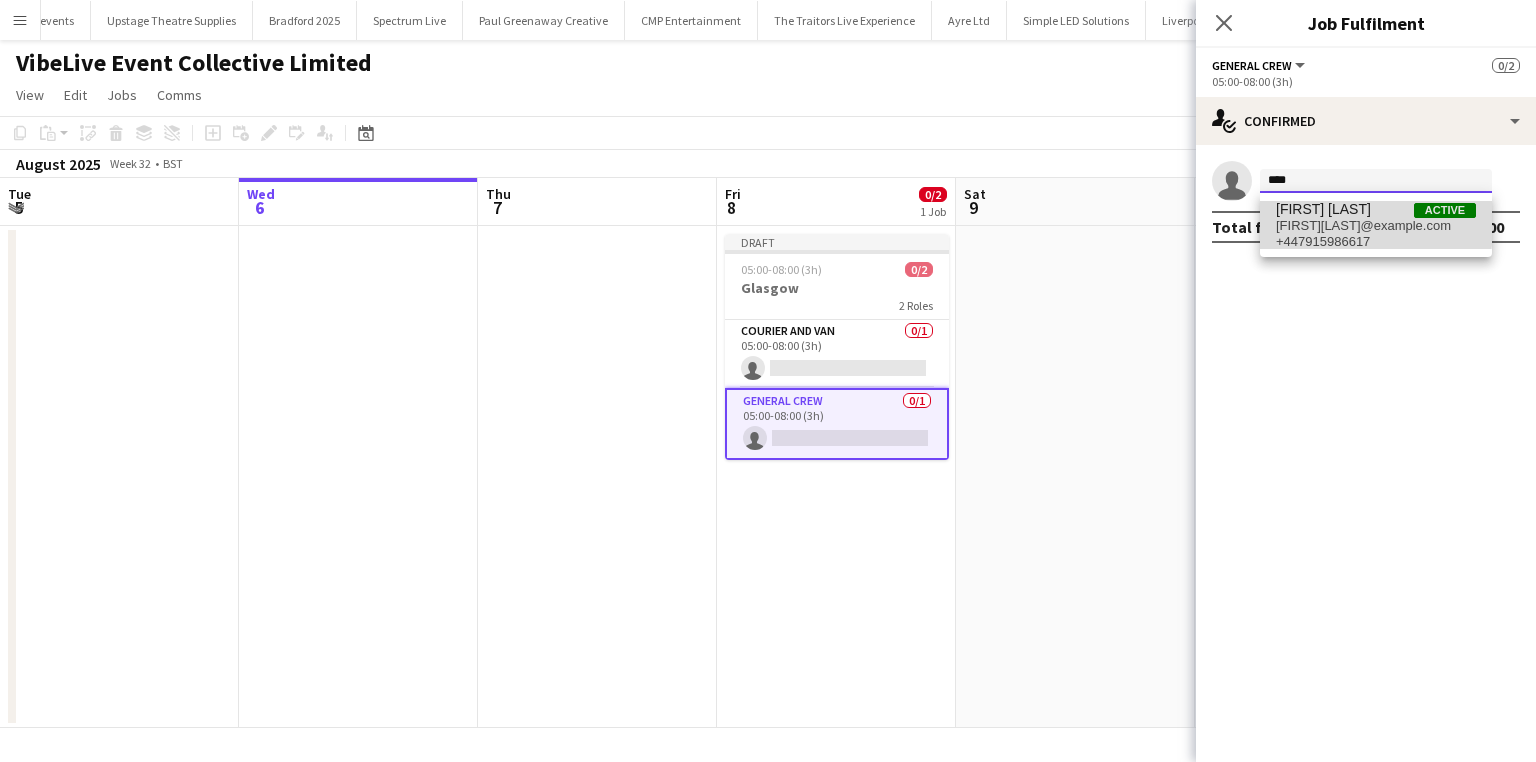 type 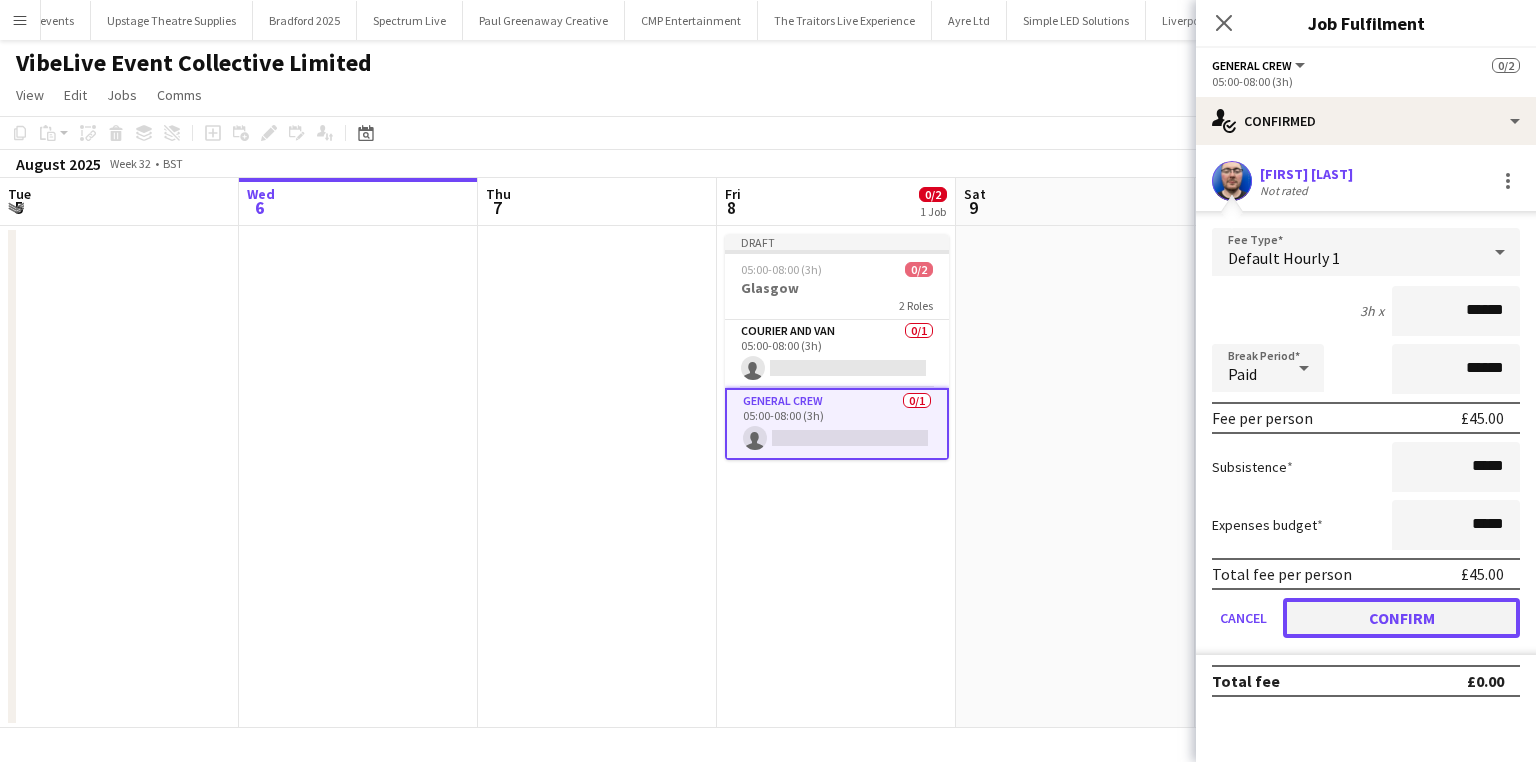 click on "Confirm" at bounding box center [1401, 618] 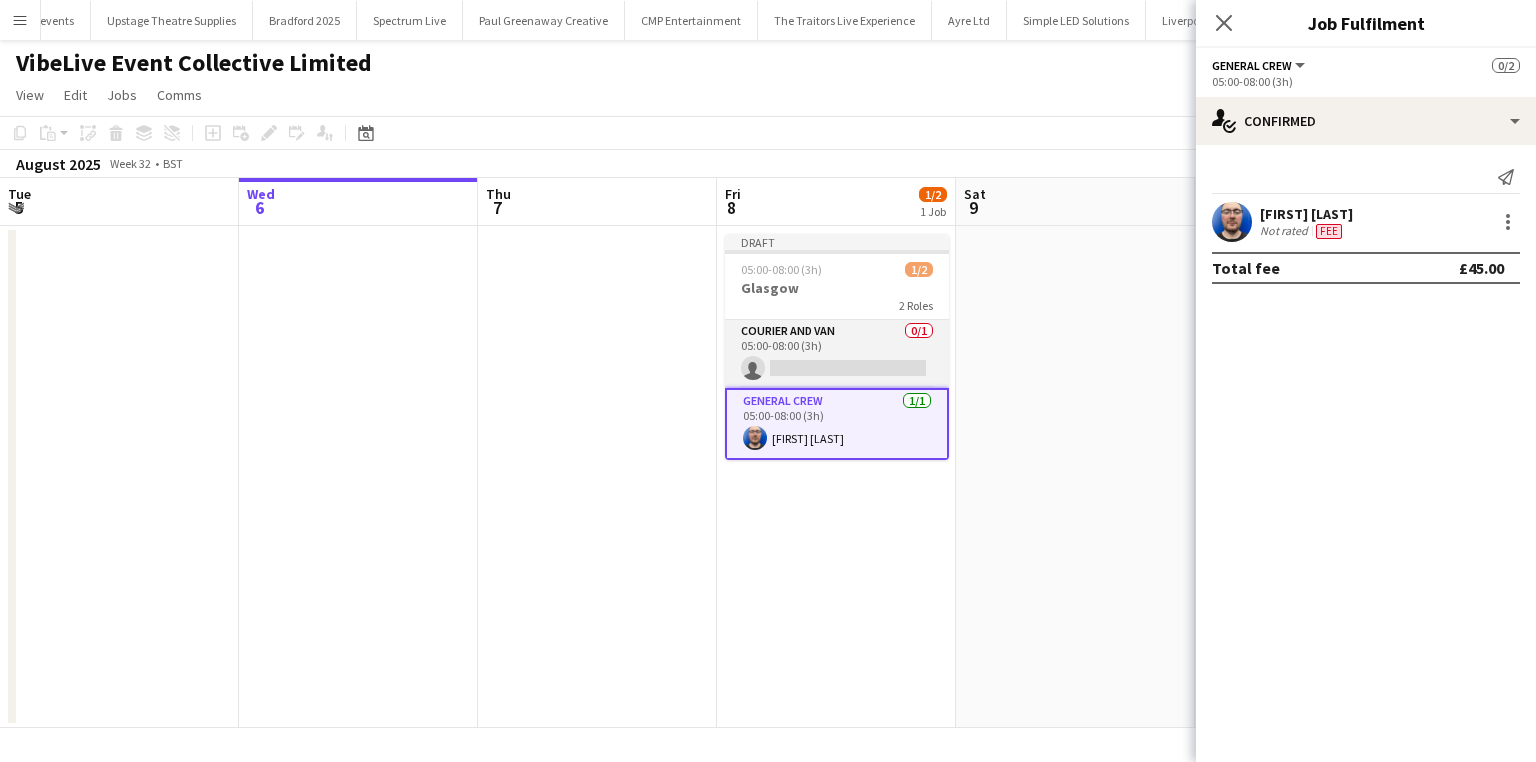 click on "Courier and Van   0/1   05:00-08:00 (3h)
single-neutral-actions" at bounding box center [837, 354] 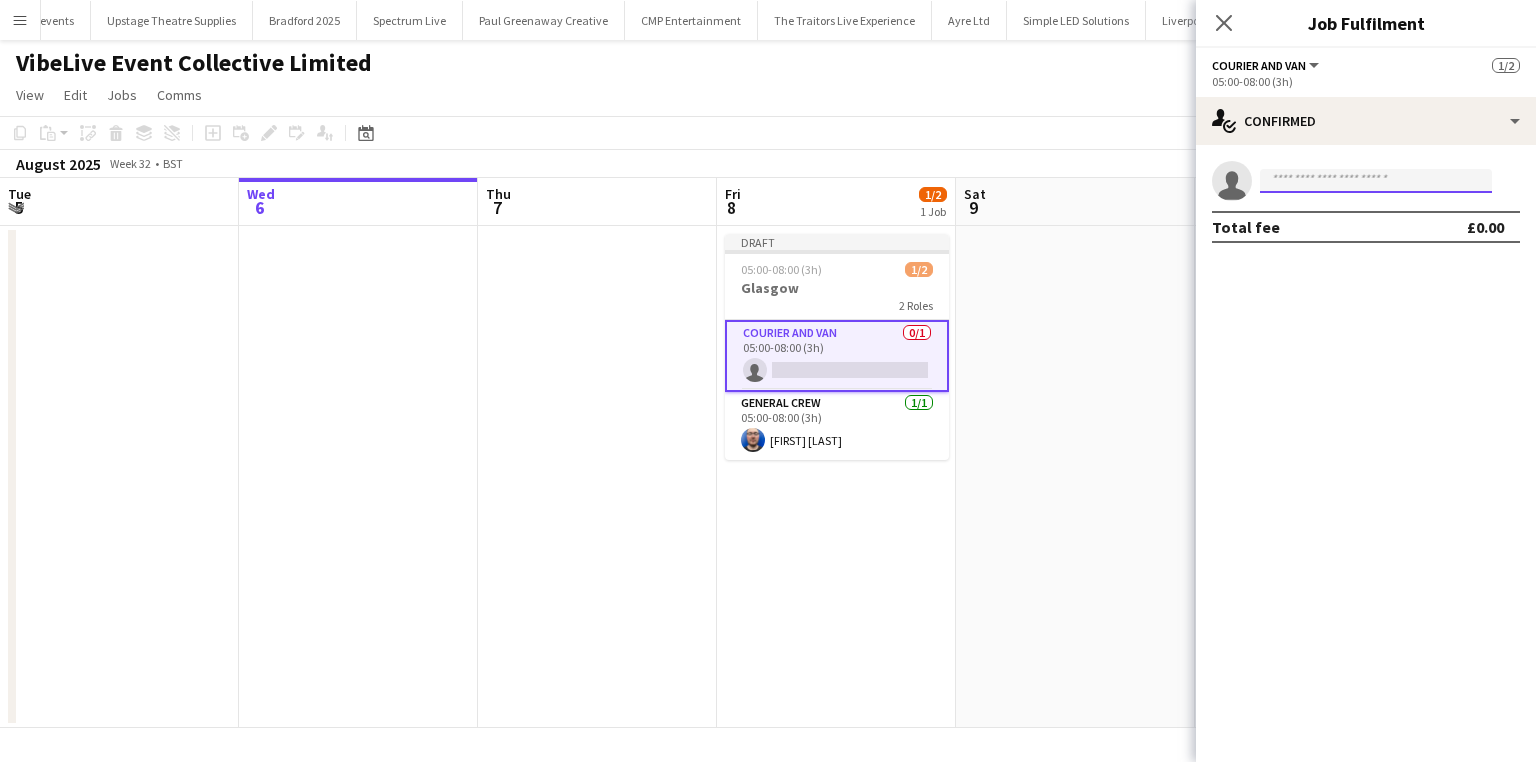 click at bounding box center [1376, 181] 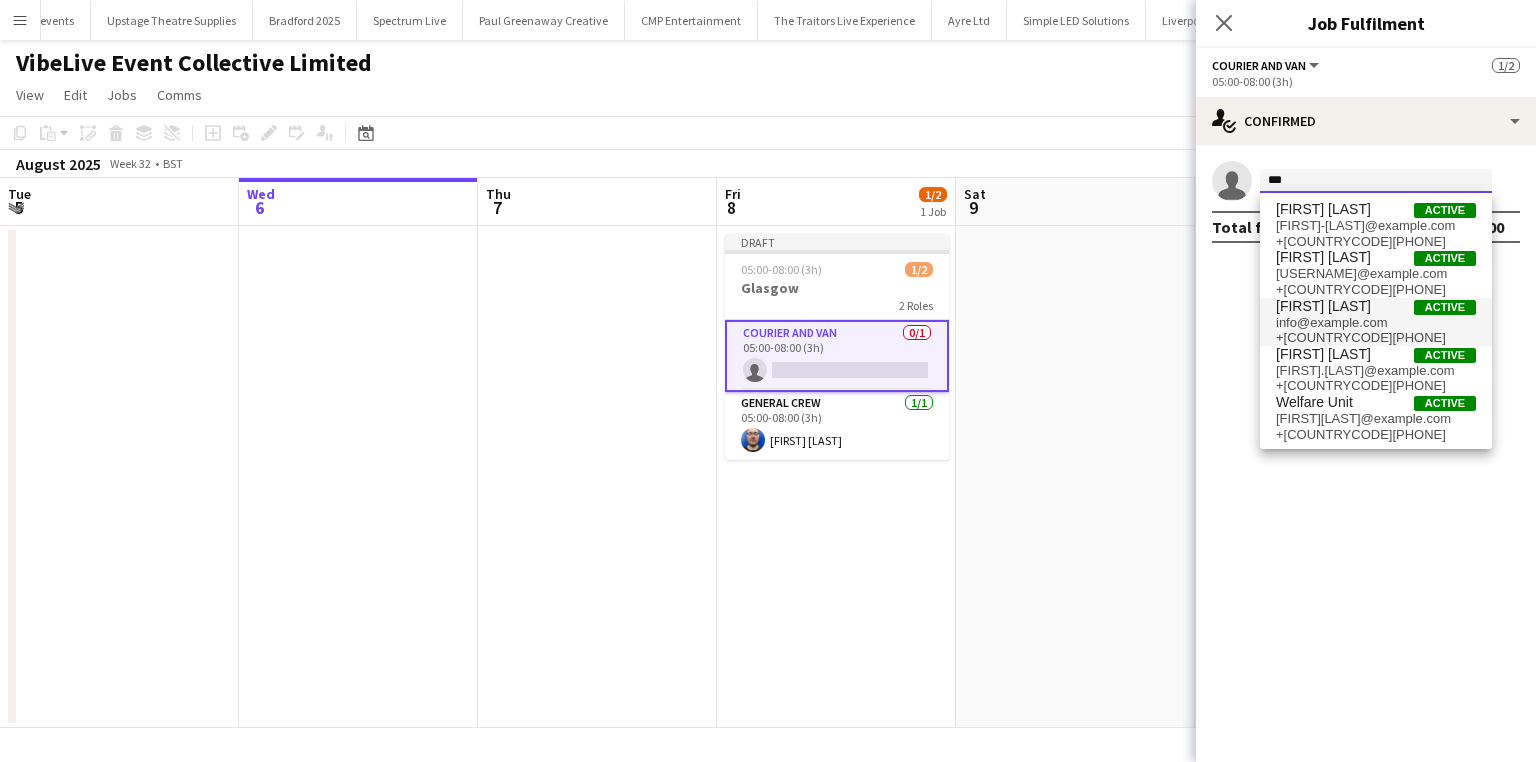 type on "***" 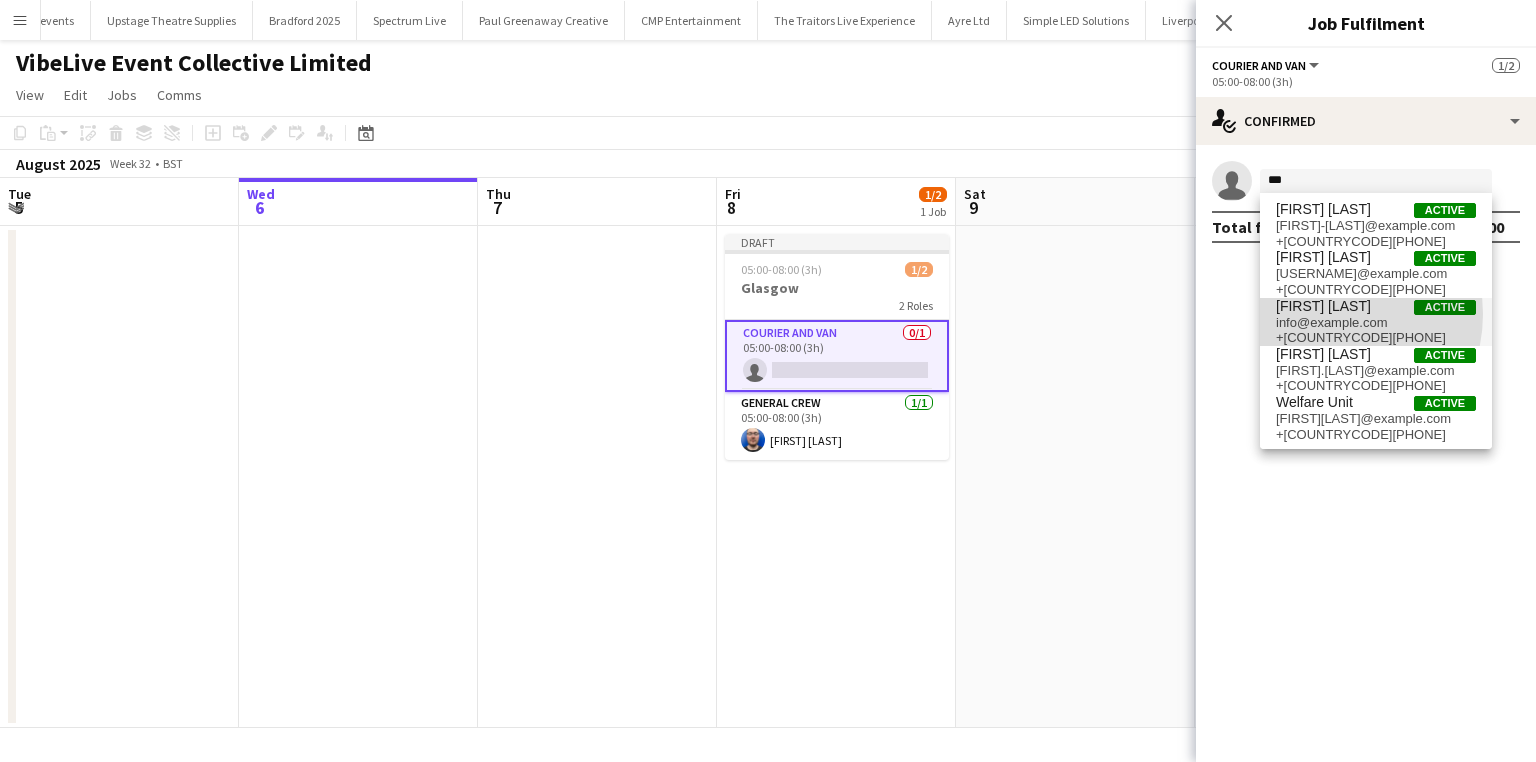 click on "info@example.com" at bounding box center (1376, 323) 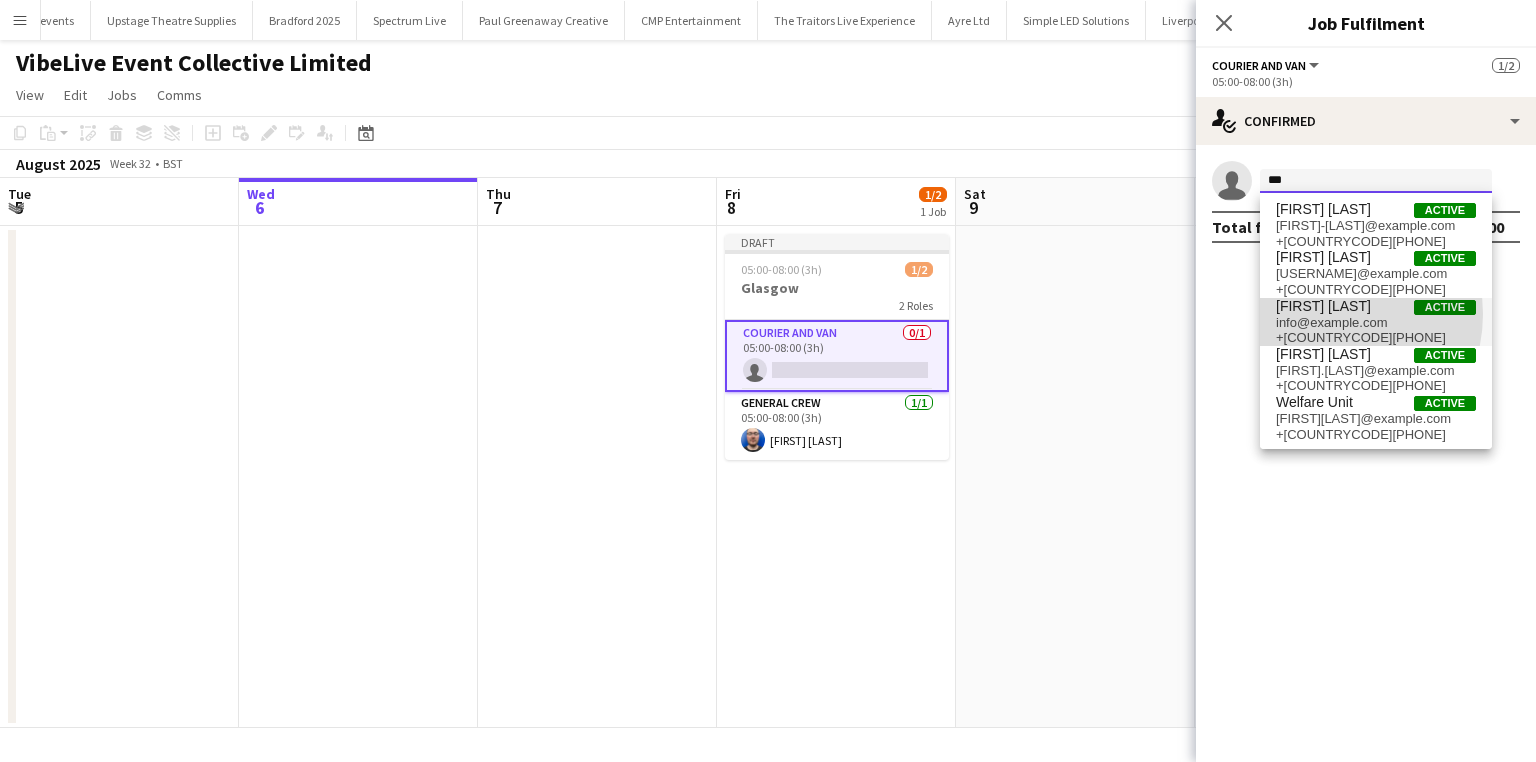 type 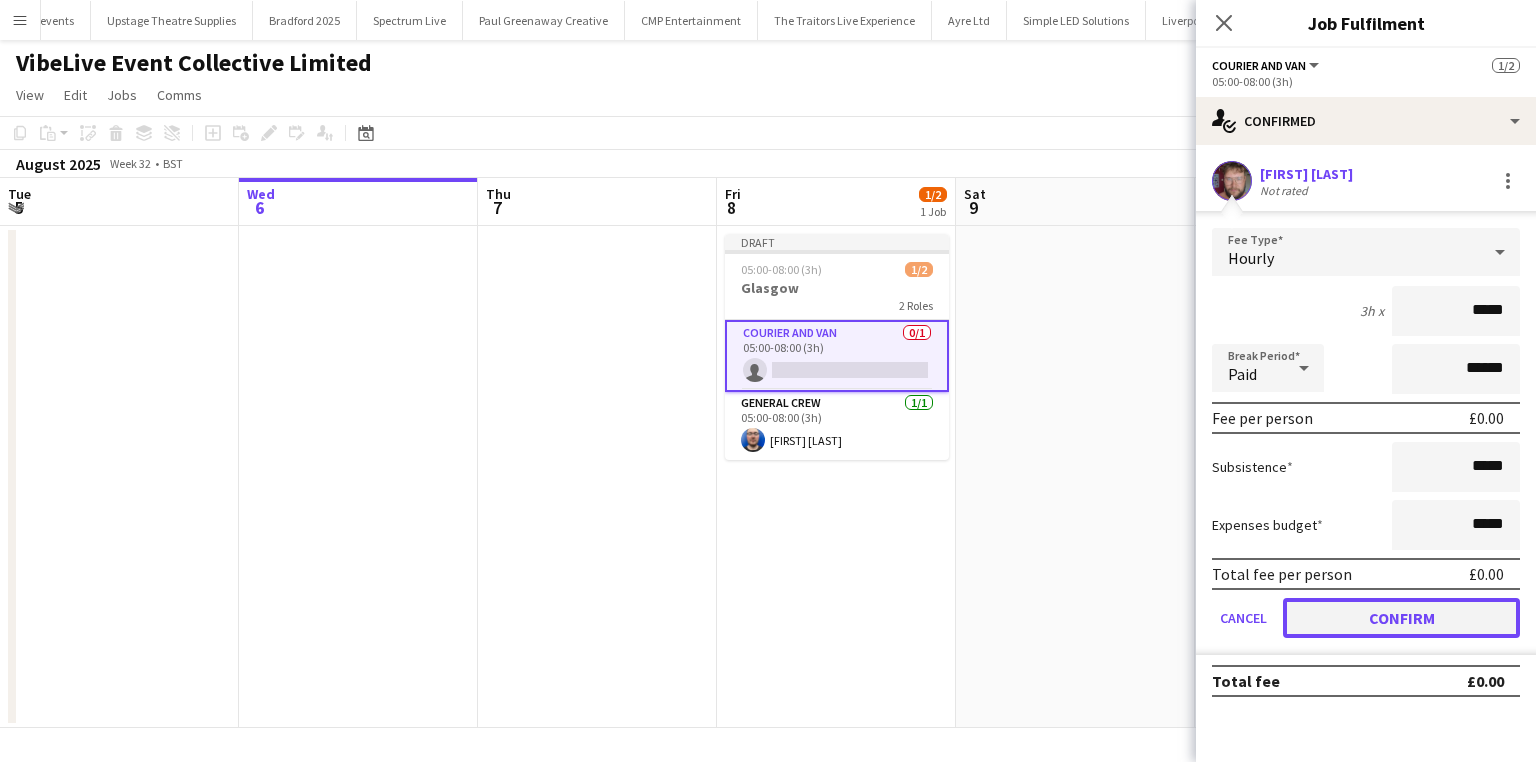 click on "Confirm" at bounding box center (1401, 618) 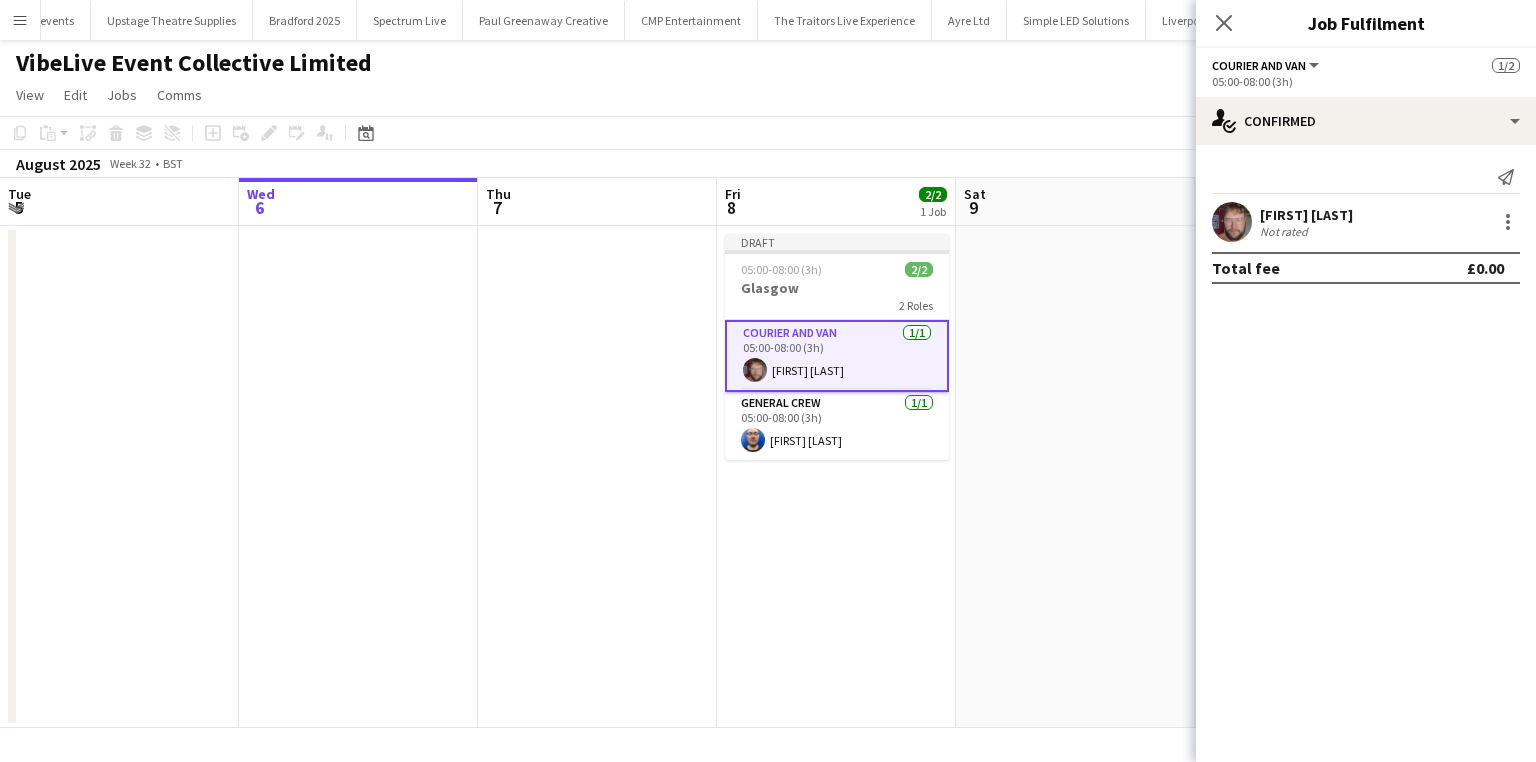 click at bounding box center (597, 477) 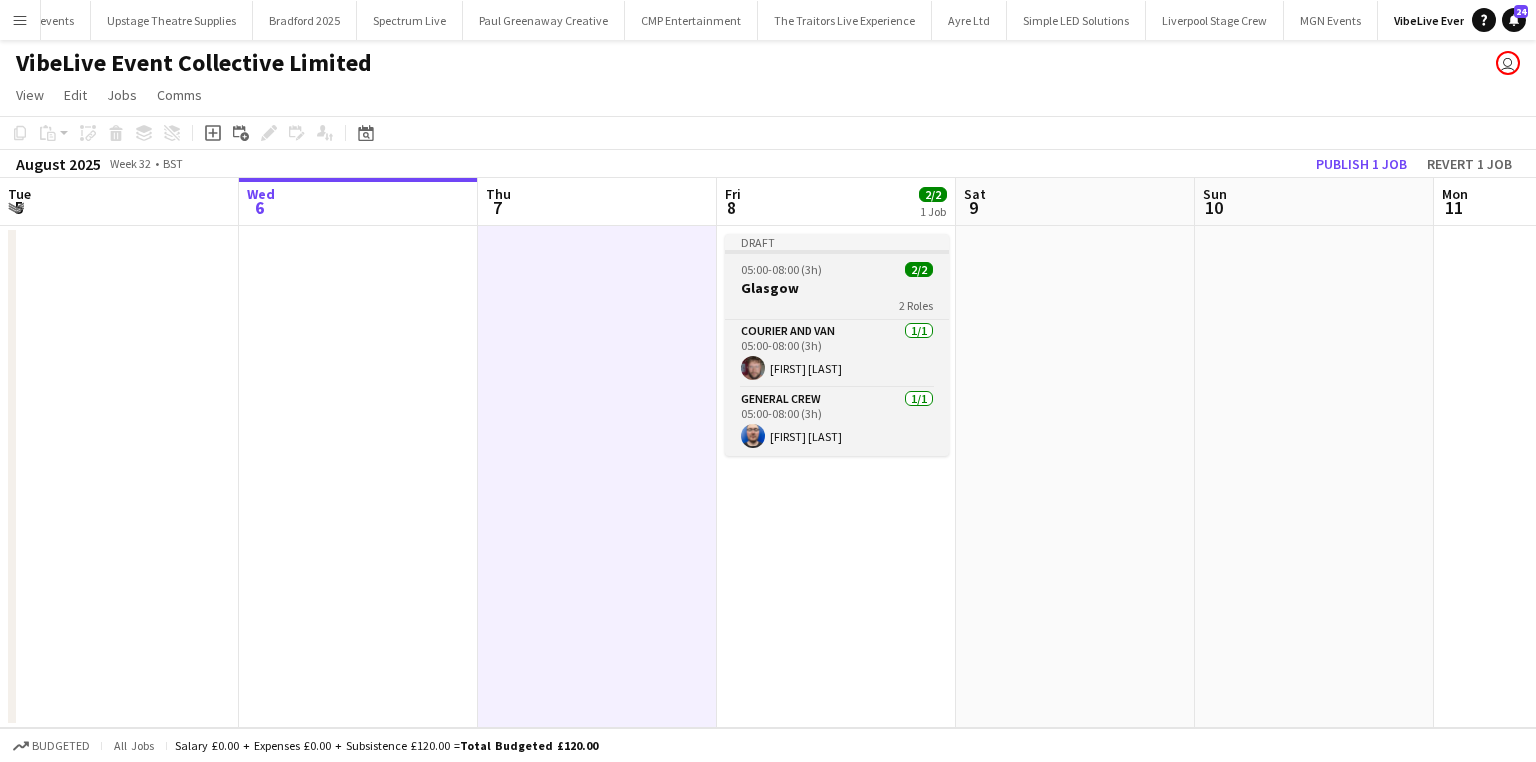 click on "2 Roles" at bounding box center (837, 305) 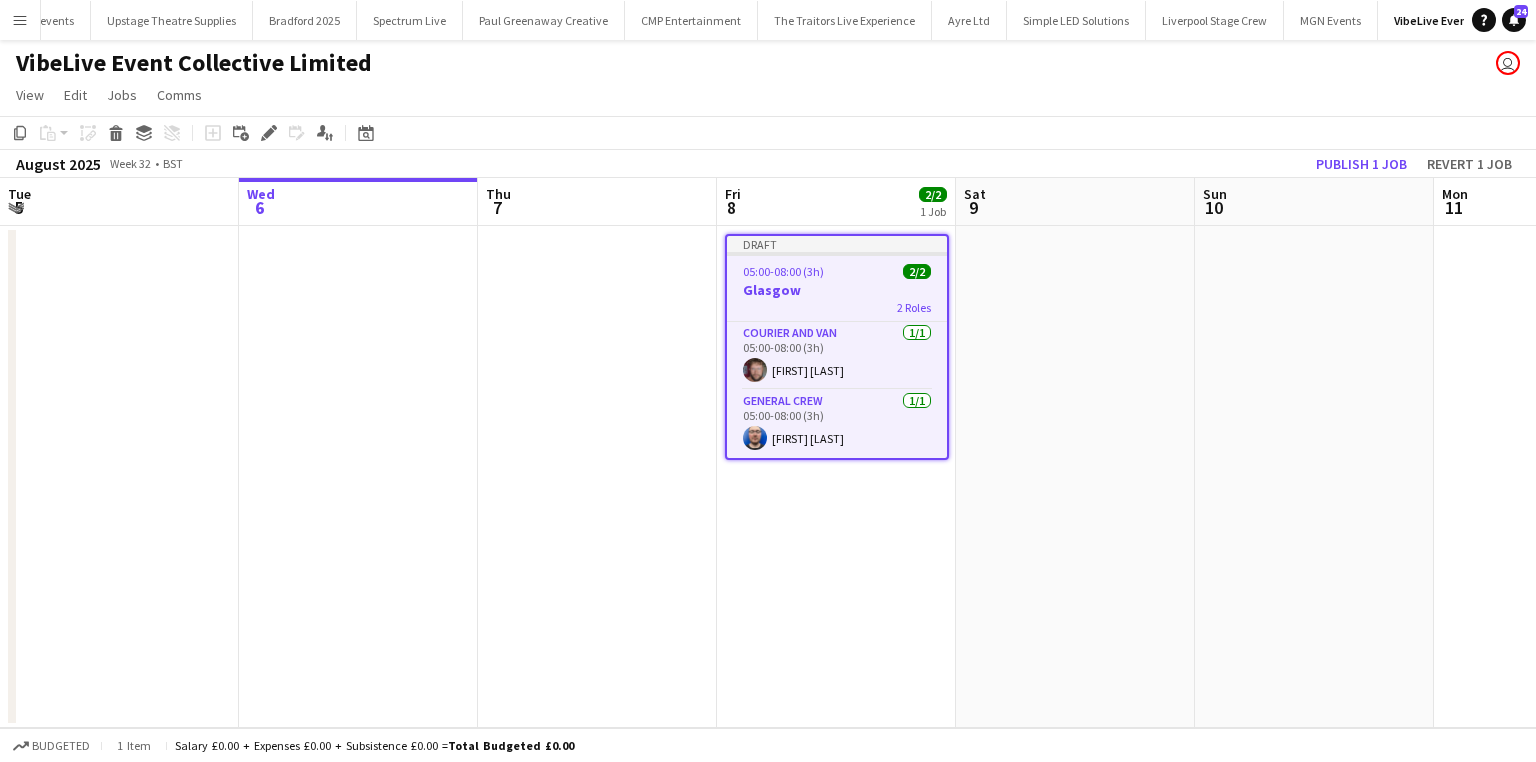 click on "Draft   05:00-08:00 (3h)    2/2   [CITY]   2 Roles   Courier and Van   1/1   05:00-08:00 (3h)
[FIRST] [LAST]  General Crew   1/1   05:00-08:00 (3h)
[FIRST] [LAST]" at bounding box center (836, 477) 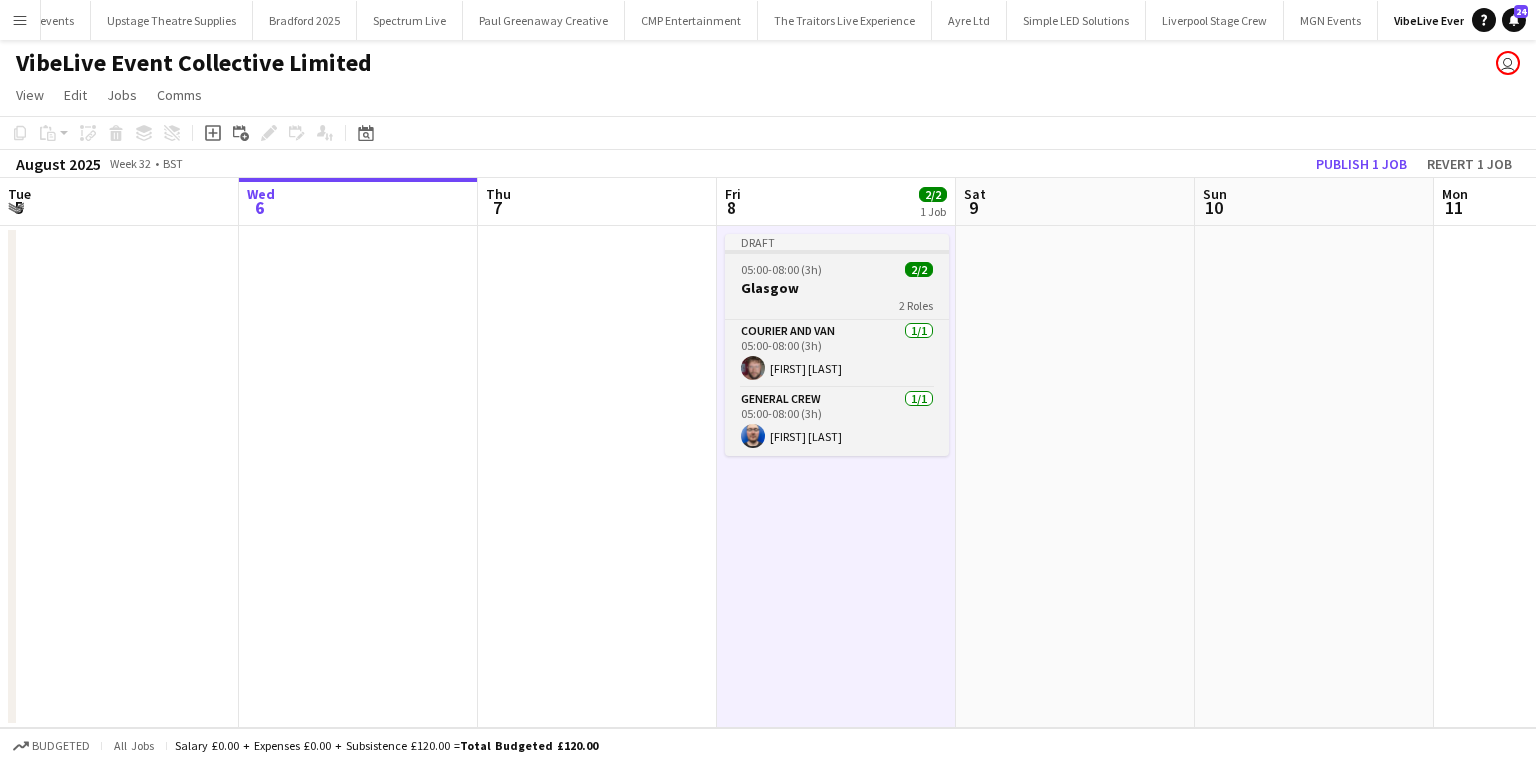 click on "Glasgow" at bounding box center (837, 288) 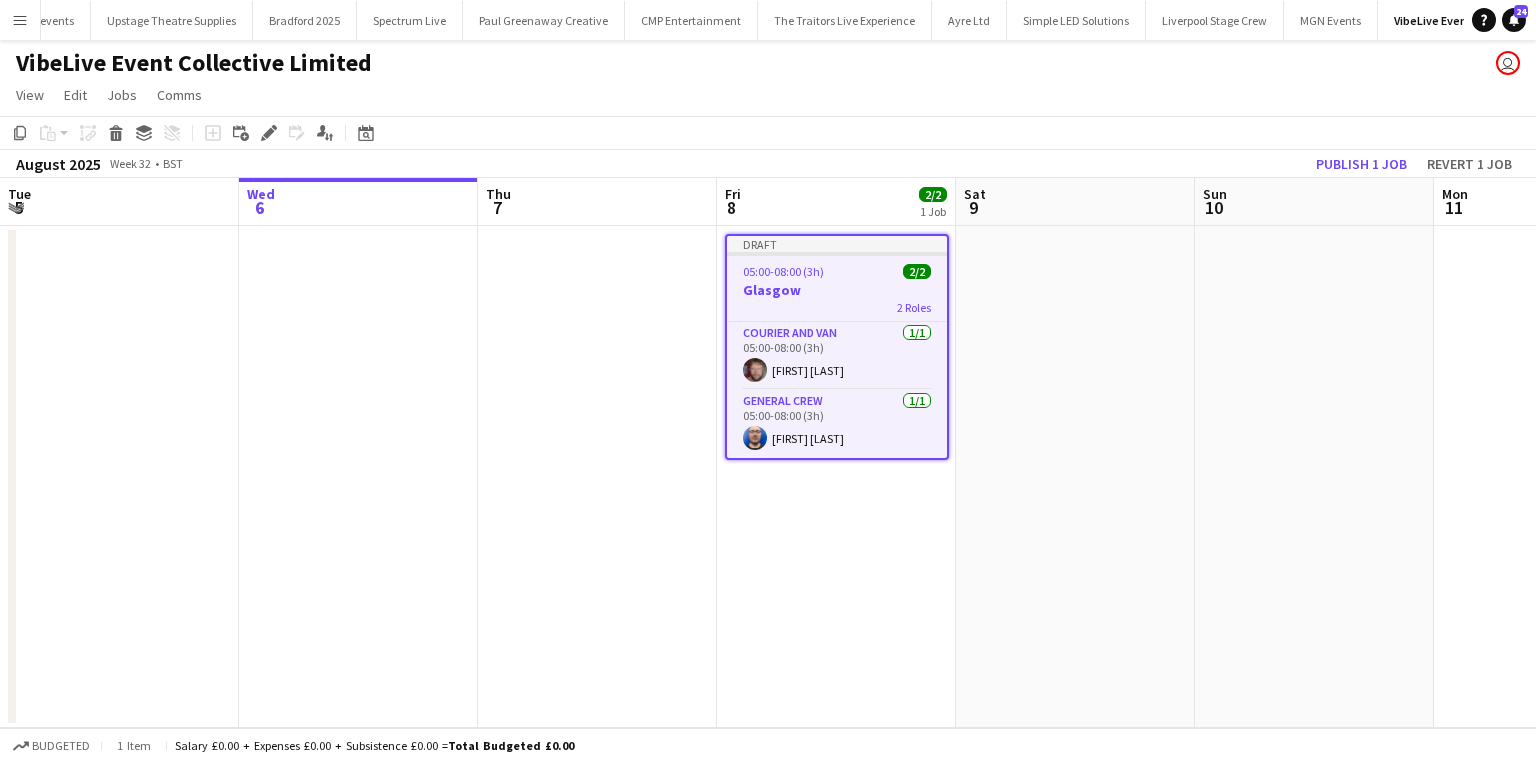 click on "Draft   05:00-08:00 (3h)    2/2   [CITY]   2 Roles   Courier and Van   1/1   05:00-08:00 (3h)
[FIRST] [LAST]  General Crew   1/1   05:00-08:00 (3h)
[FIRST] [LAST]" at bounding box center (836, 477) 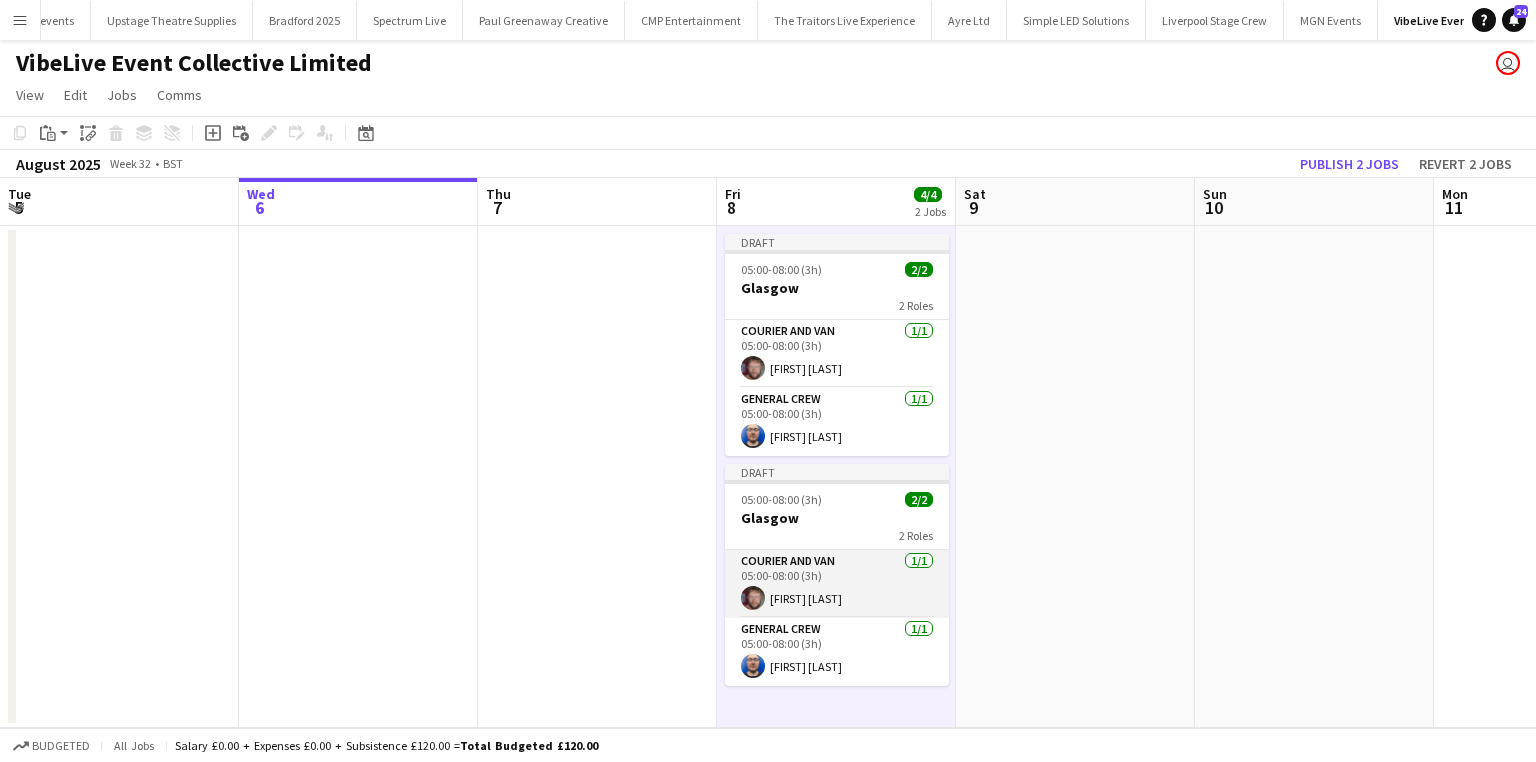click on "Courier and Van   1/1   05:00-08:00 (3h)
[FIRST] [LAST]" at bounding box center [837, 584] 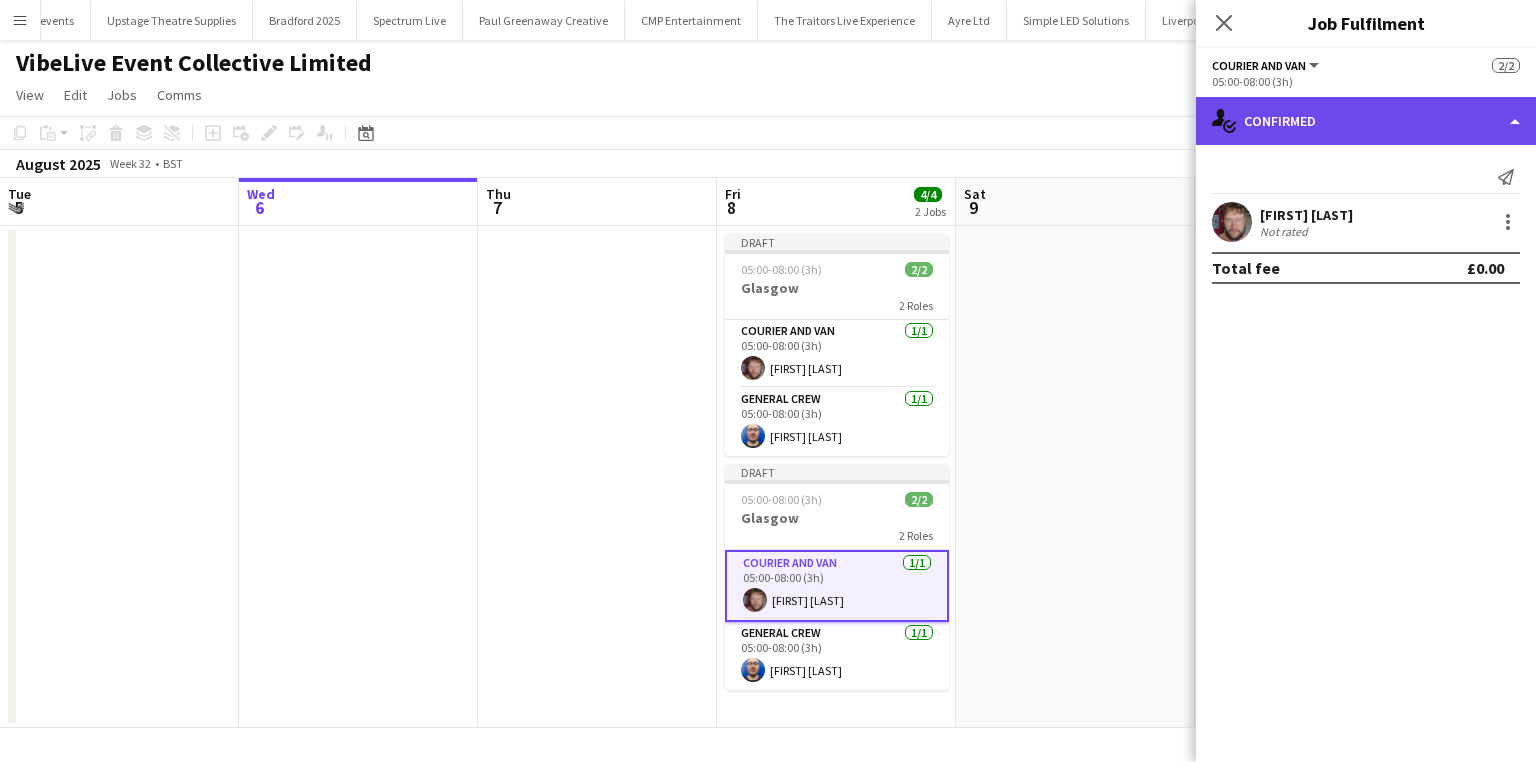 click on "single-neutral-actions-check-2
Confirmed" 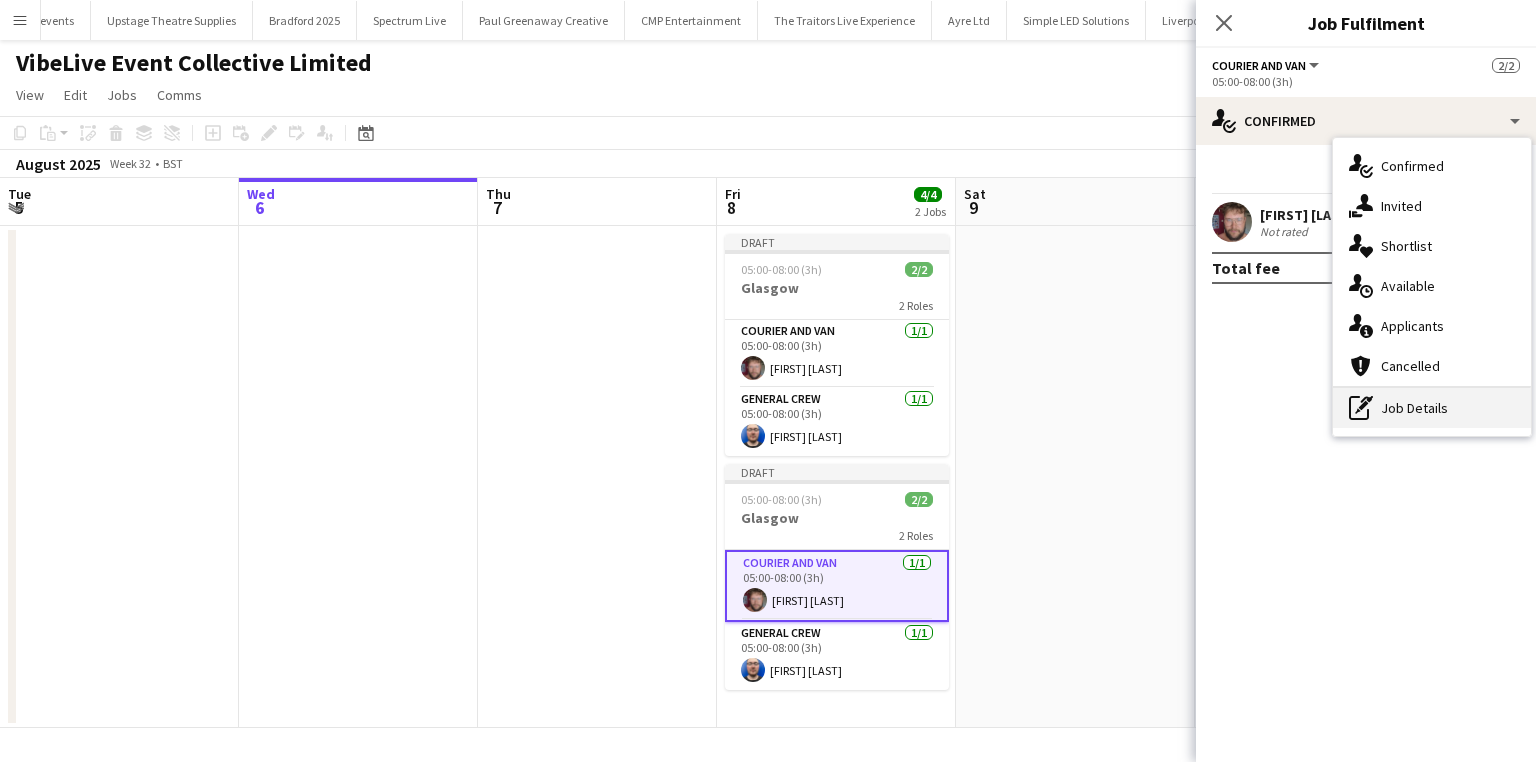 click on "pen-write
Job Details" at bounding box center [1432, 408] 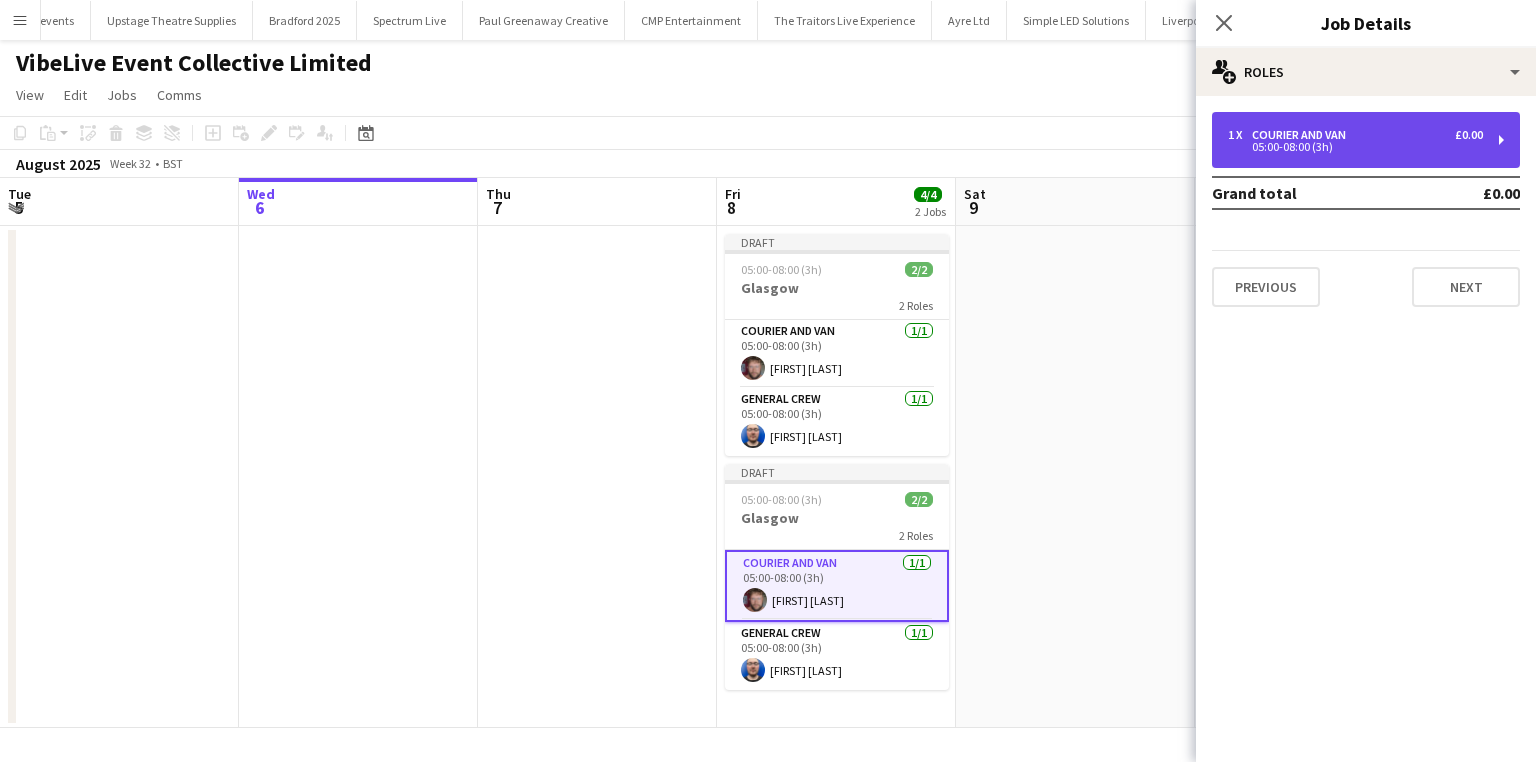 click on "Courier and Van" at bounding box center (1303, 135) 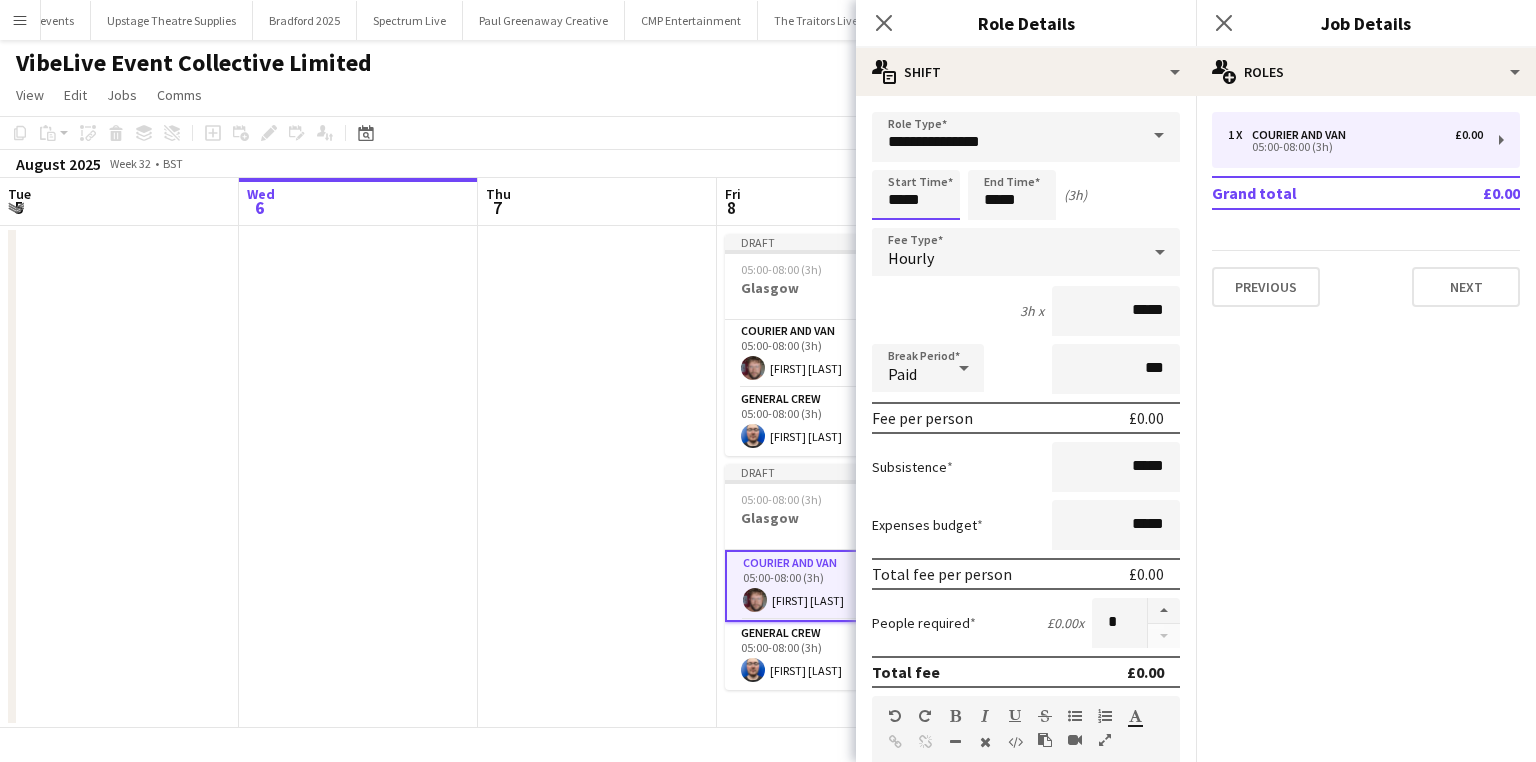 click on "*****" at bounding box center (916, 195) 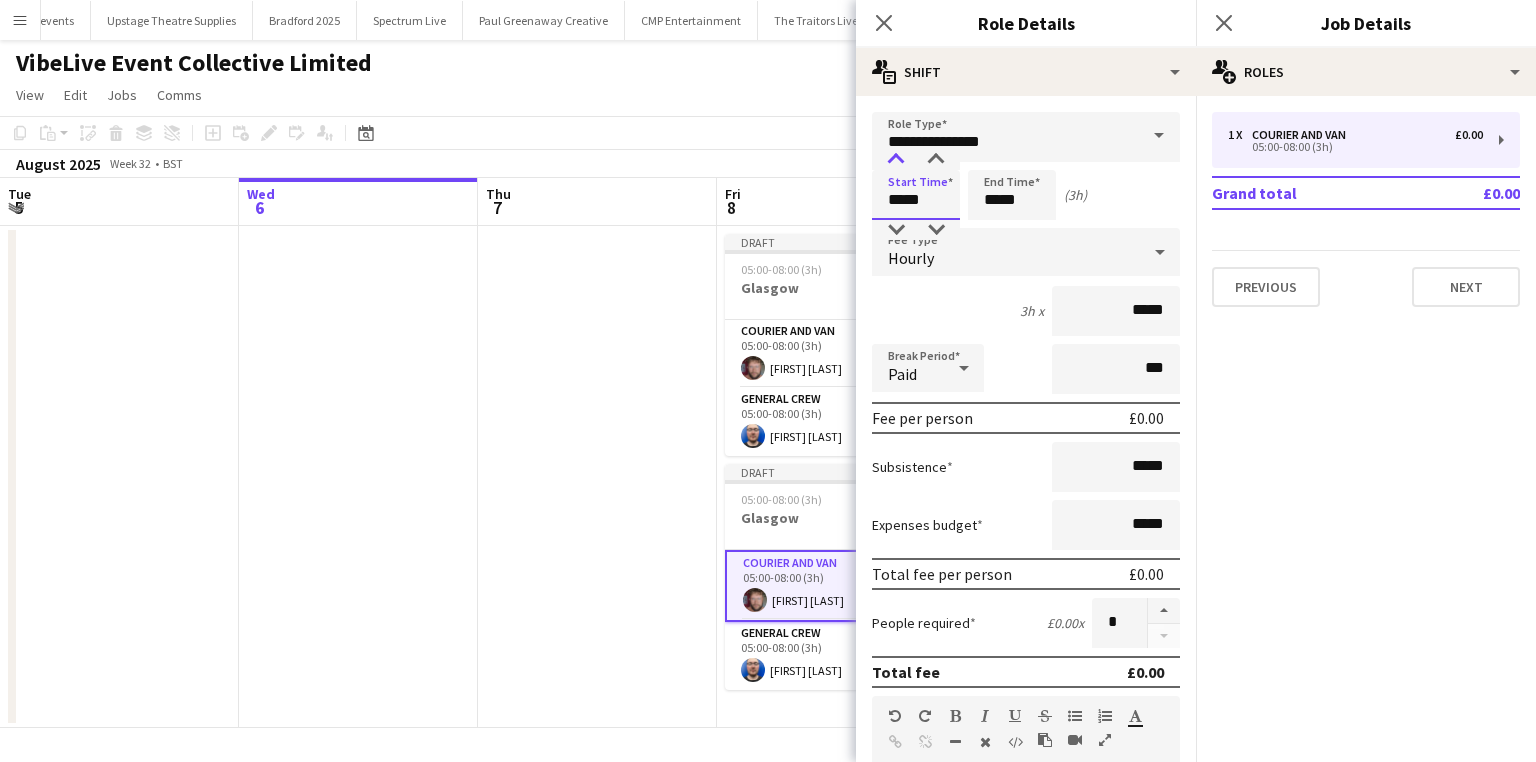 click at bounding box center [896, 160] 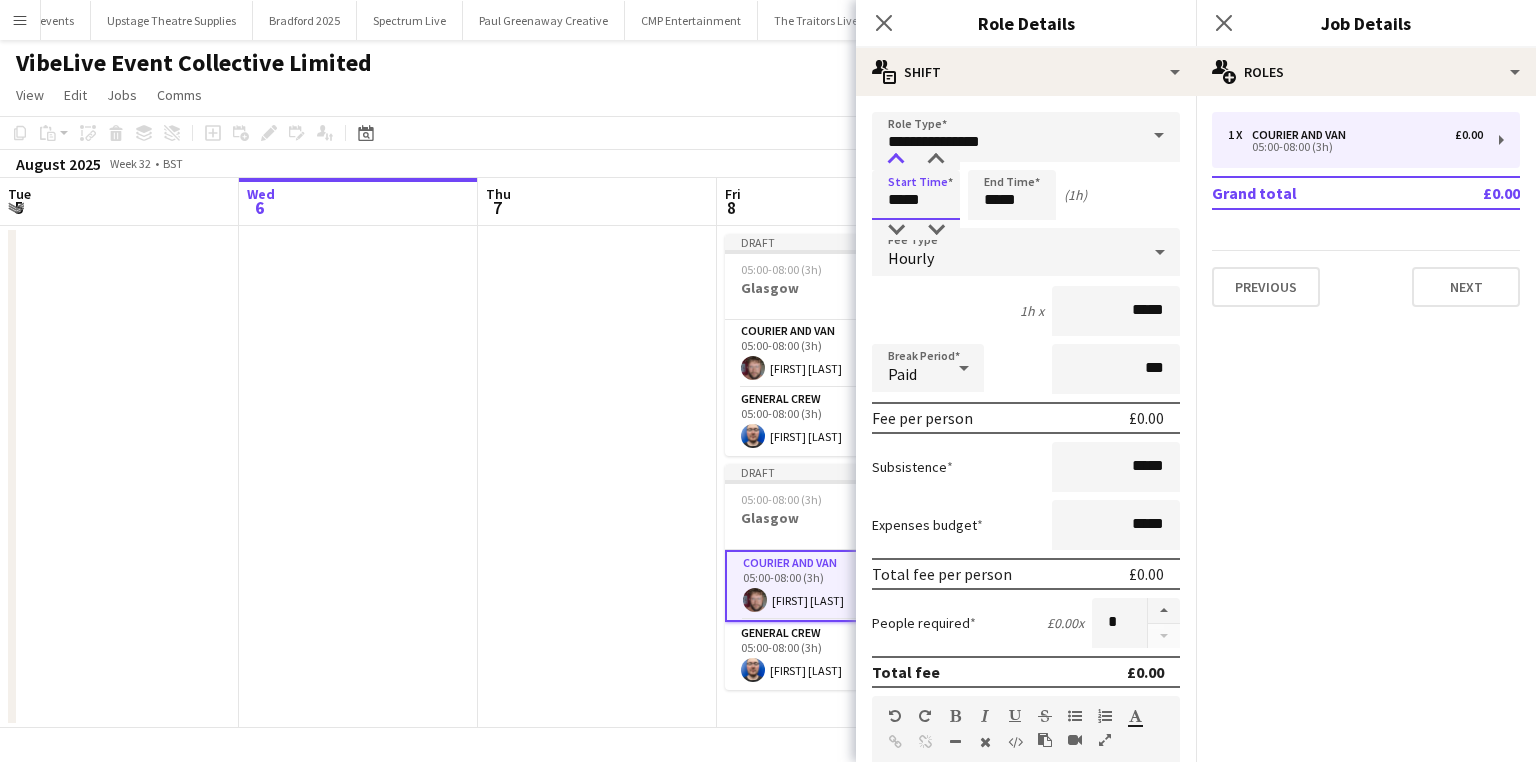 click at bounding box center [896, 160] 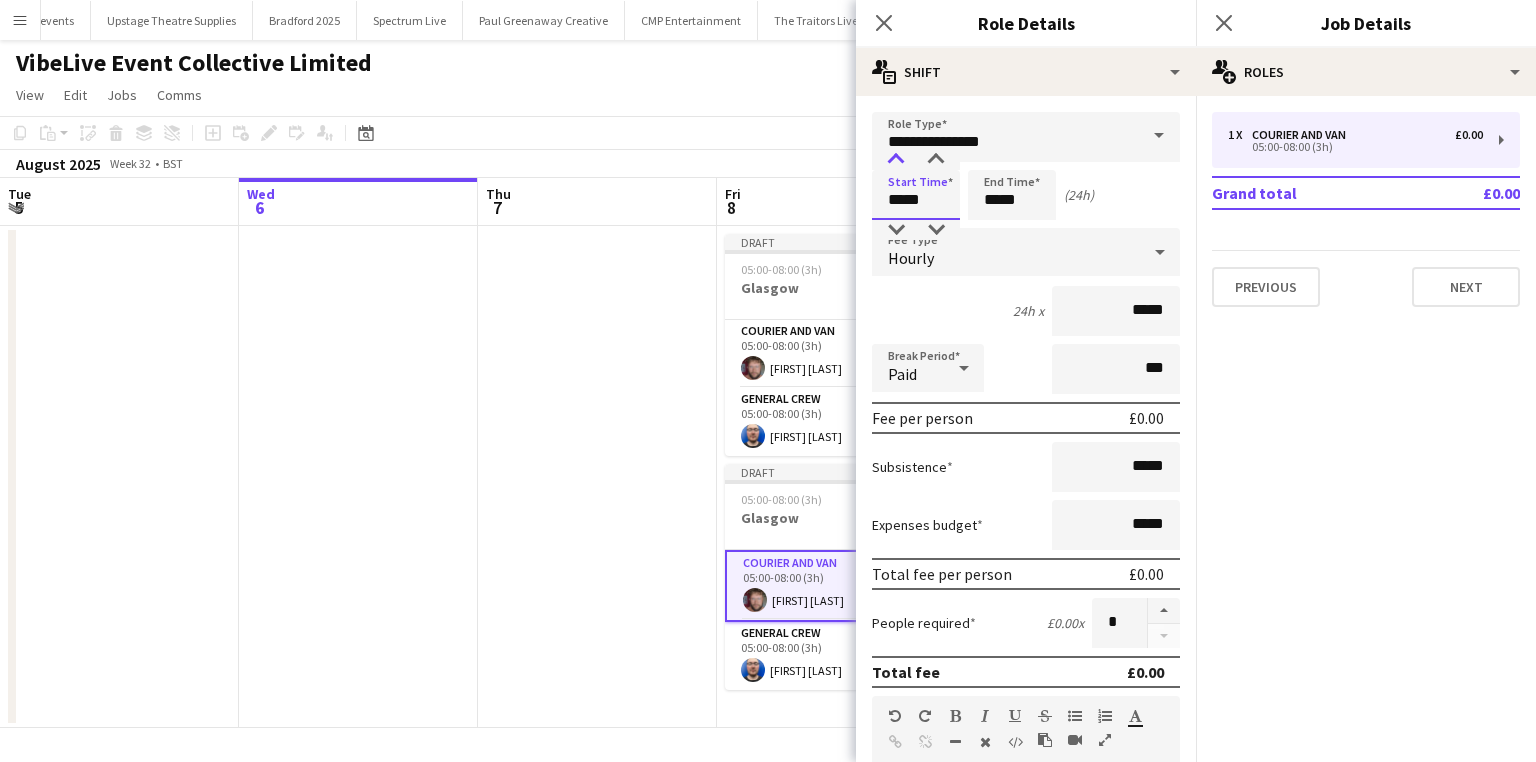 click at bounding box center [896, 160] 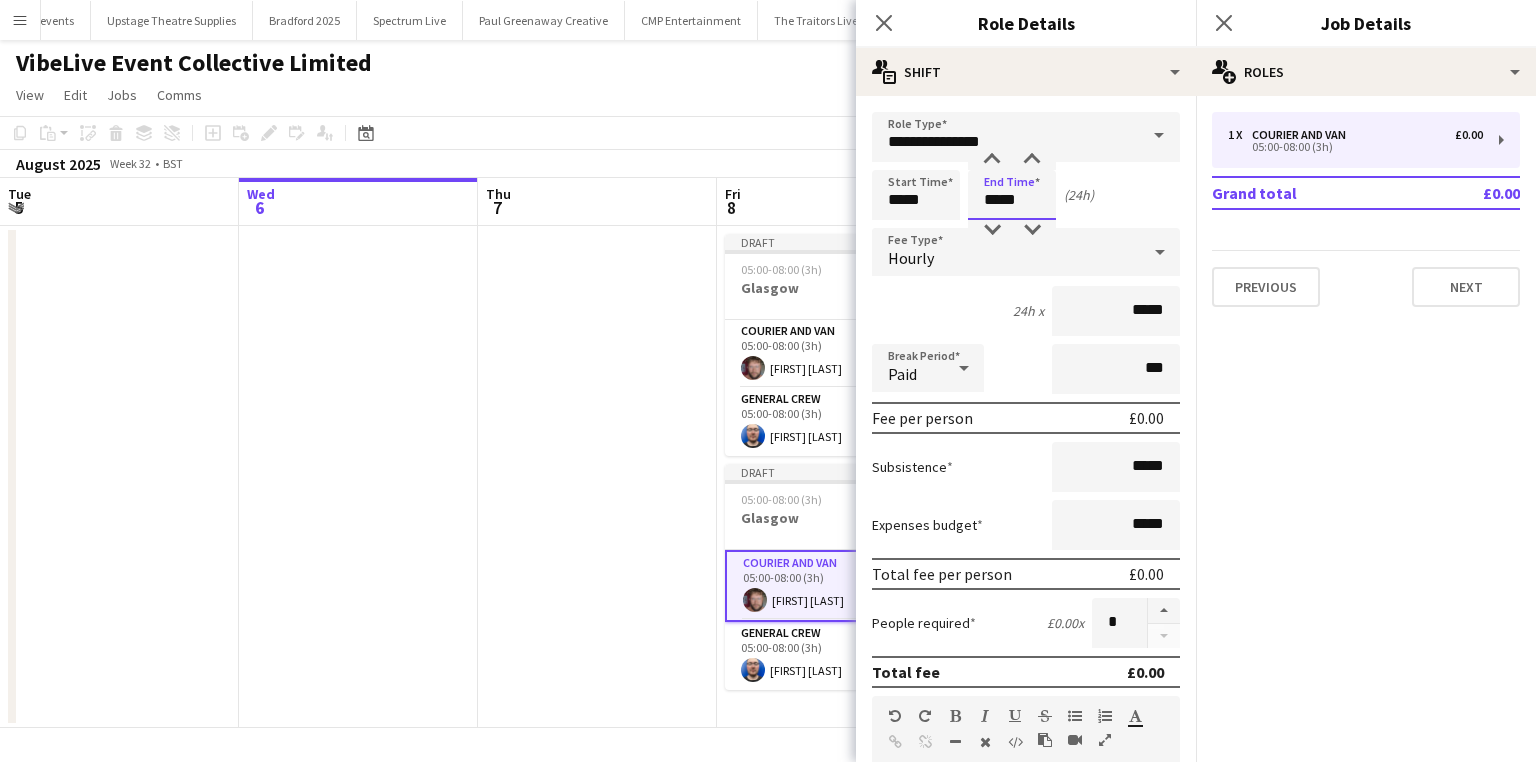 click on "*****" at bounding box center (1012, 195) 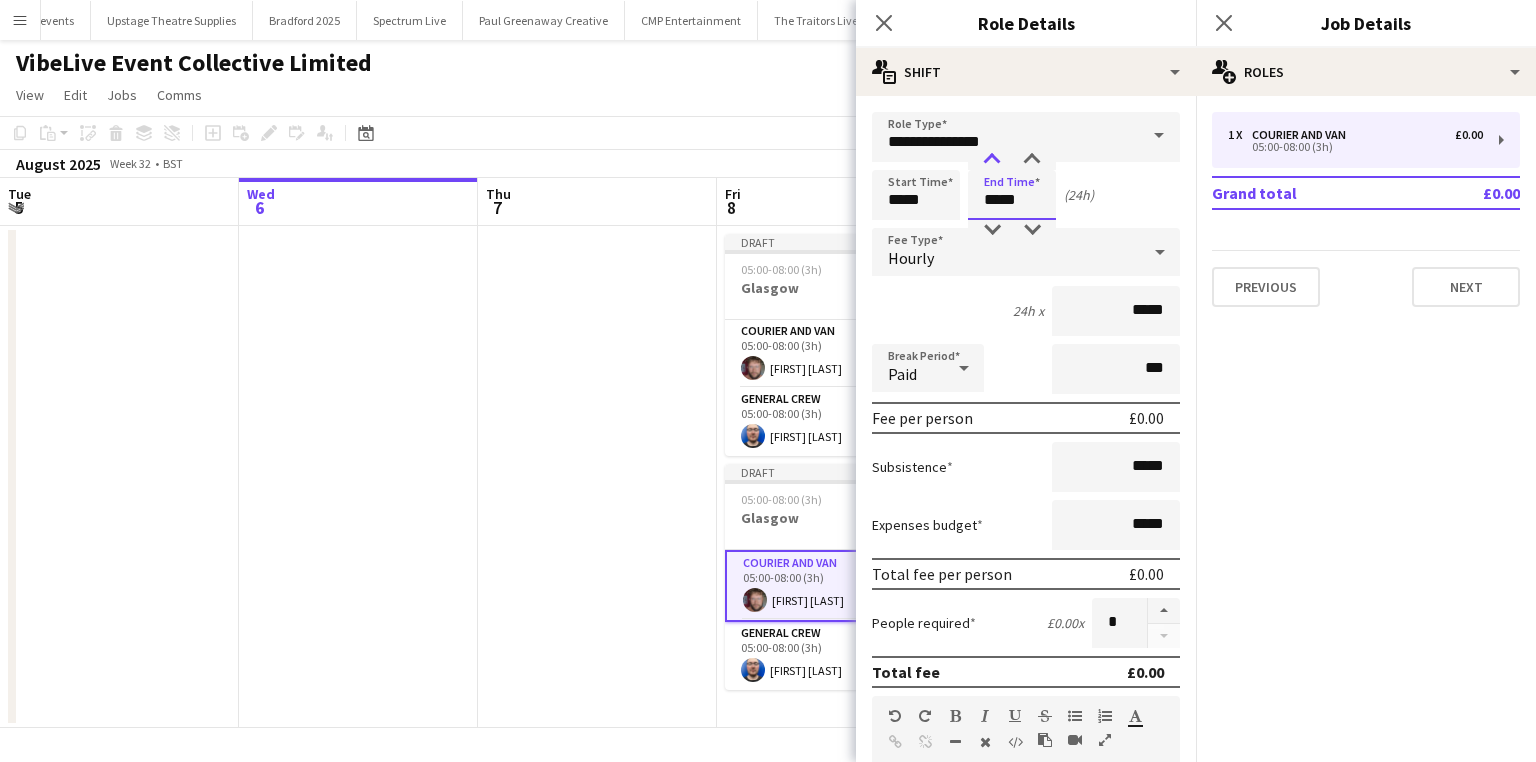click at bounding box center (992, 160) 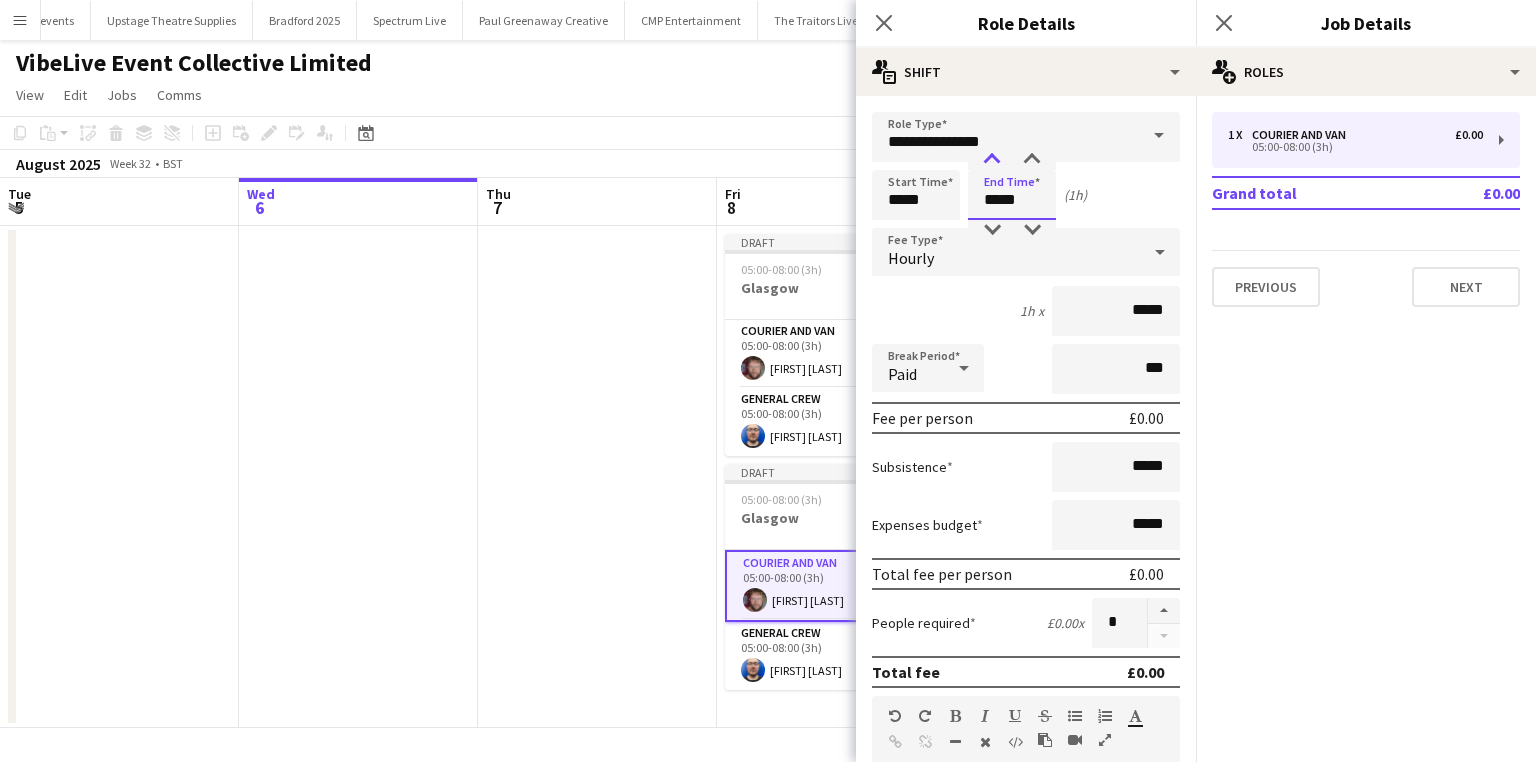 click at bounding box center [992, 160] 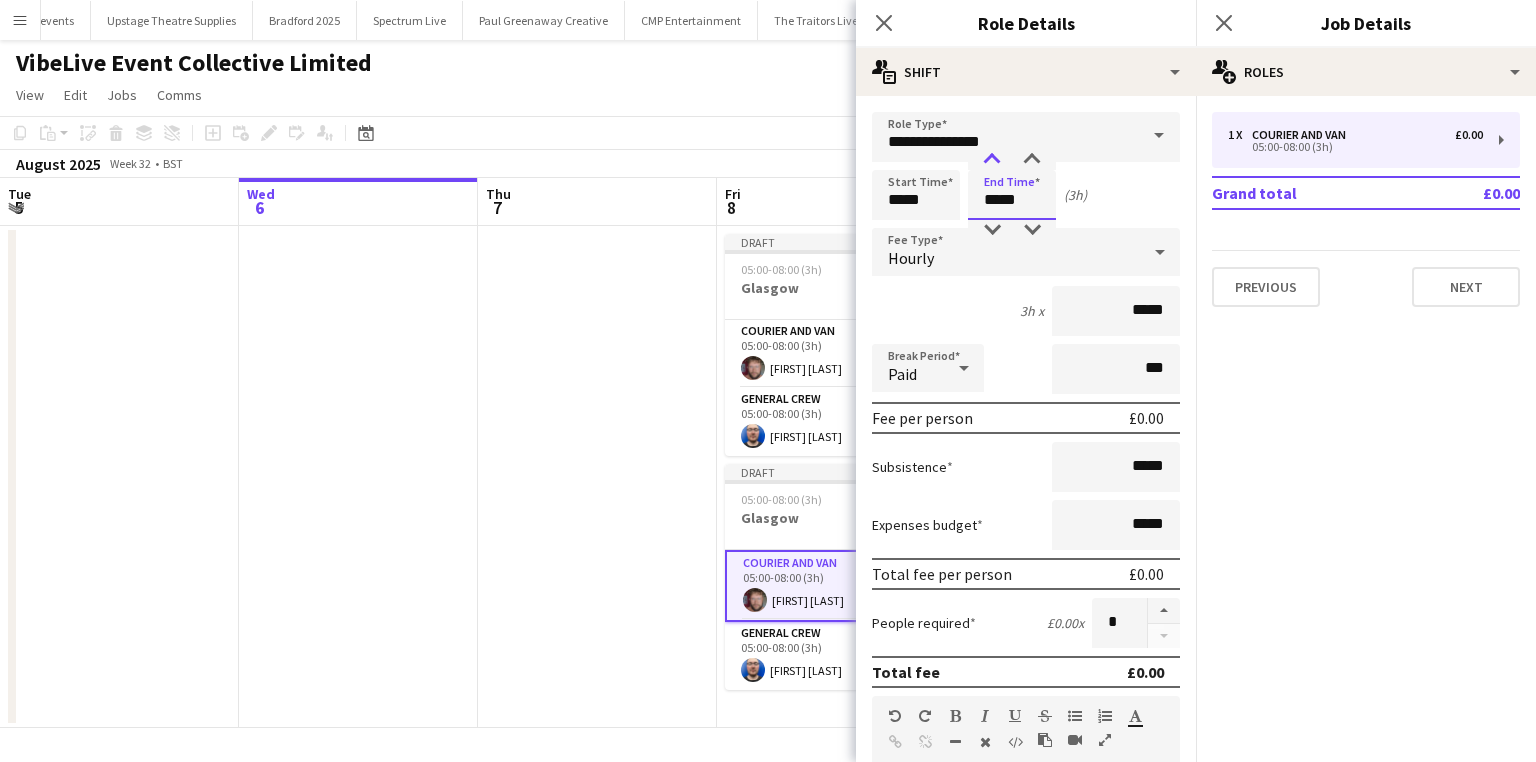 click at bounding box center (992, 160) 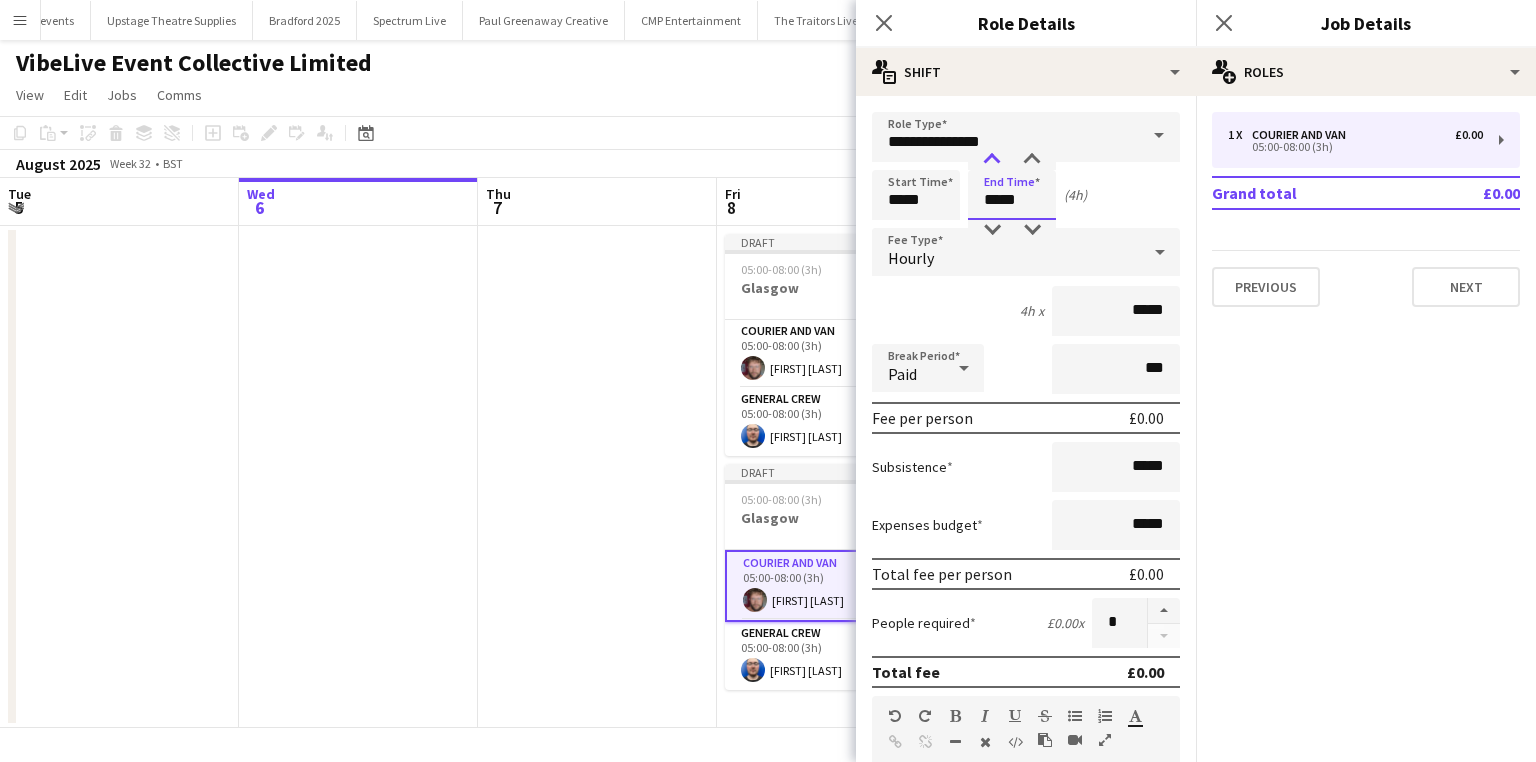 click at bounding box center [992, 160] 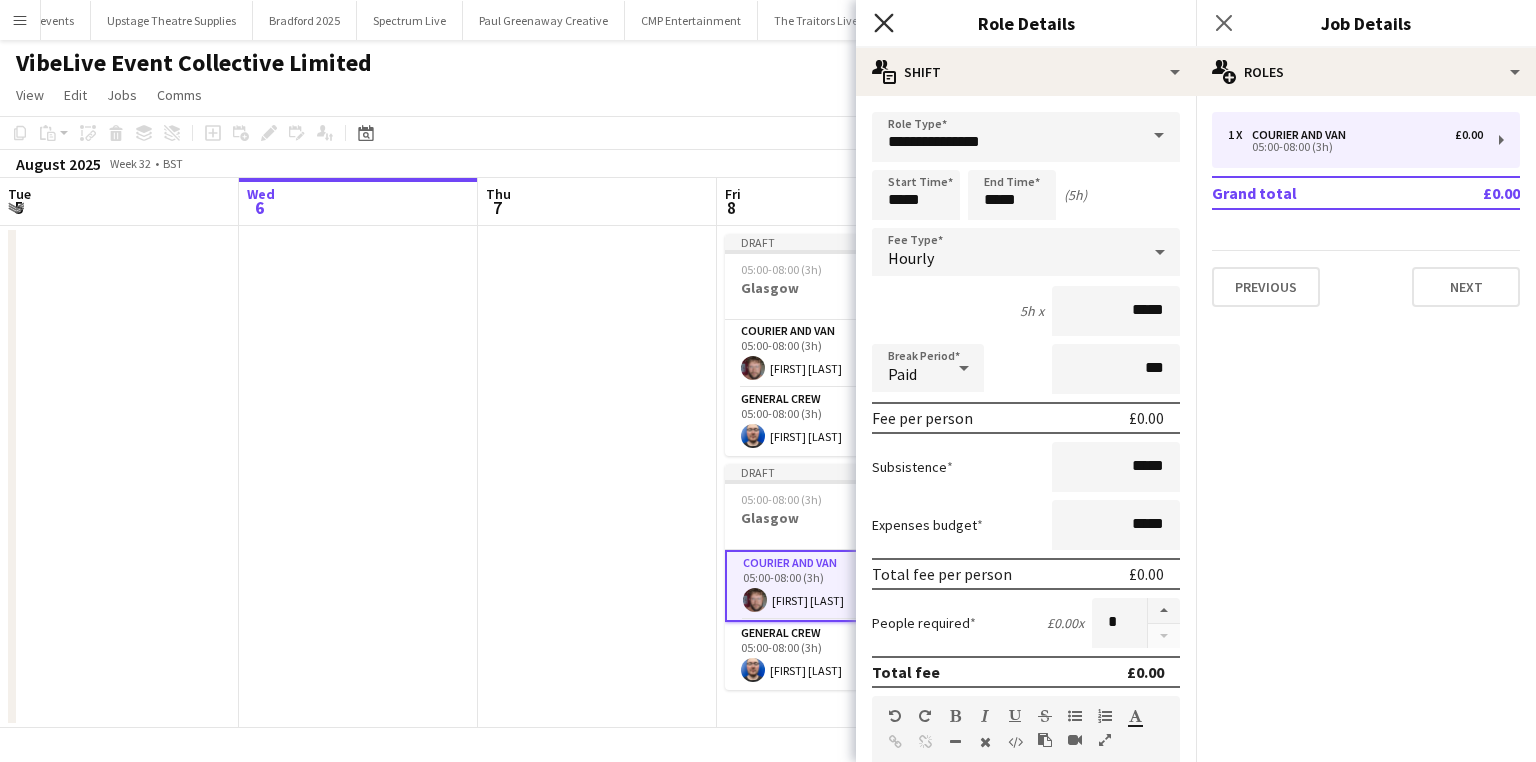 click on "Close pop-in" 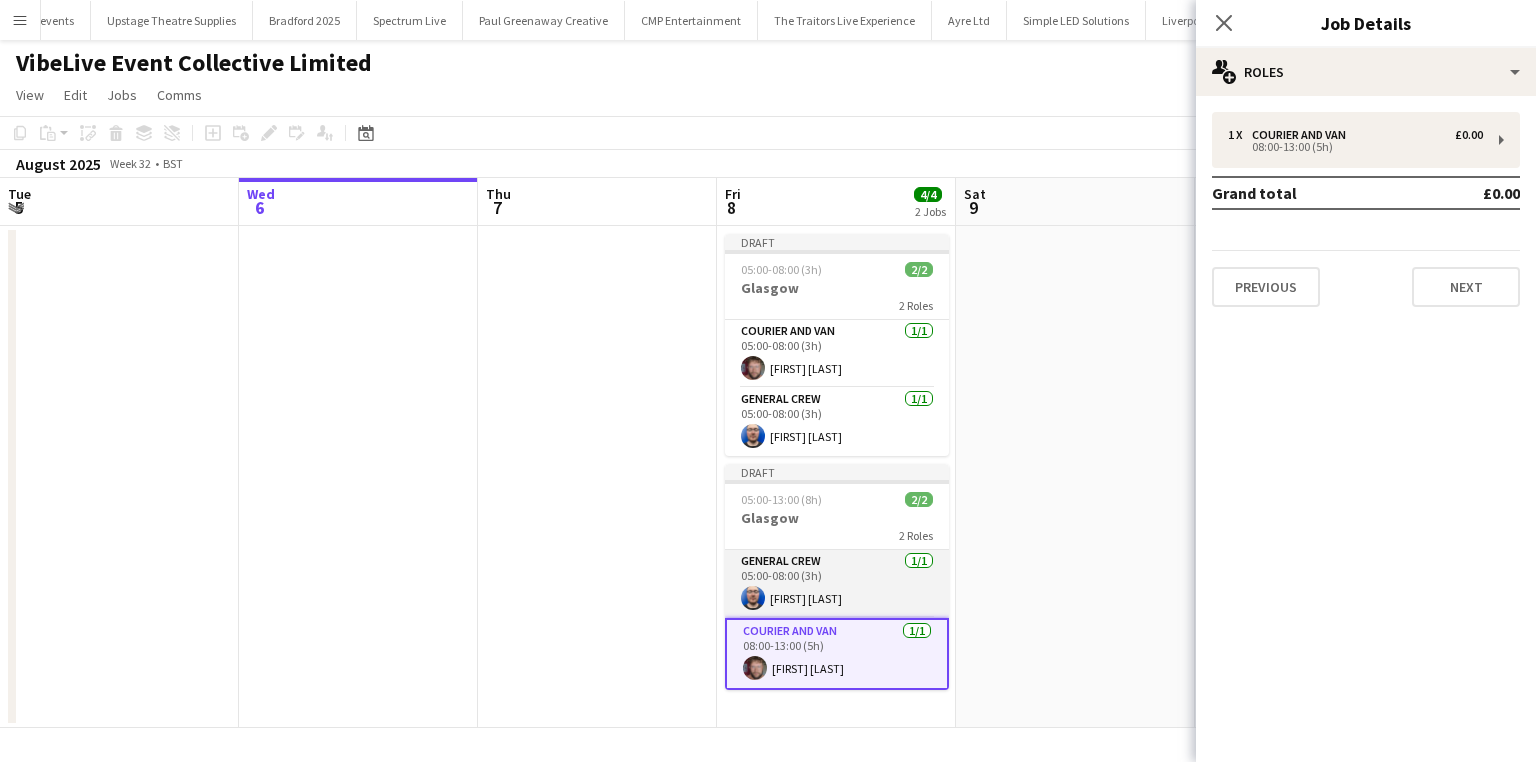 click on "General Crew   1/1   05:00-08:00 (3h)
[FIRST] [LAST]" at bounding box center [837, 584] 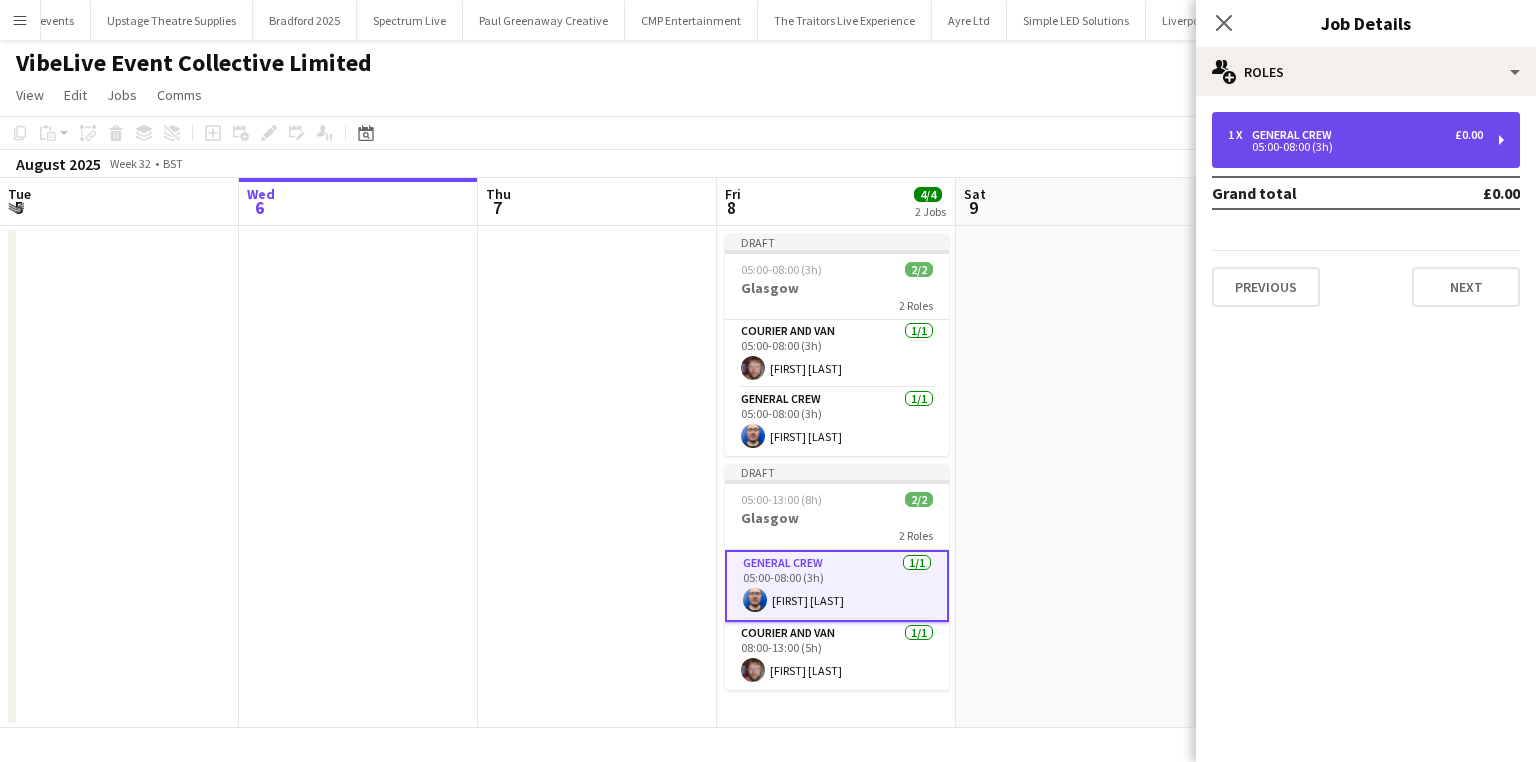 click on "05:00-08:00 (3h)" at bounding box center [1355, 147] 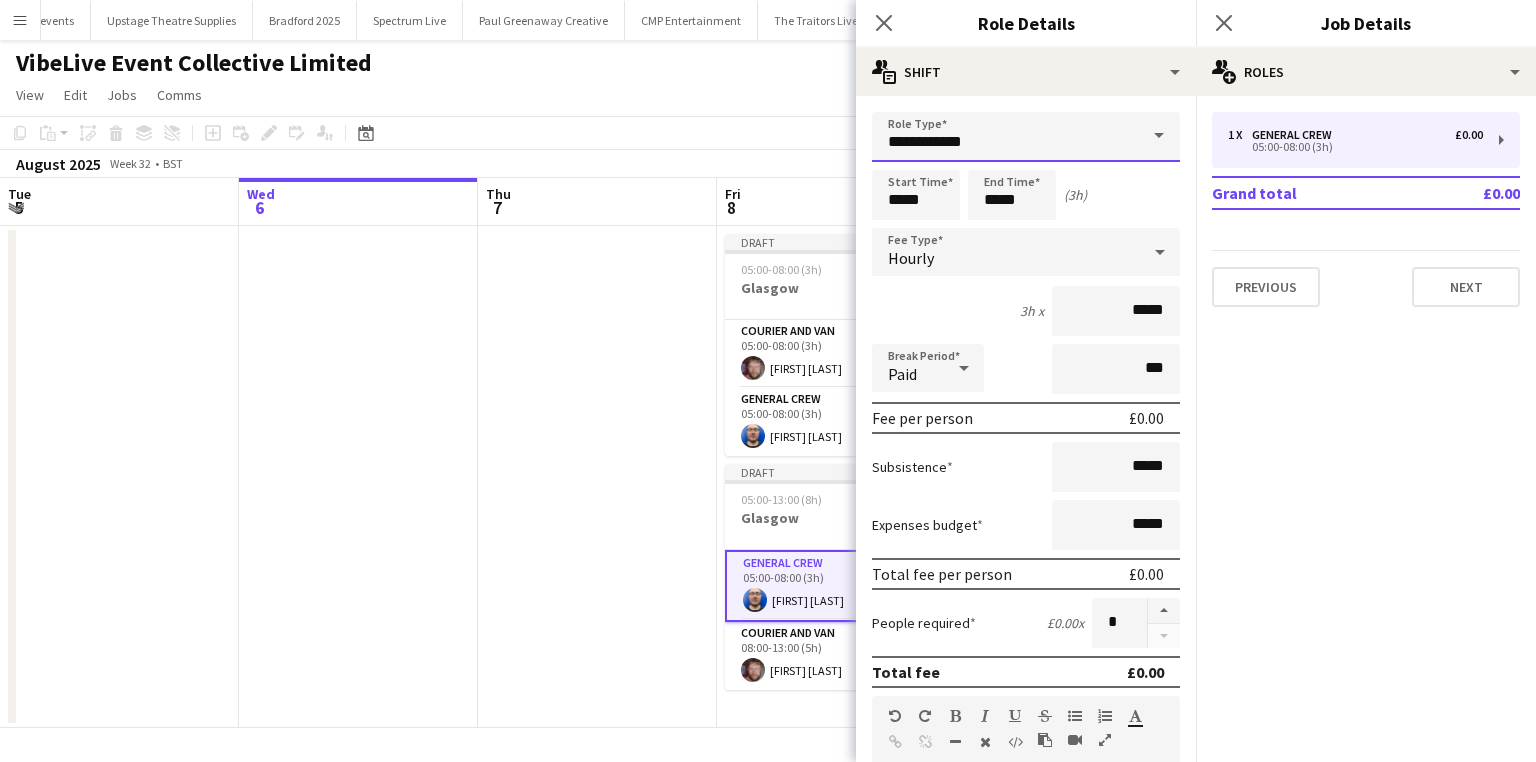 click on "**********" at bounding box center (1026, 137) 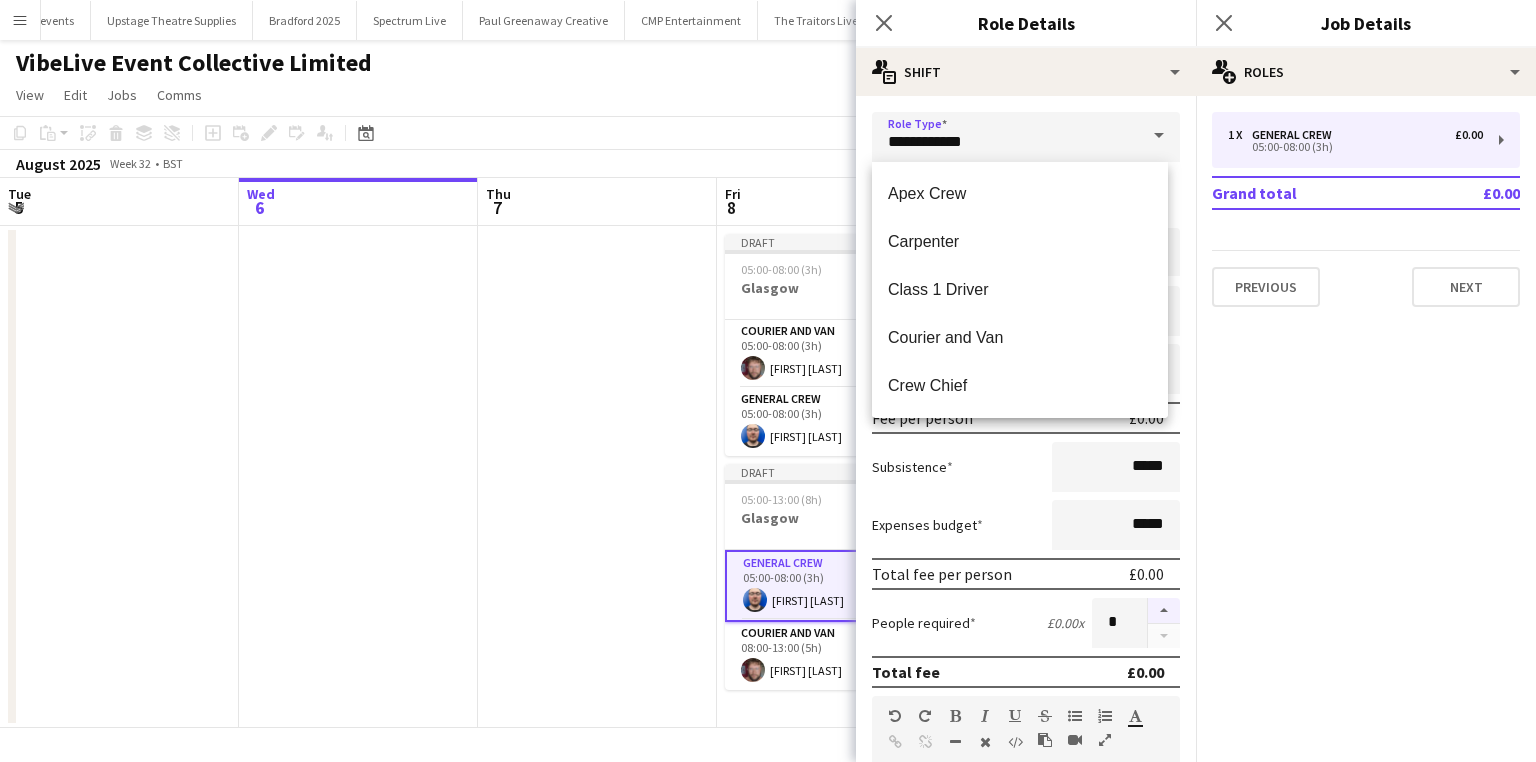 click at bounding box center (1164, 611) 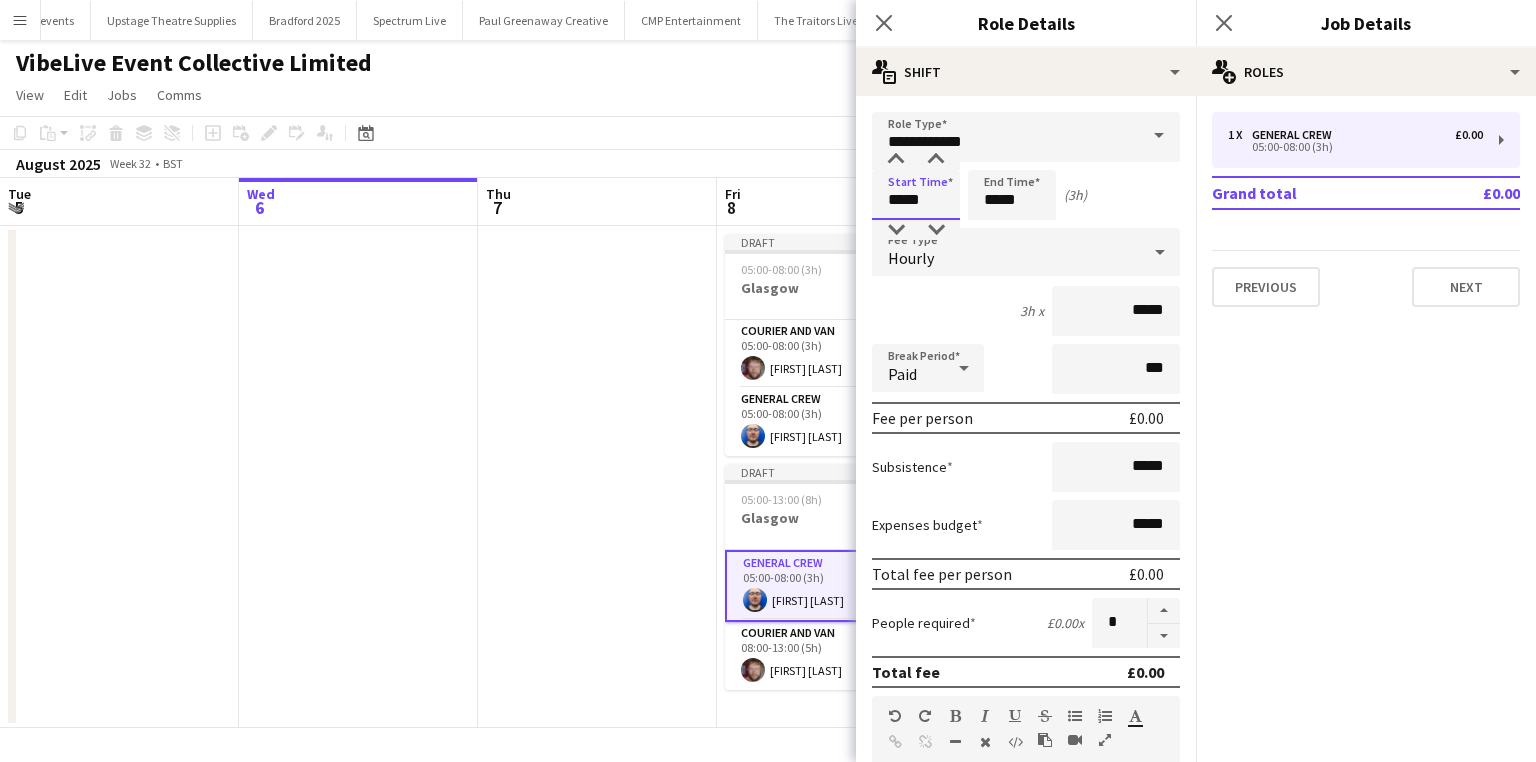 click on "*****" at bounding box center [916, 195] 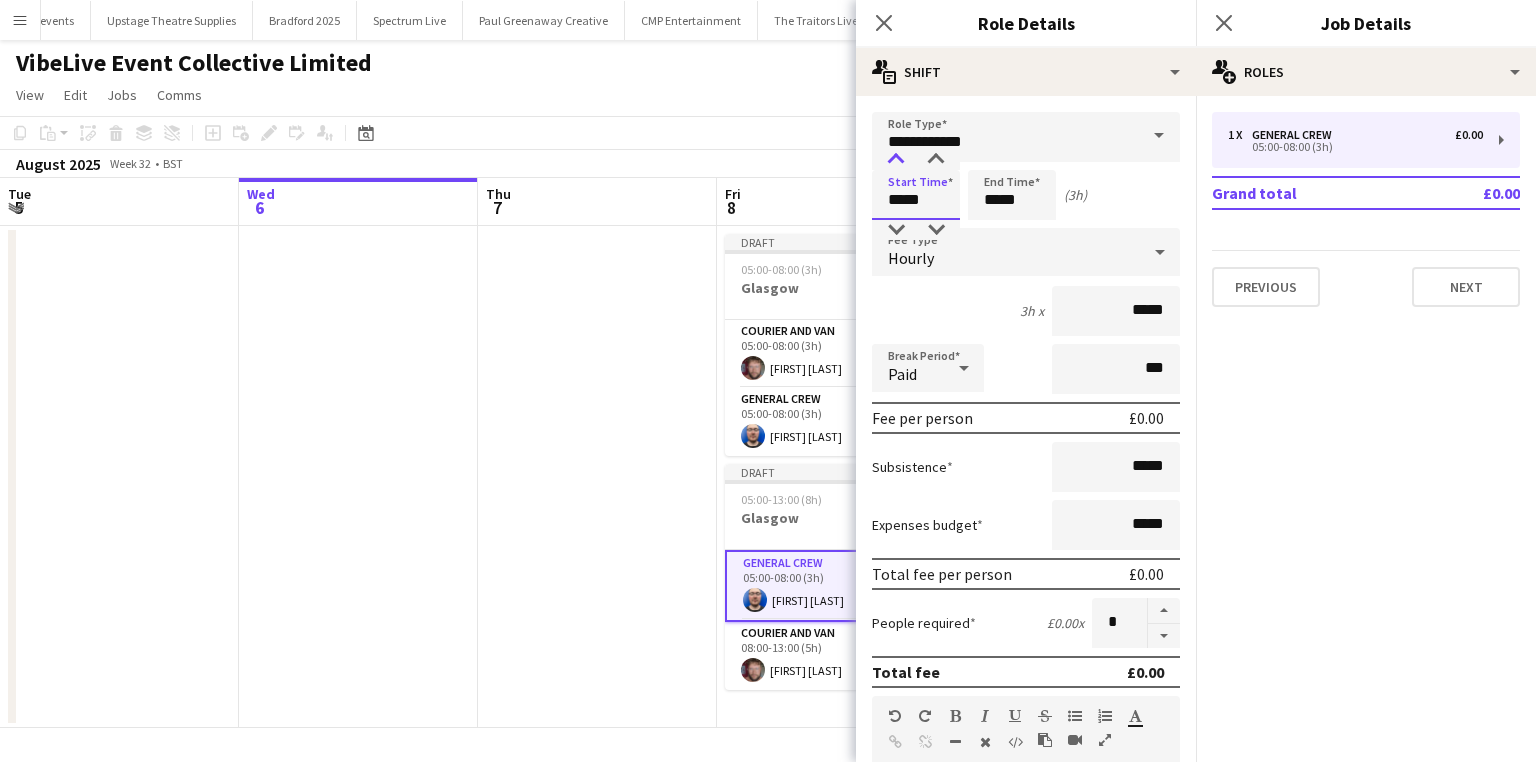 click at bounding box center [896, 160] 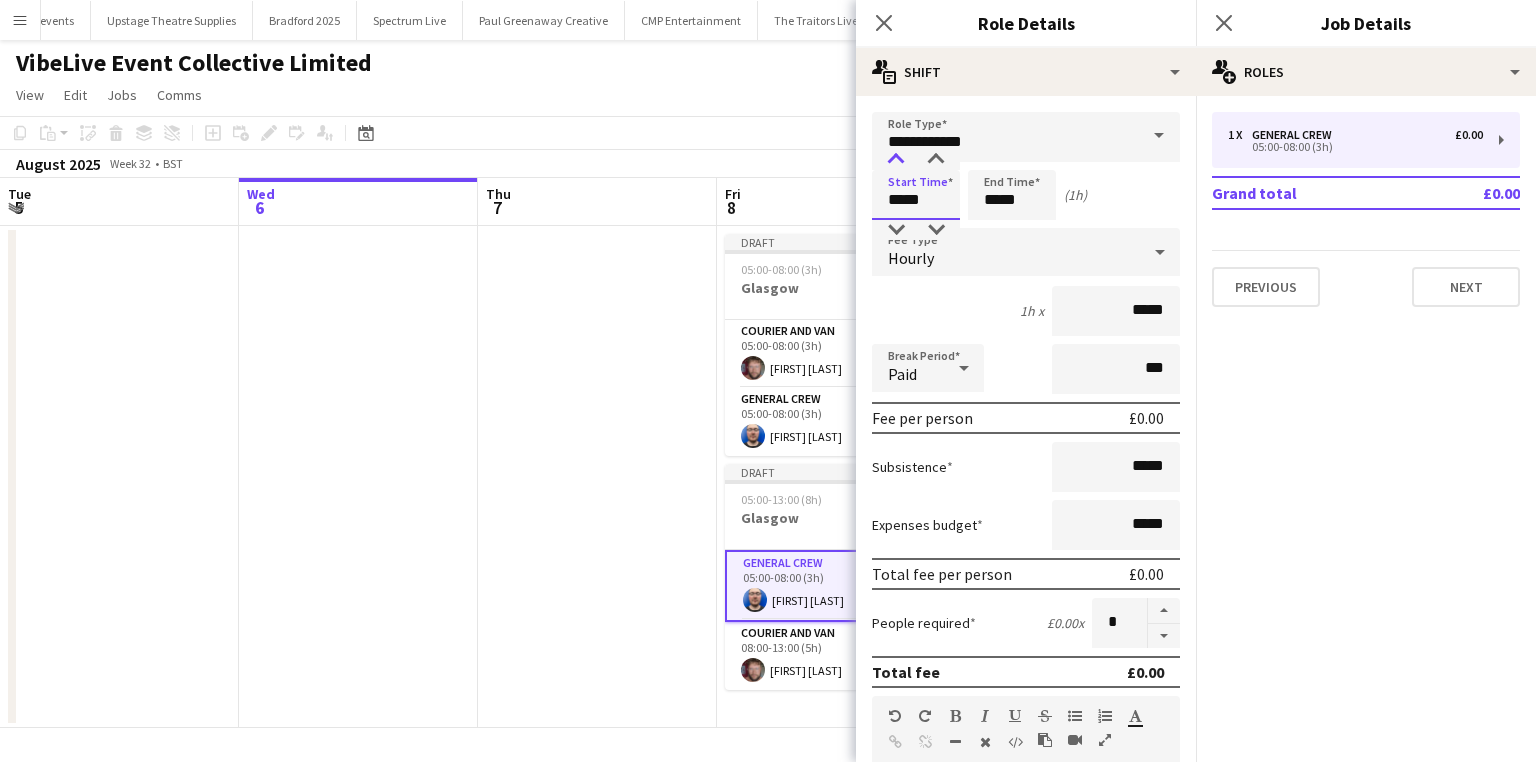 click at bounding box center (896, 160) 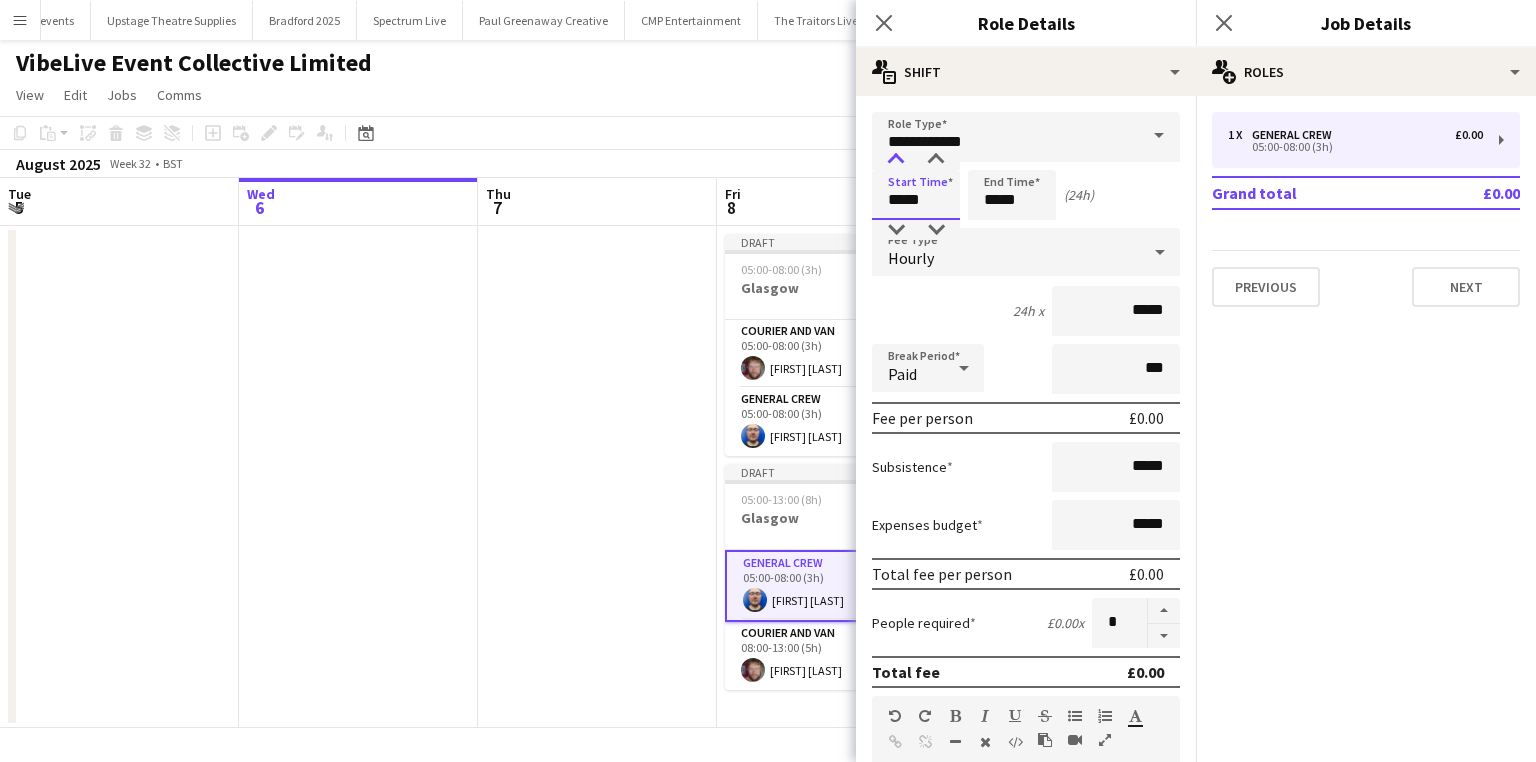 click at bounding box center (896, 160) 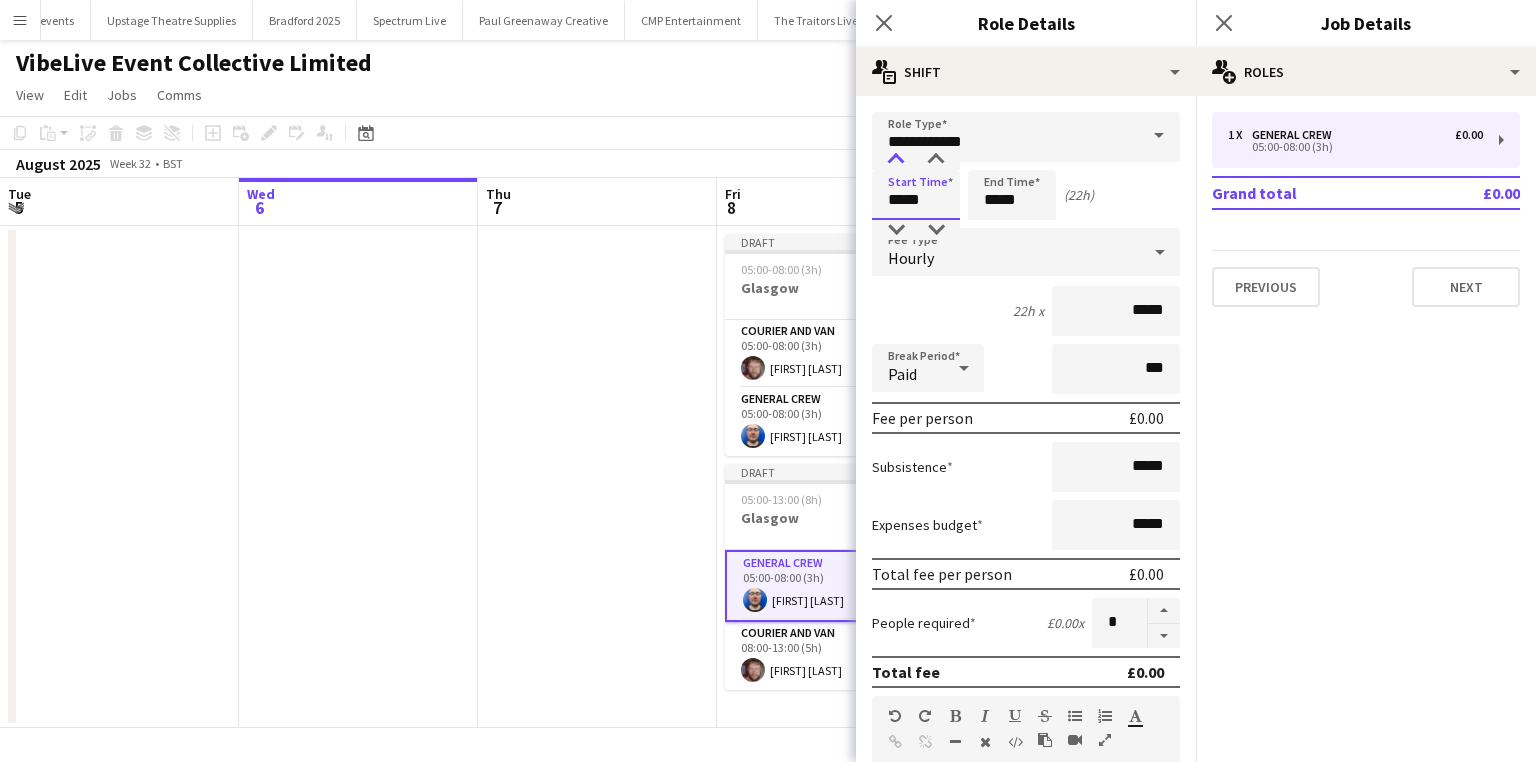 click at bounding box center [896, 160] 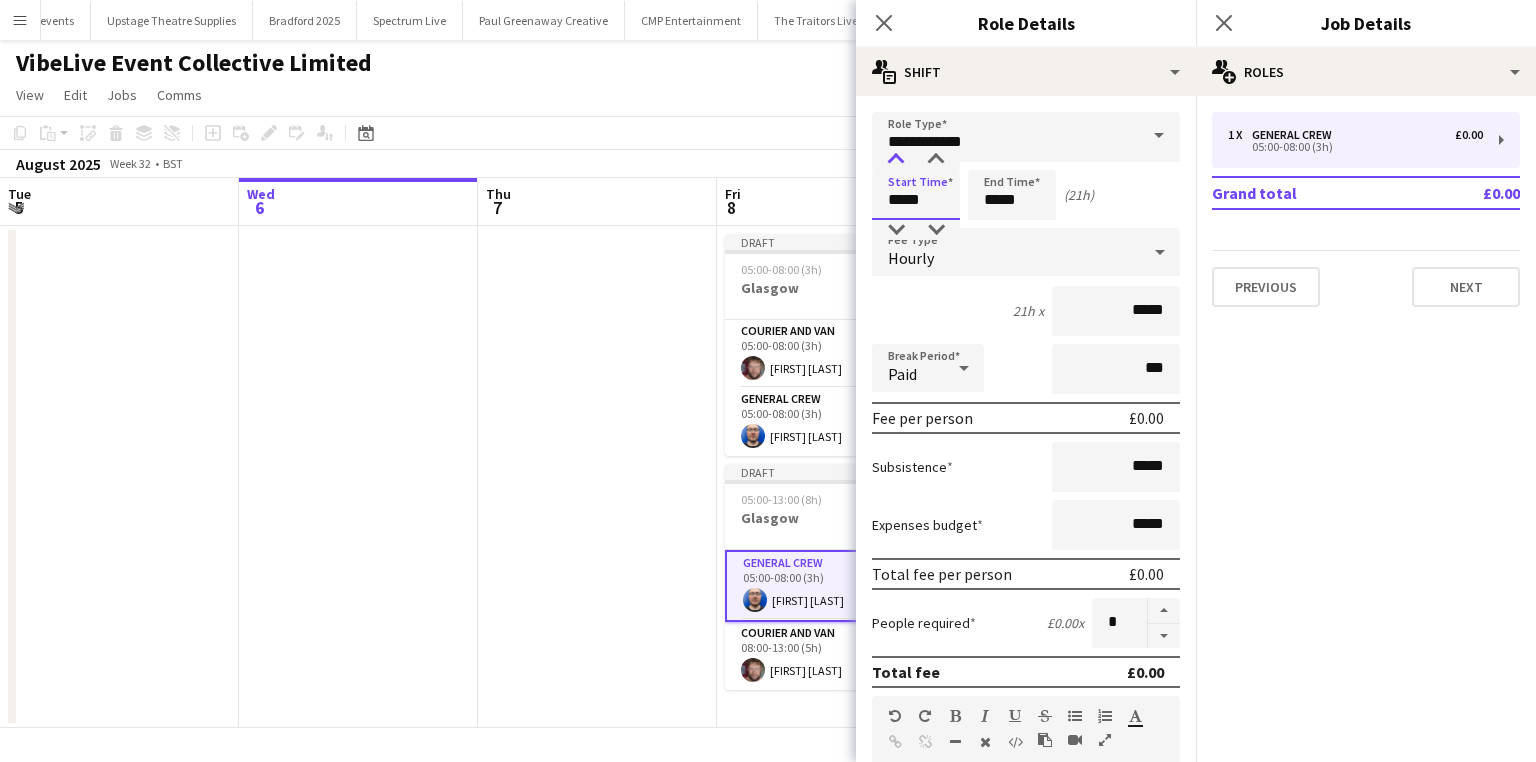 click at bounding box center [896, 160] 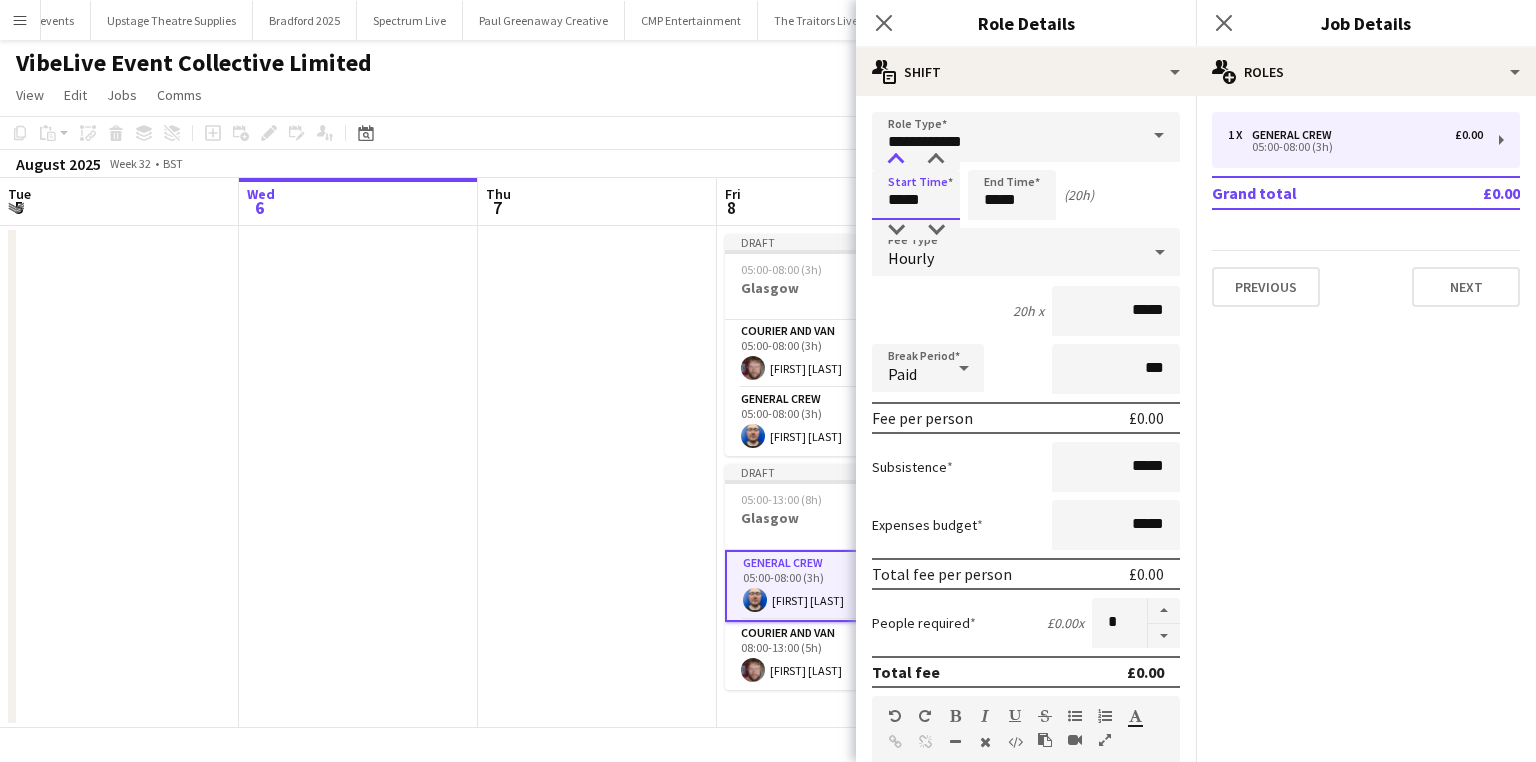 type on "*****" 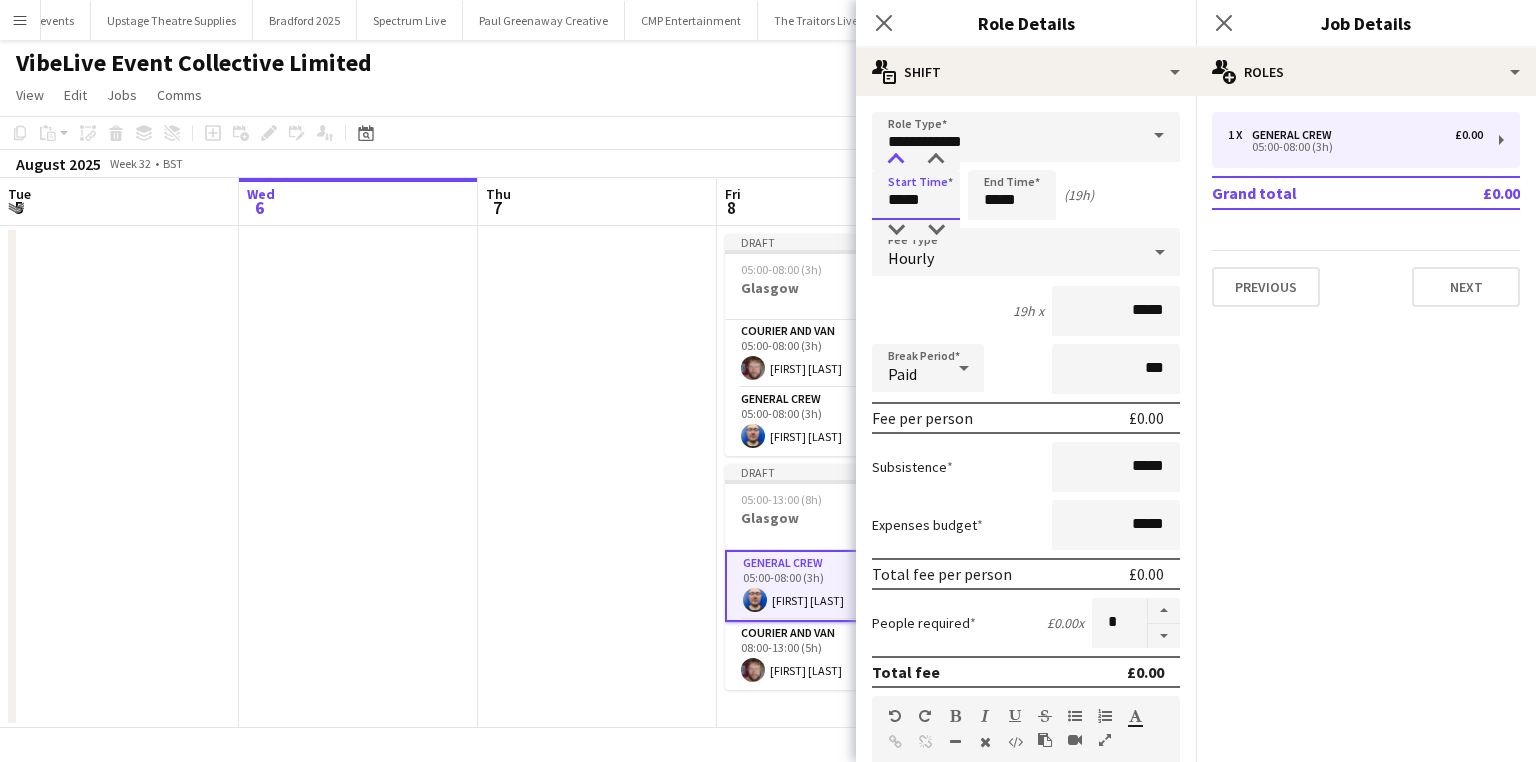 click at bounding box center (896, 160) 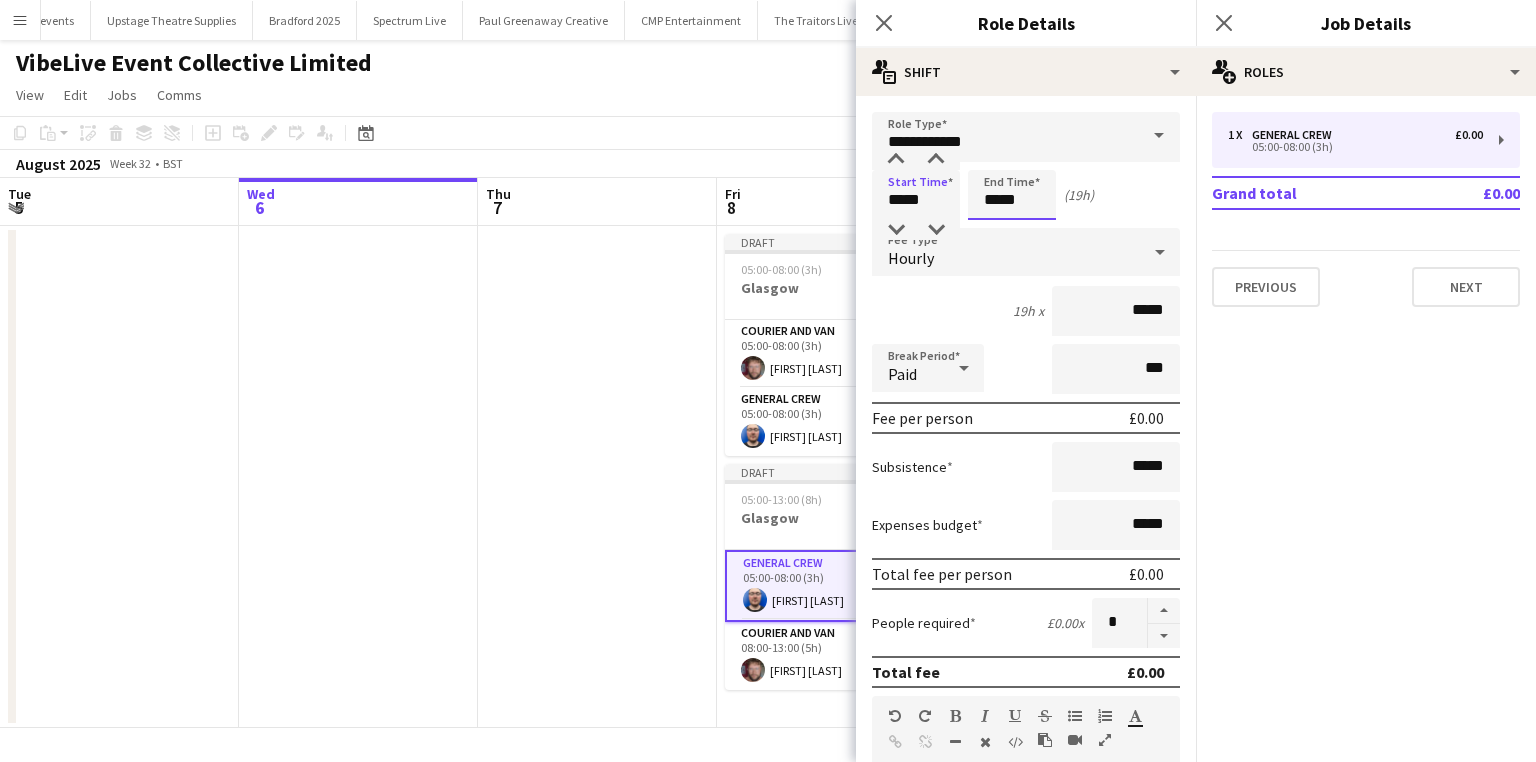 click on "*****" at bounding box center [1012, 195] 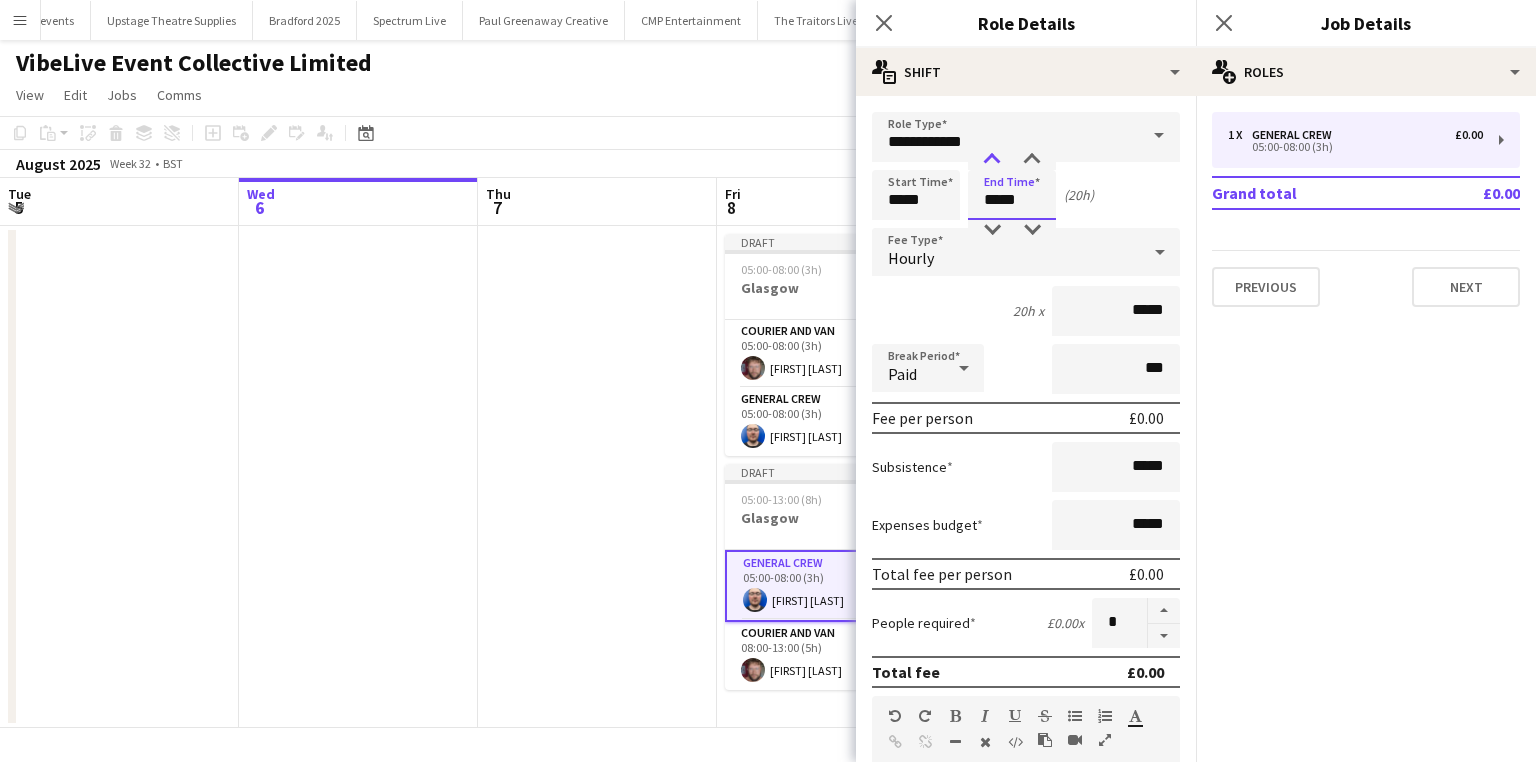 click at bounding box center (992, 160) 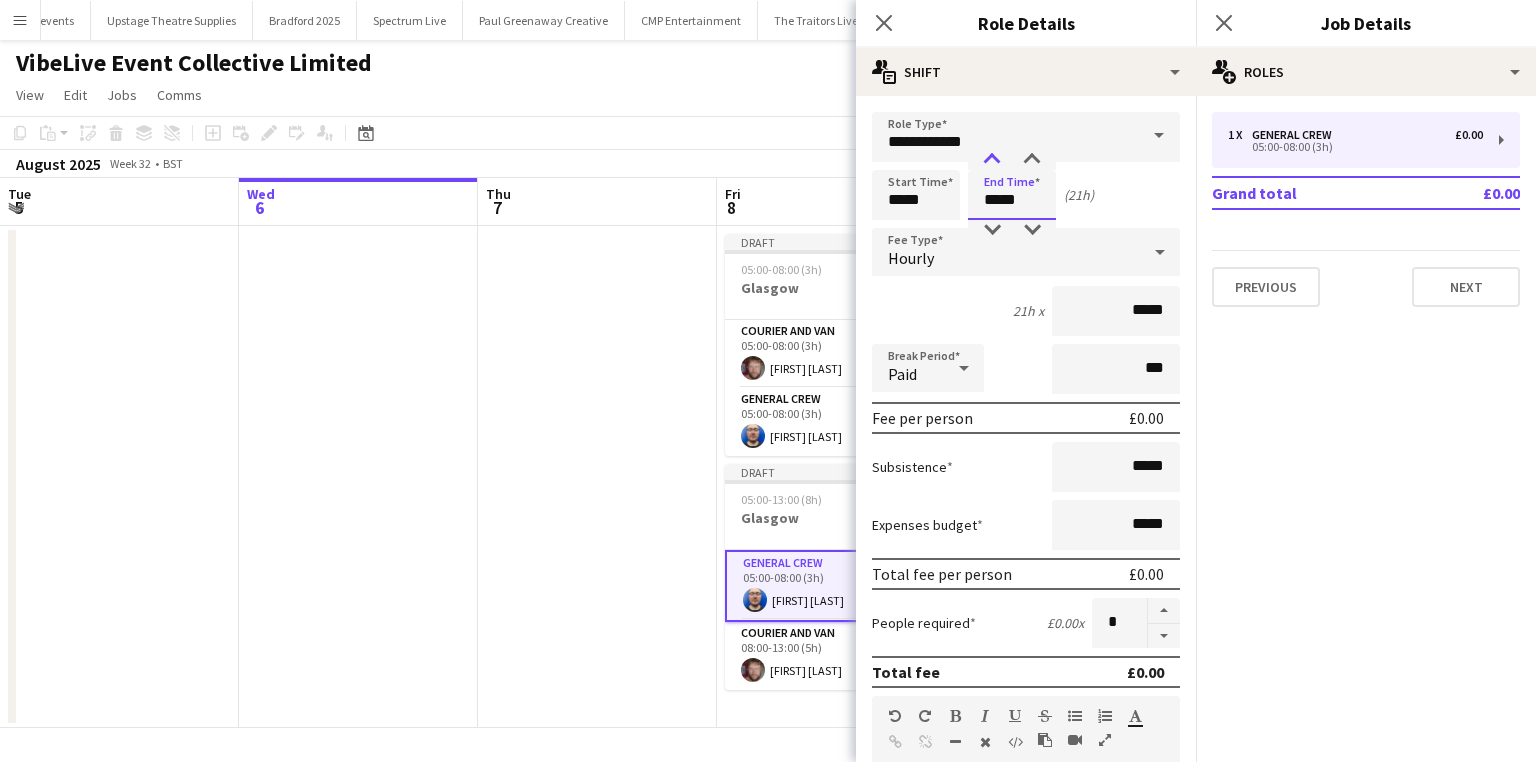 click at bounding box center (992, 160) 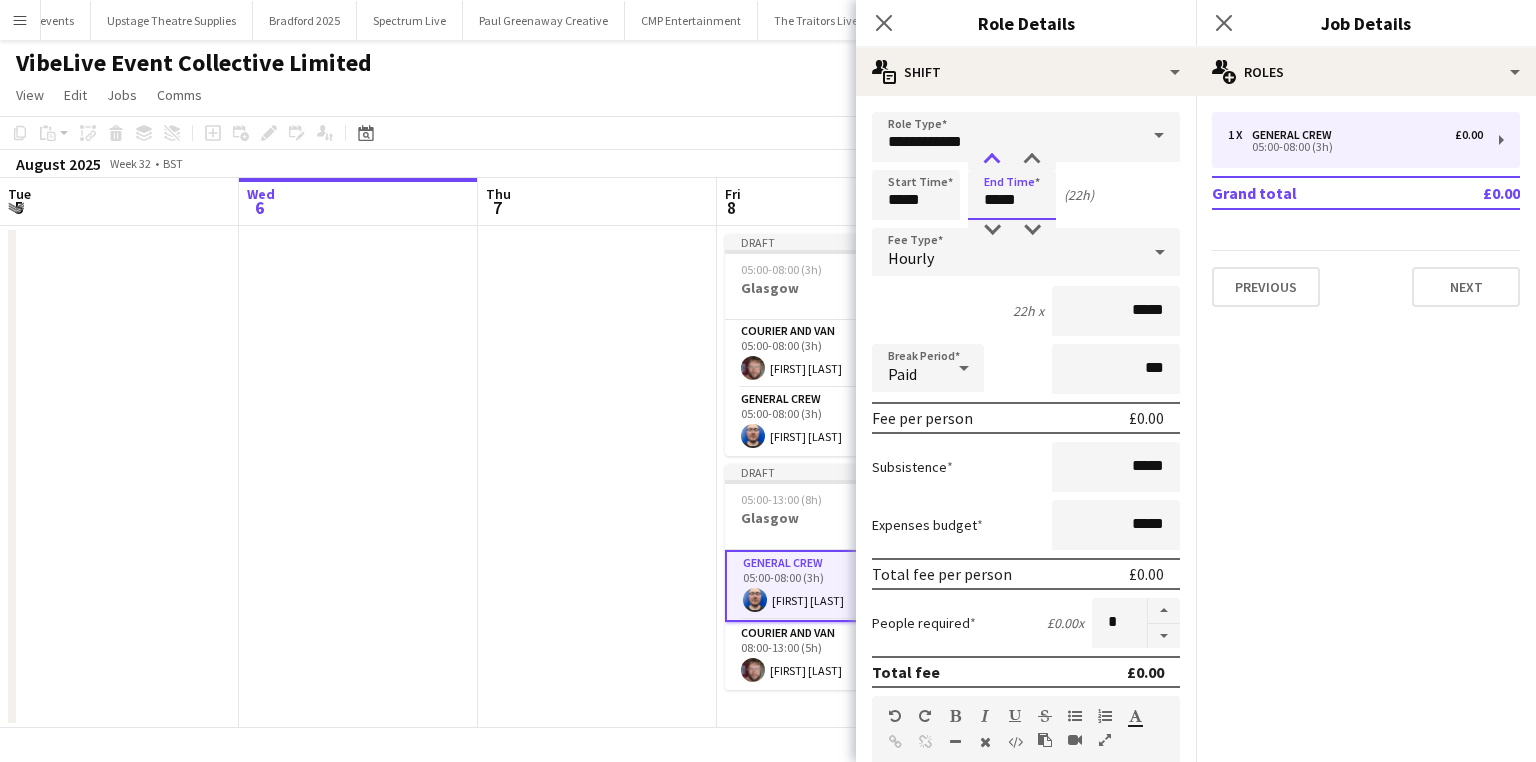 click at bounding box center (992, 160) 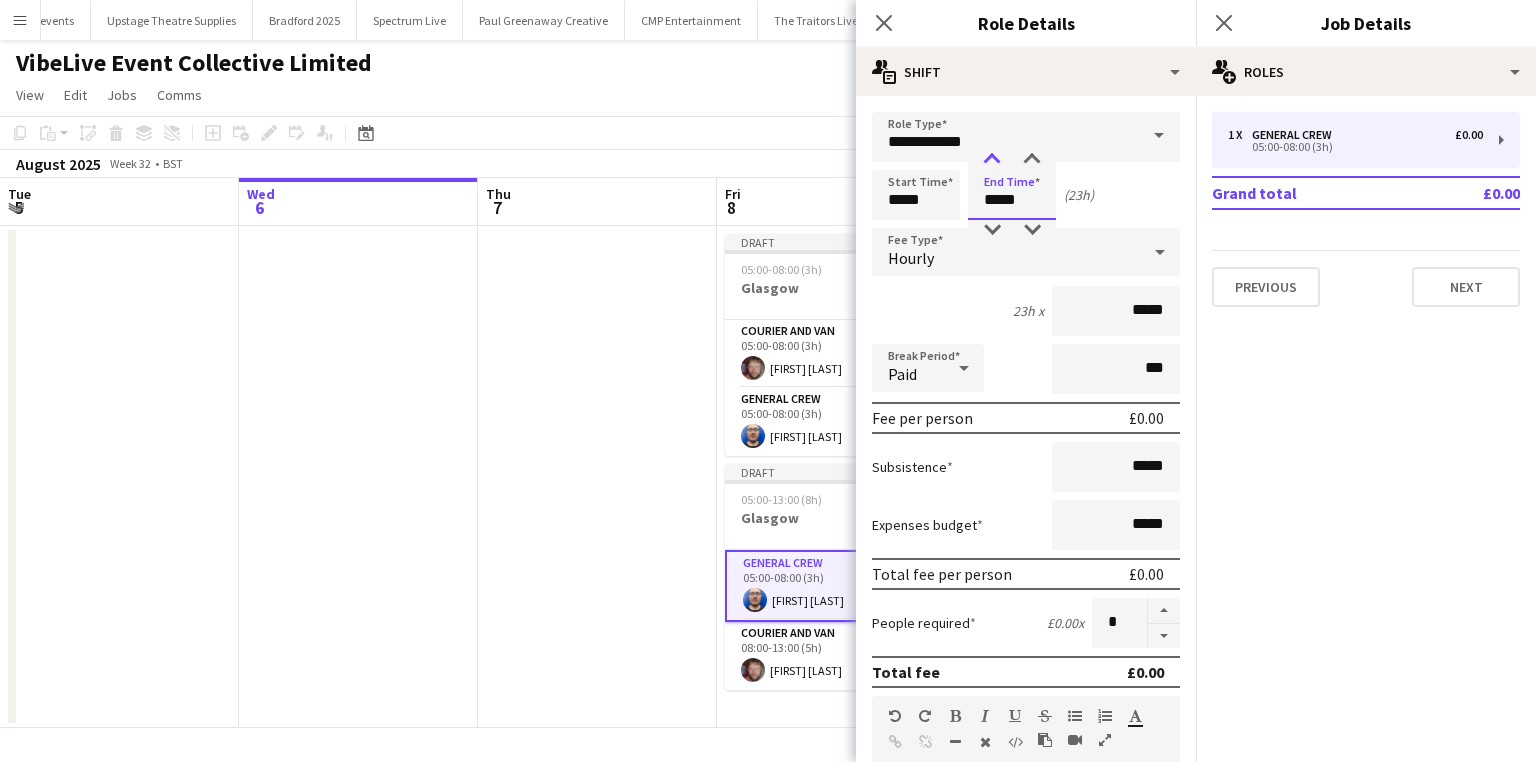 click at bounding box center (992, 160) 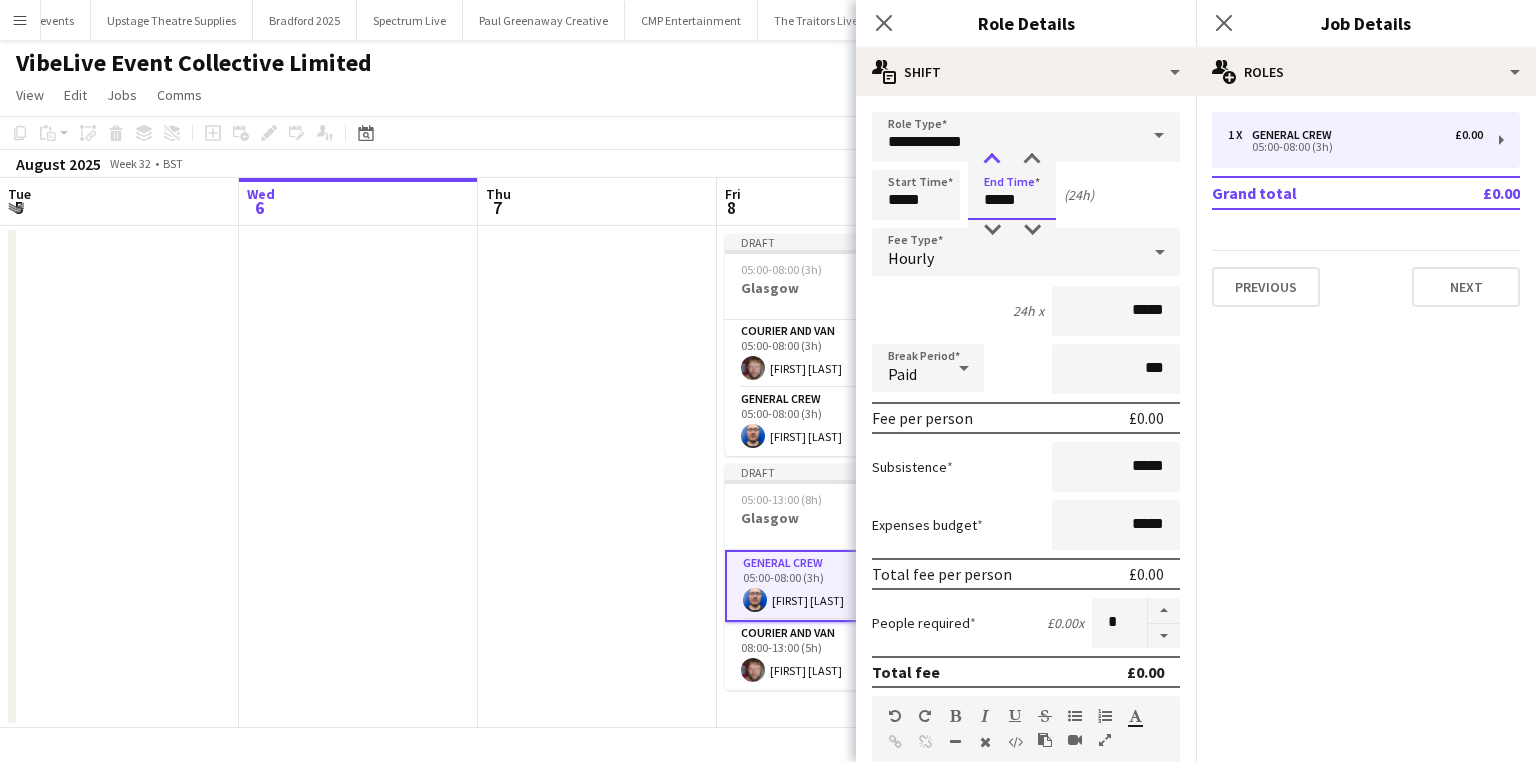 click at bounding box center (992, 160) 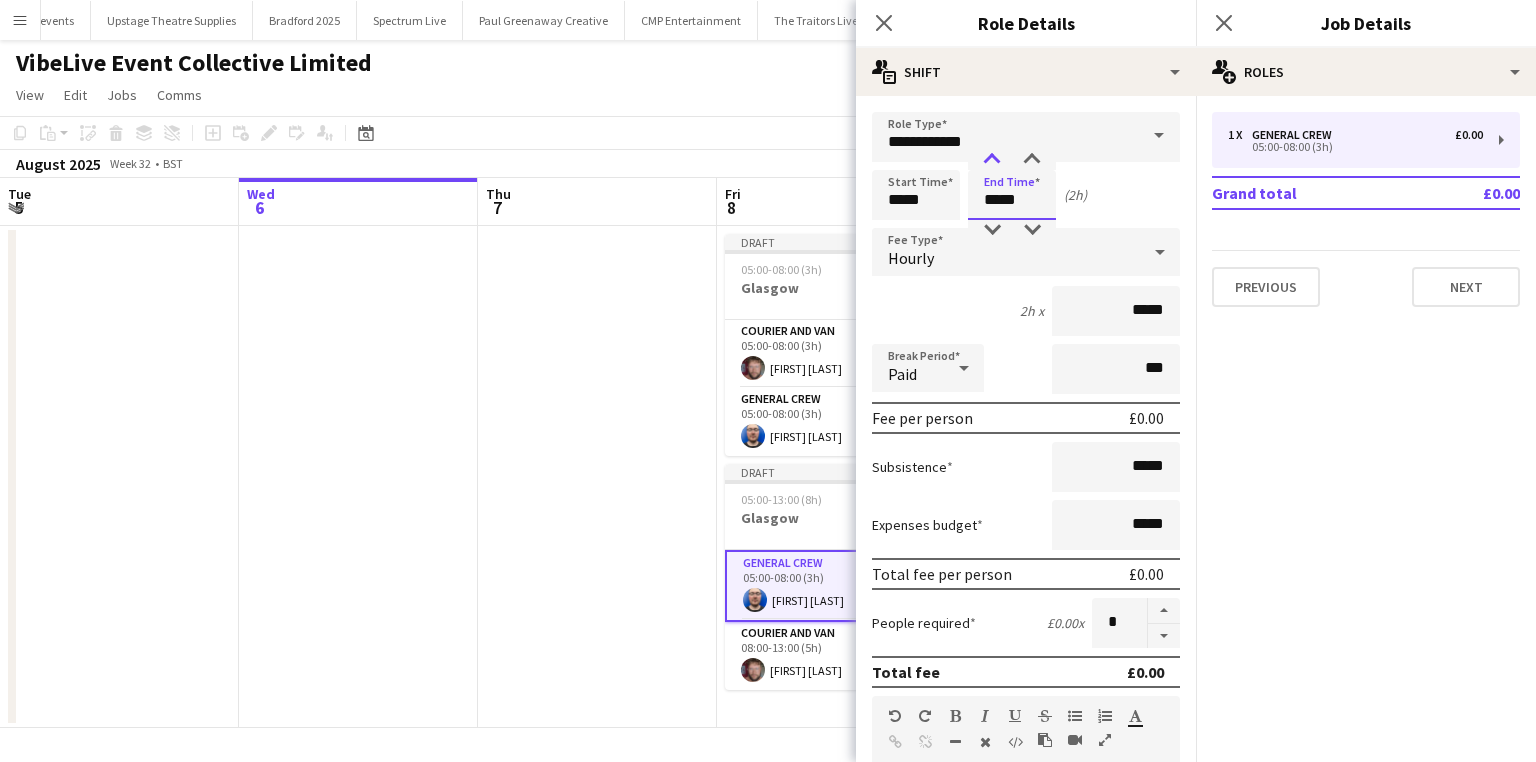 click at bounding box center (992, 160) 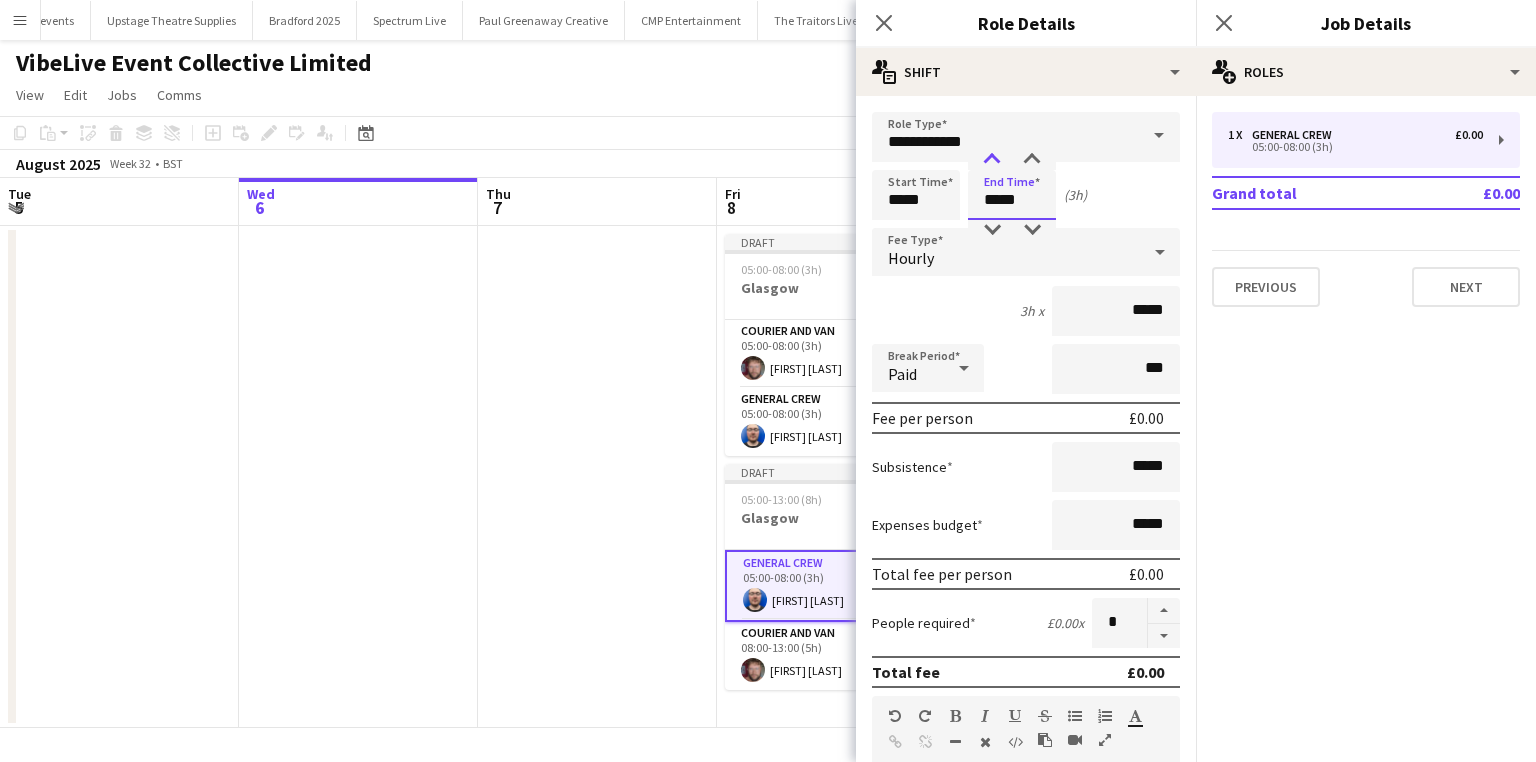 click at bounding box center (992, 160) 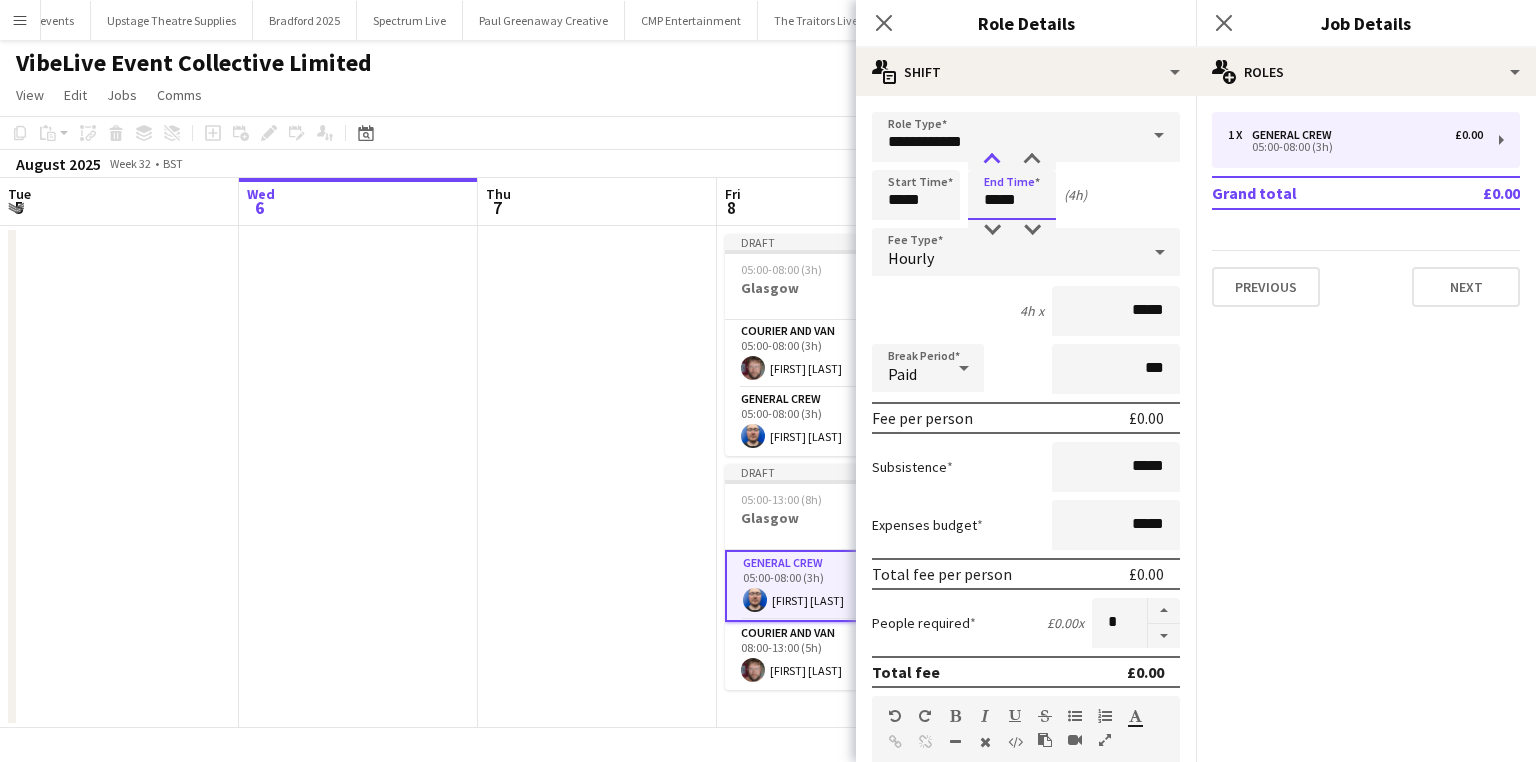 click at bounding box center [992, 160] 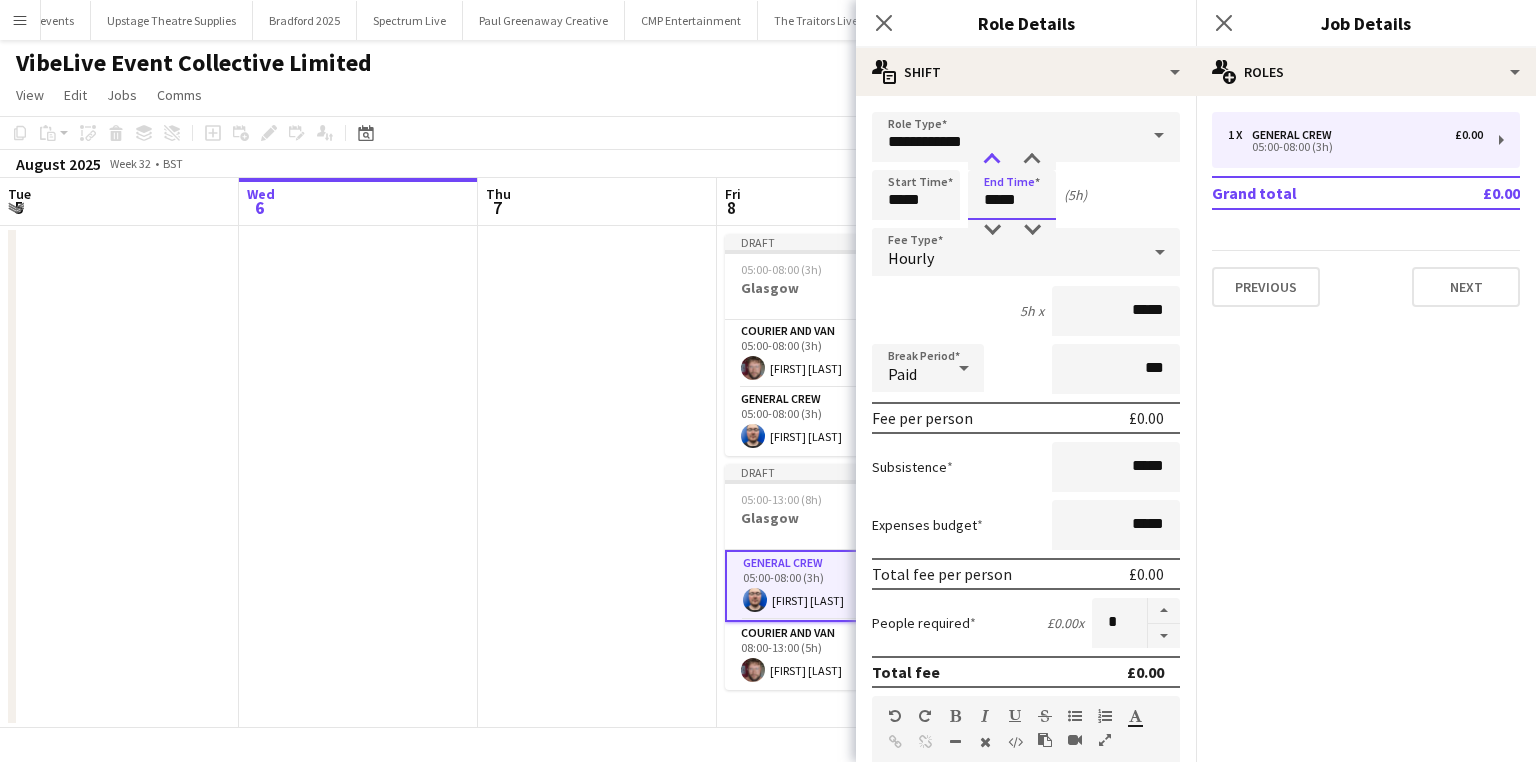 click at bounding box center [992, 160] 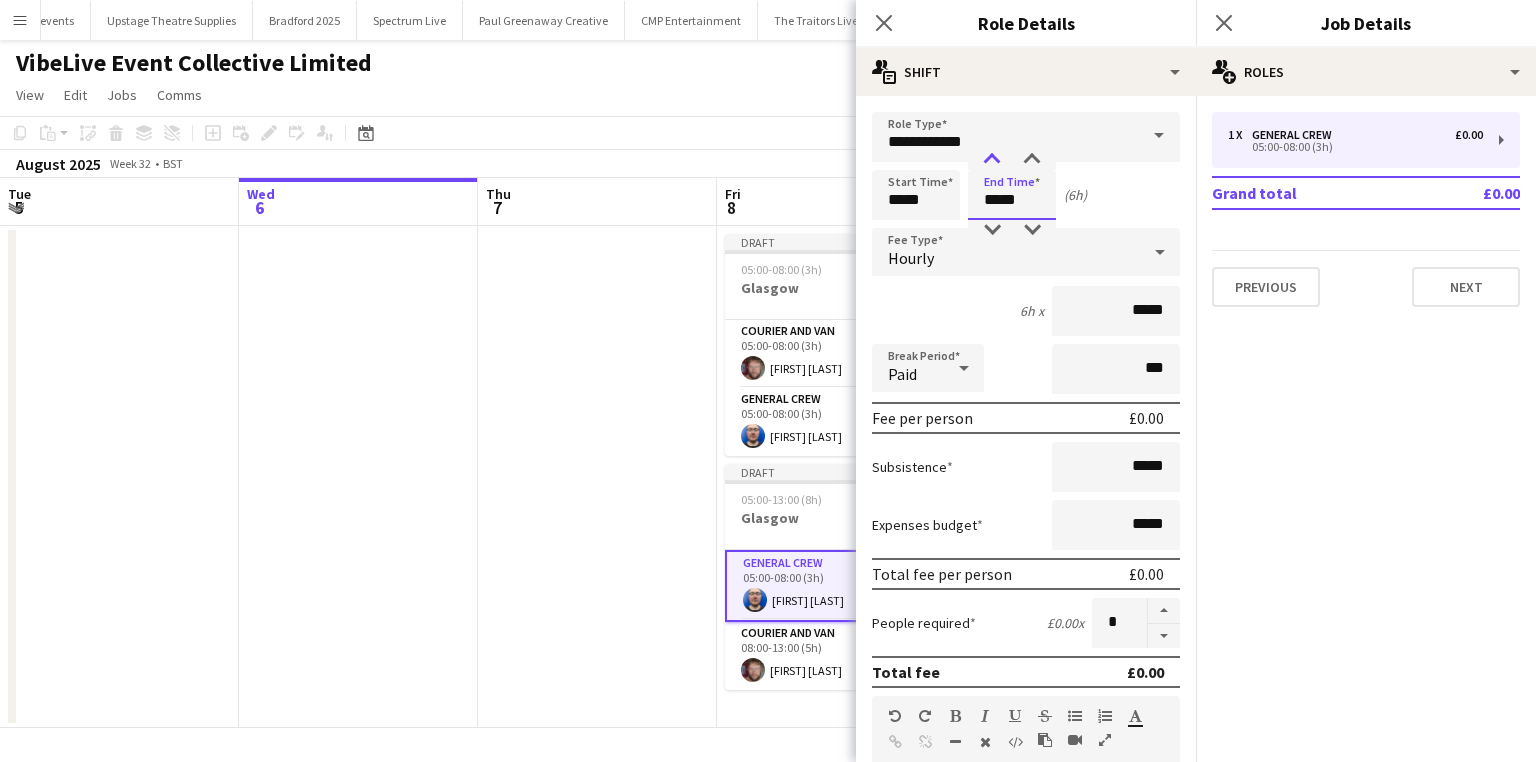 click at bounding box center (992, 160) 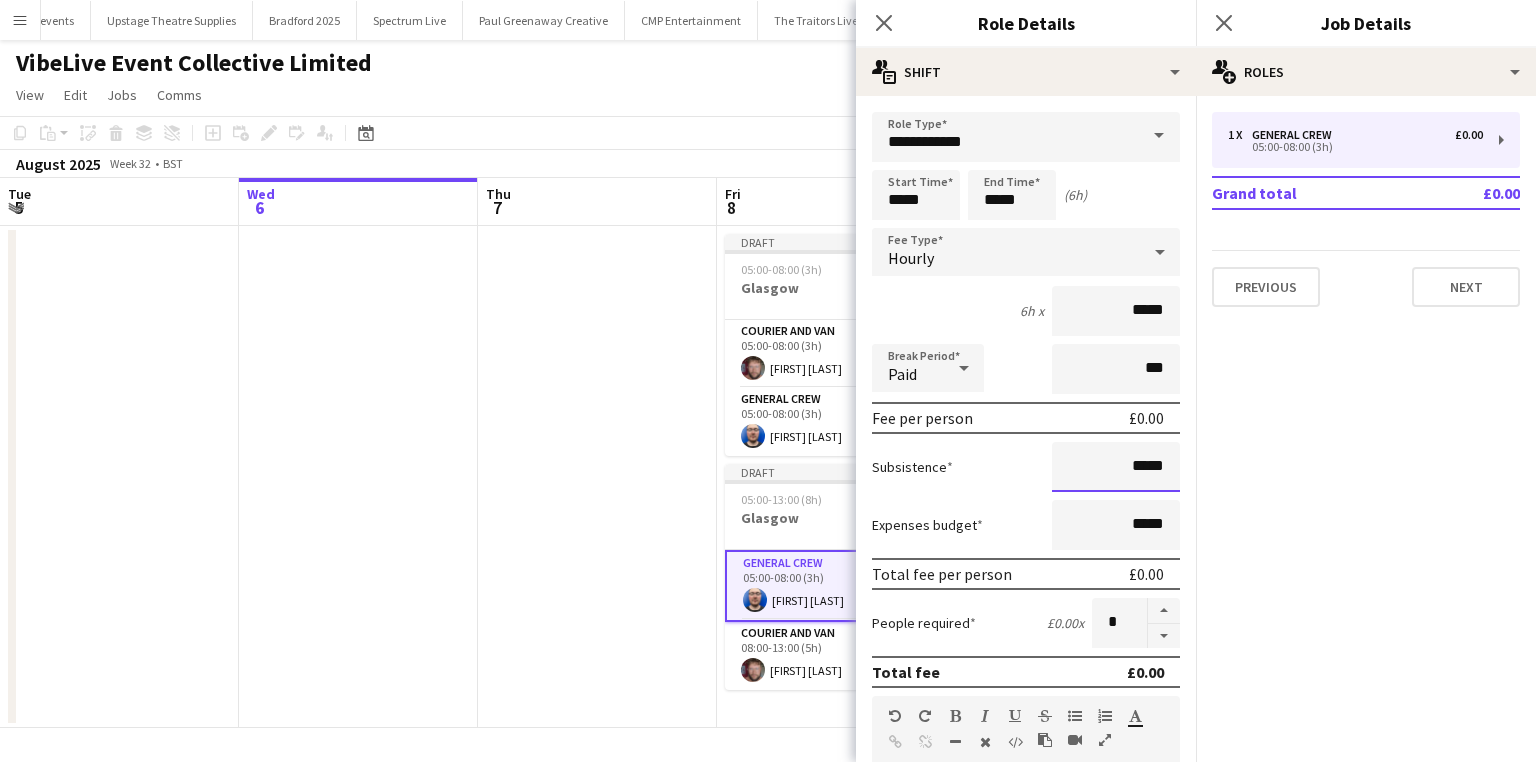 drag, startPoint x: 1104, startPoint y: 446, endPoint x: 1182, endPoint y: 452, distance: 78.23043 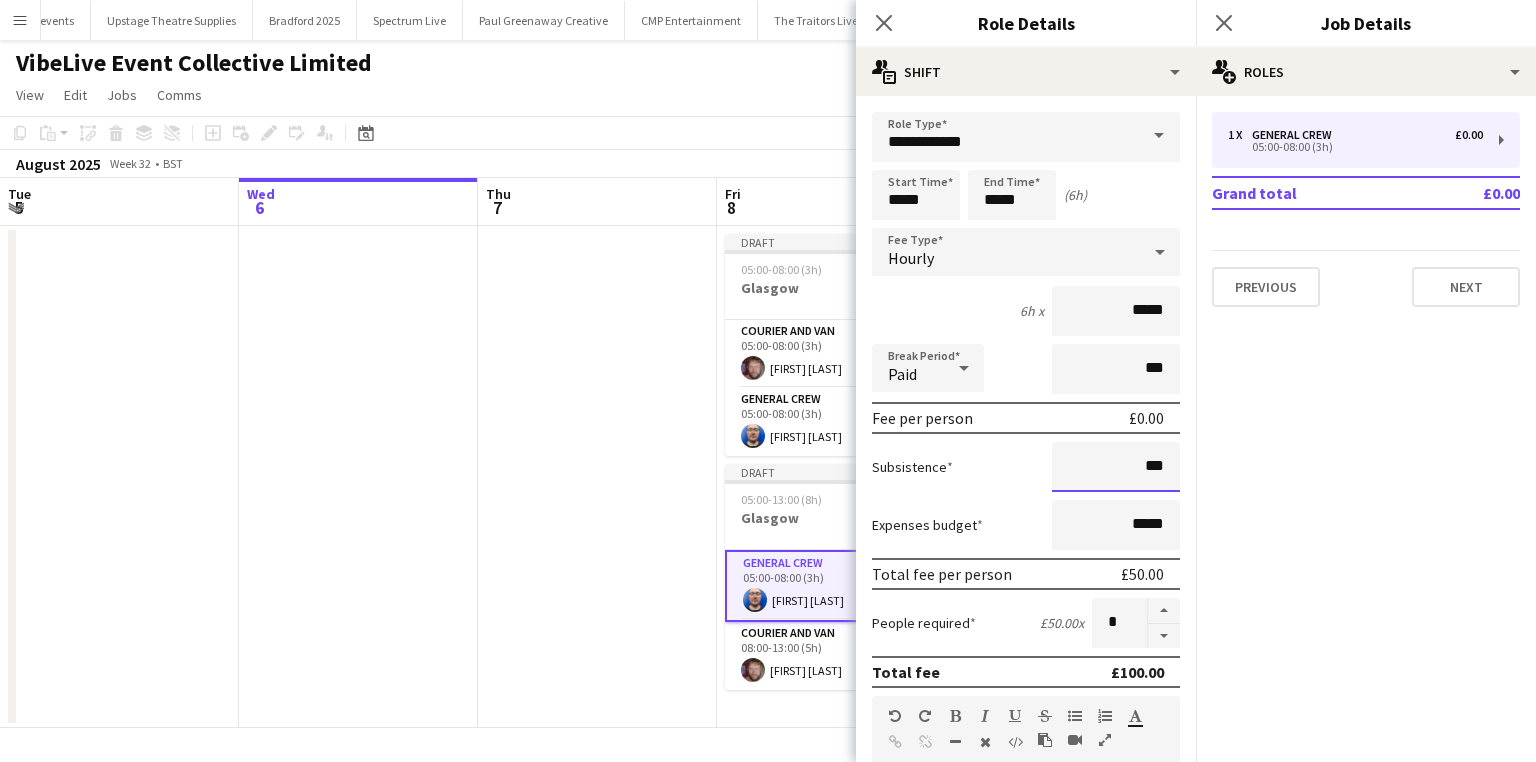 type on "***" 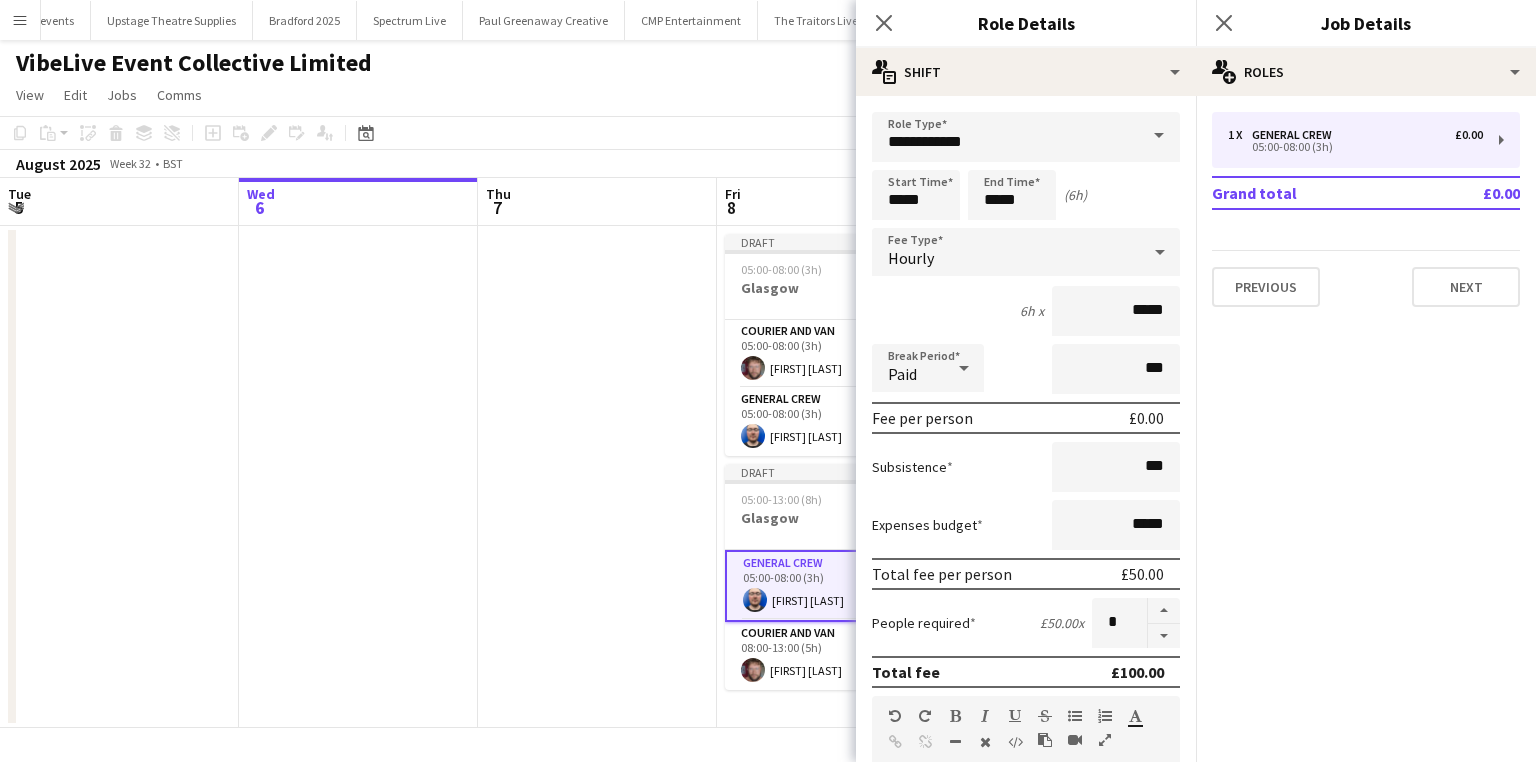 click on "Subsistence  ***" at bounding box center [1026, 467] 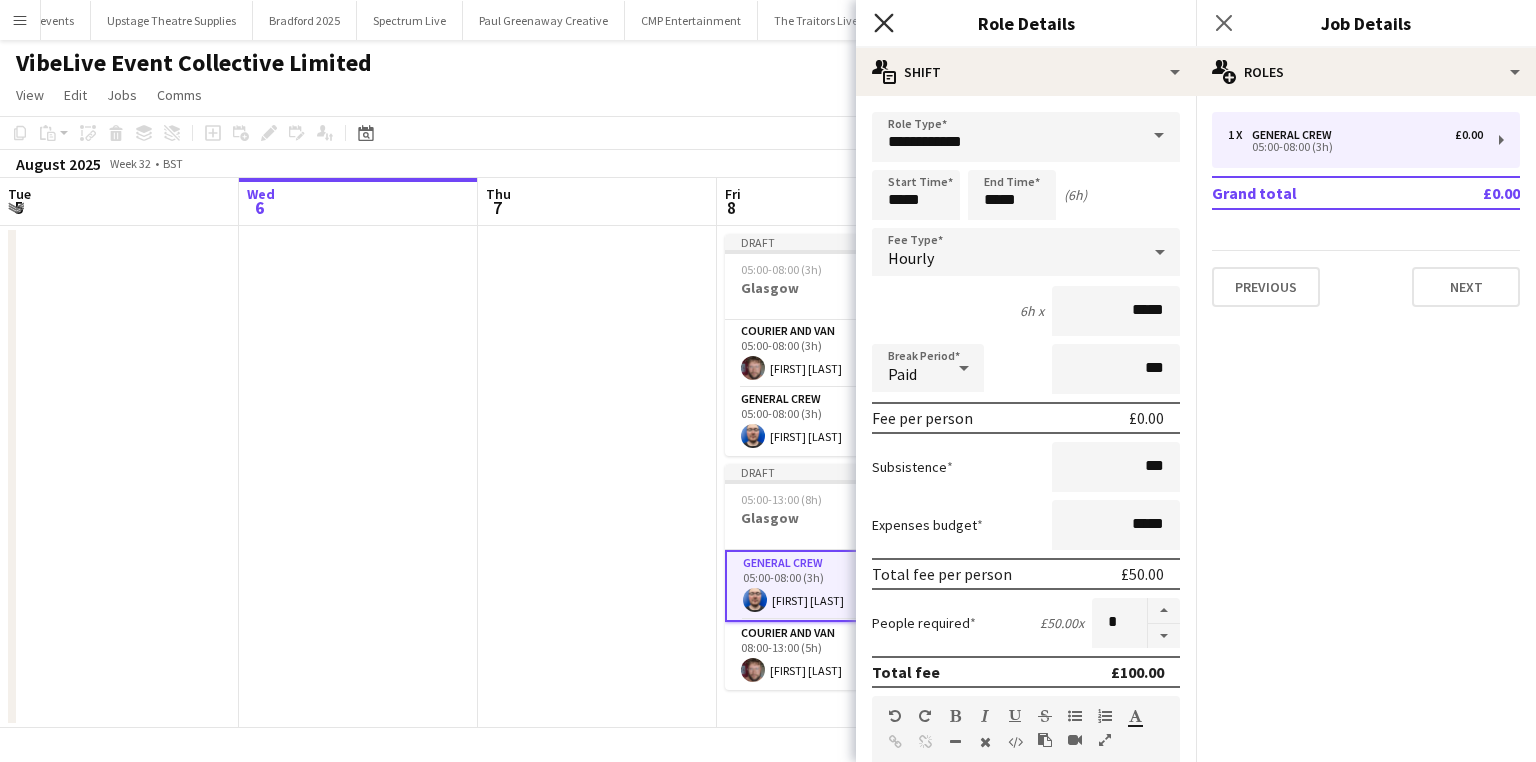 click 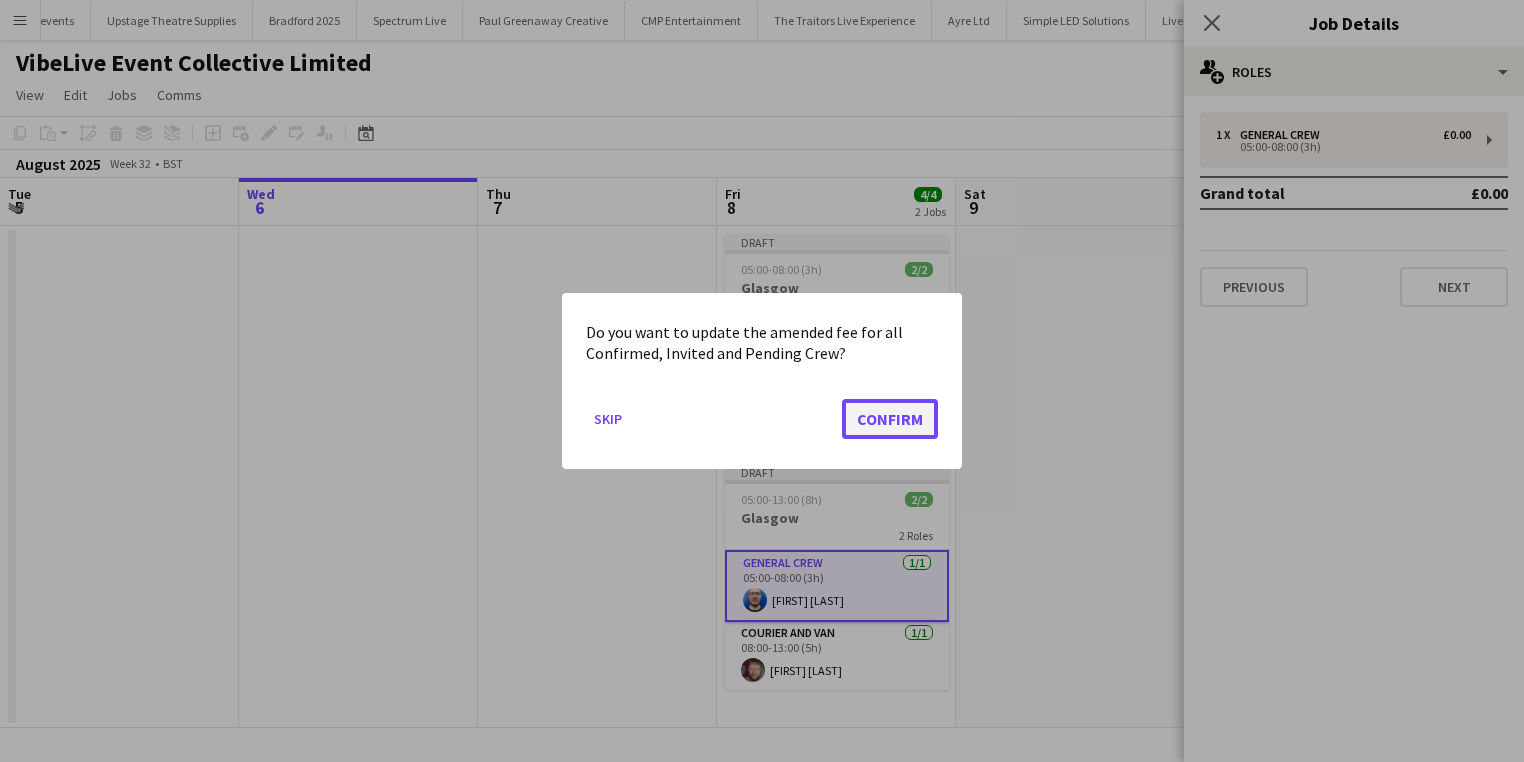 click on "Confirm" 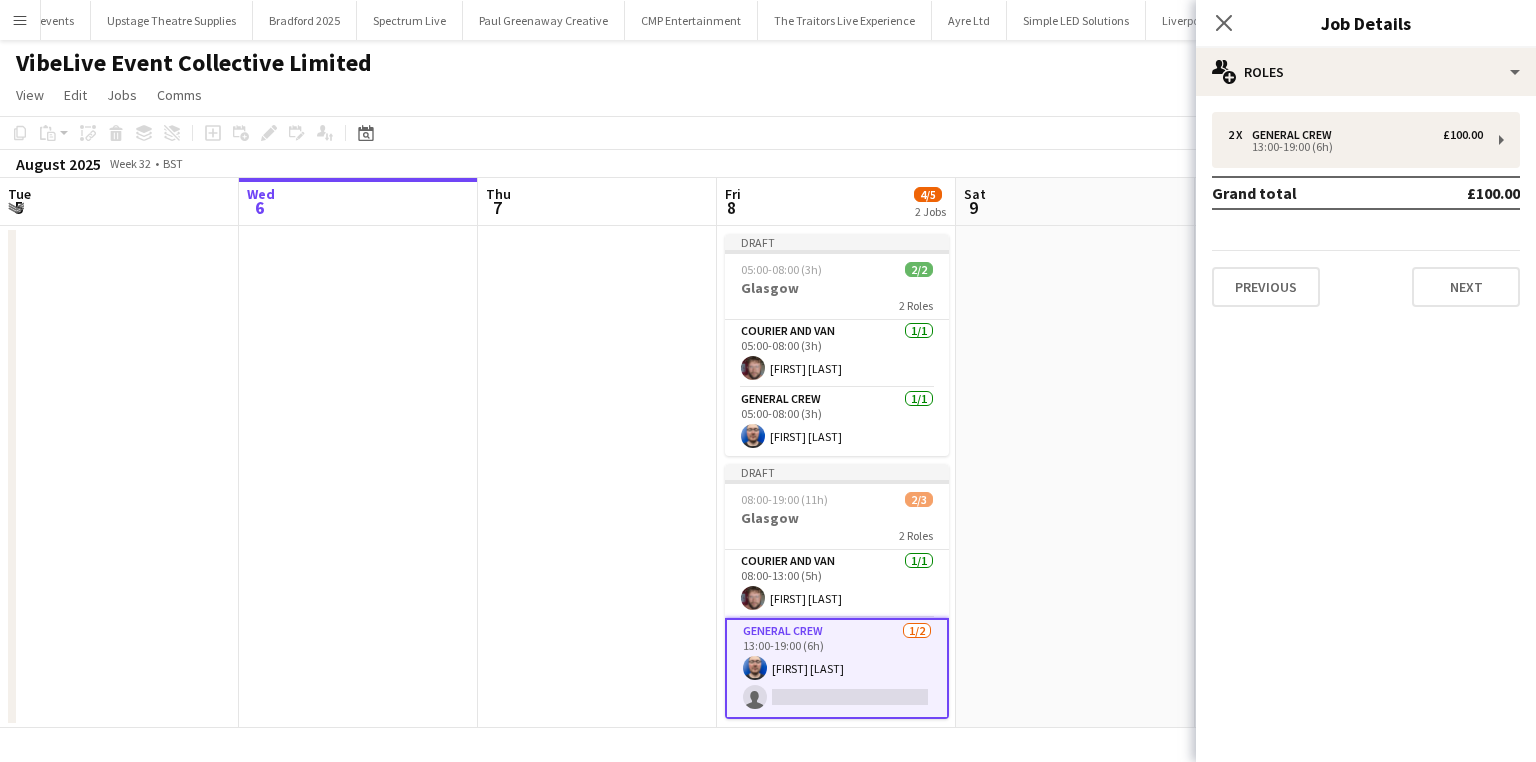 click on "General Crew   1/1   13:00-19:00 (6h)
[FIRST] [LAST]
single-neutral-actions" at bounding box center [837, 668] 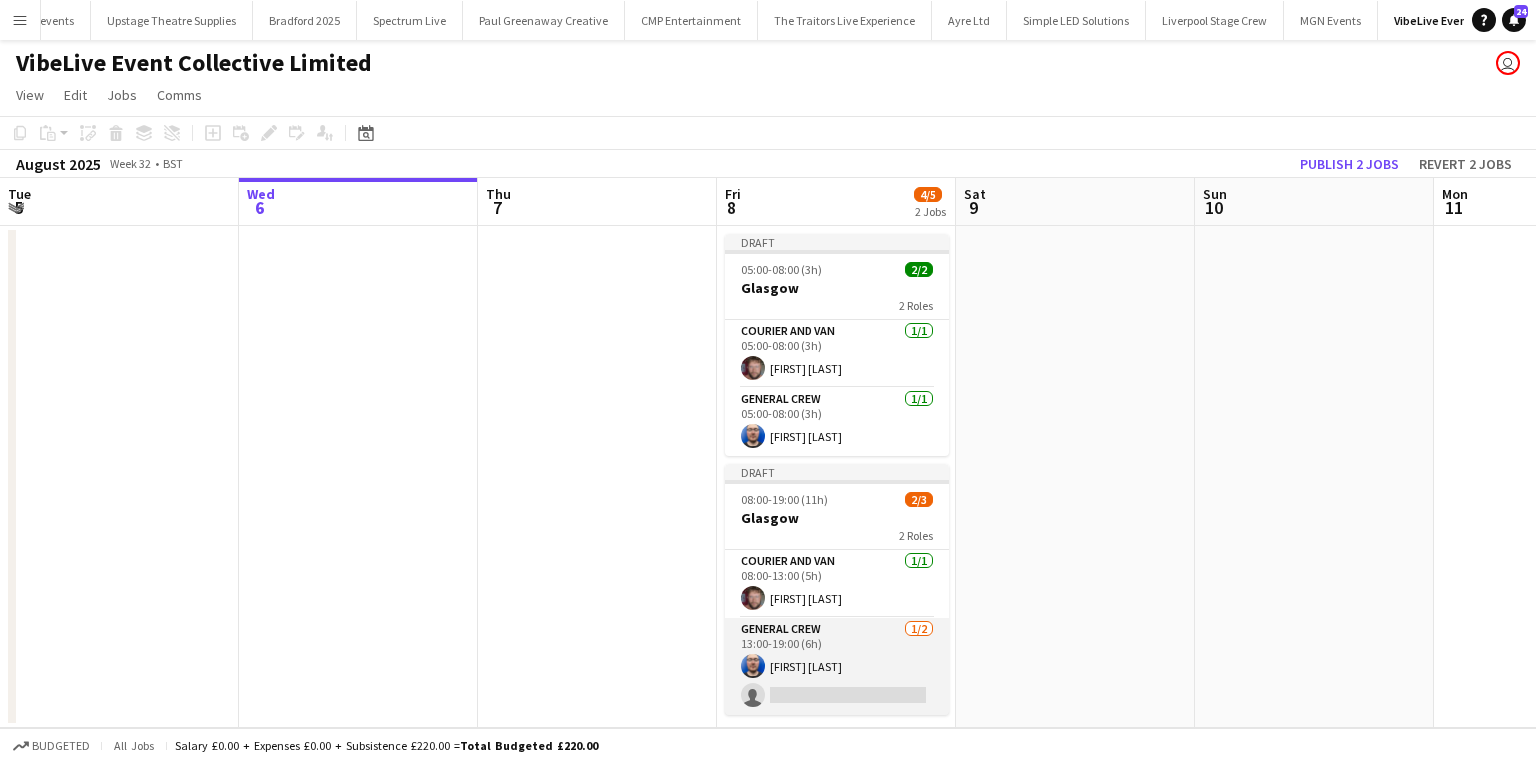 click on "General Crew   1/1   13:00-19:00 (6h)
[FIRST] [LAST]
single-neutral-actions" at bounding box center (837, 666) 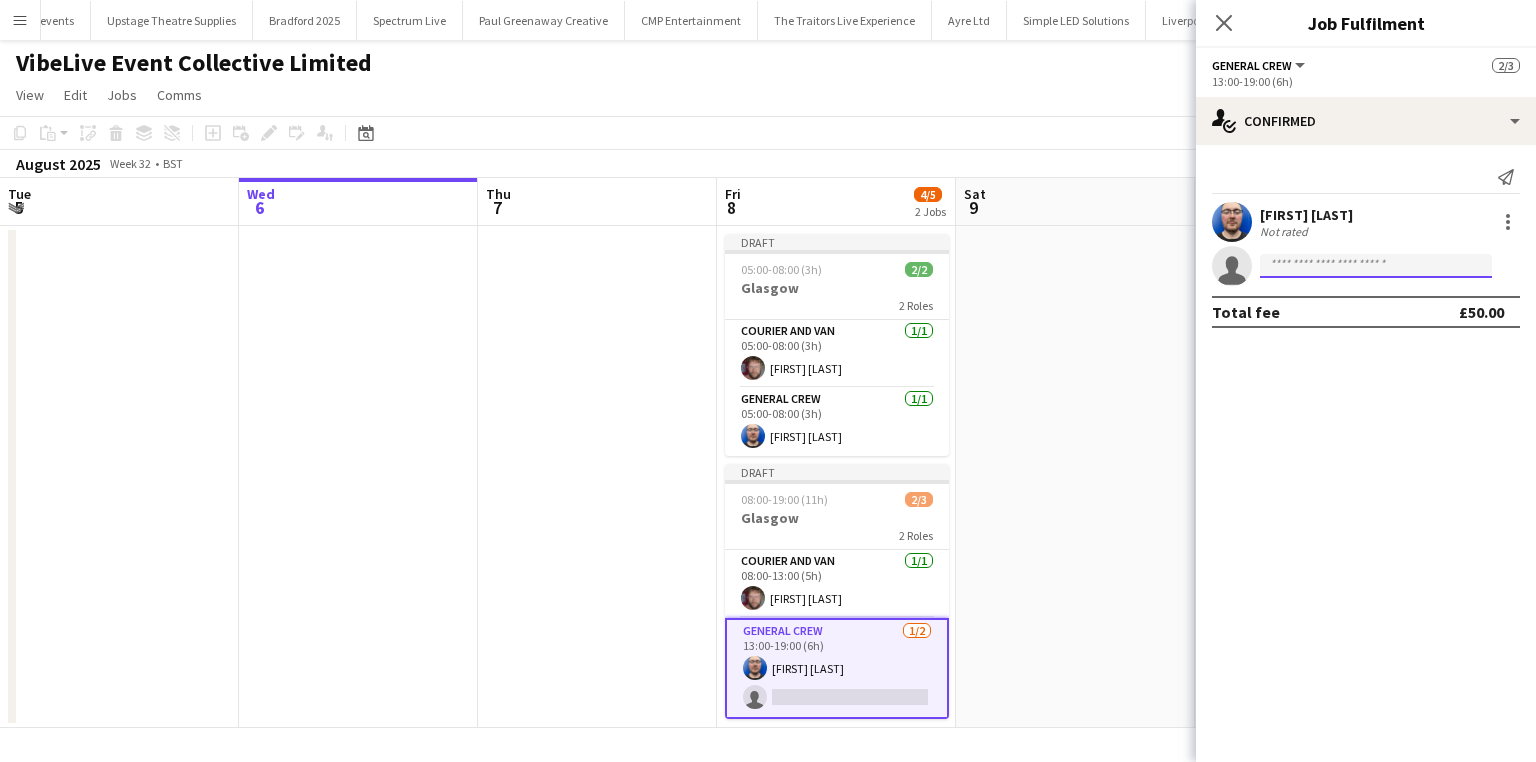 click 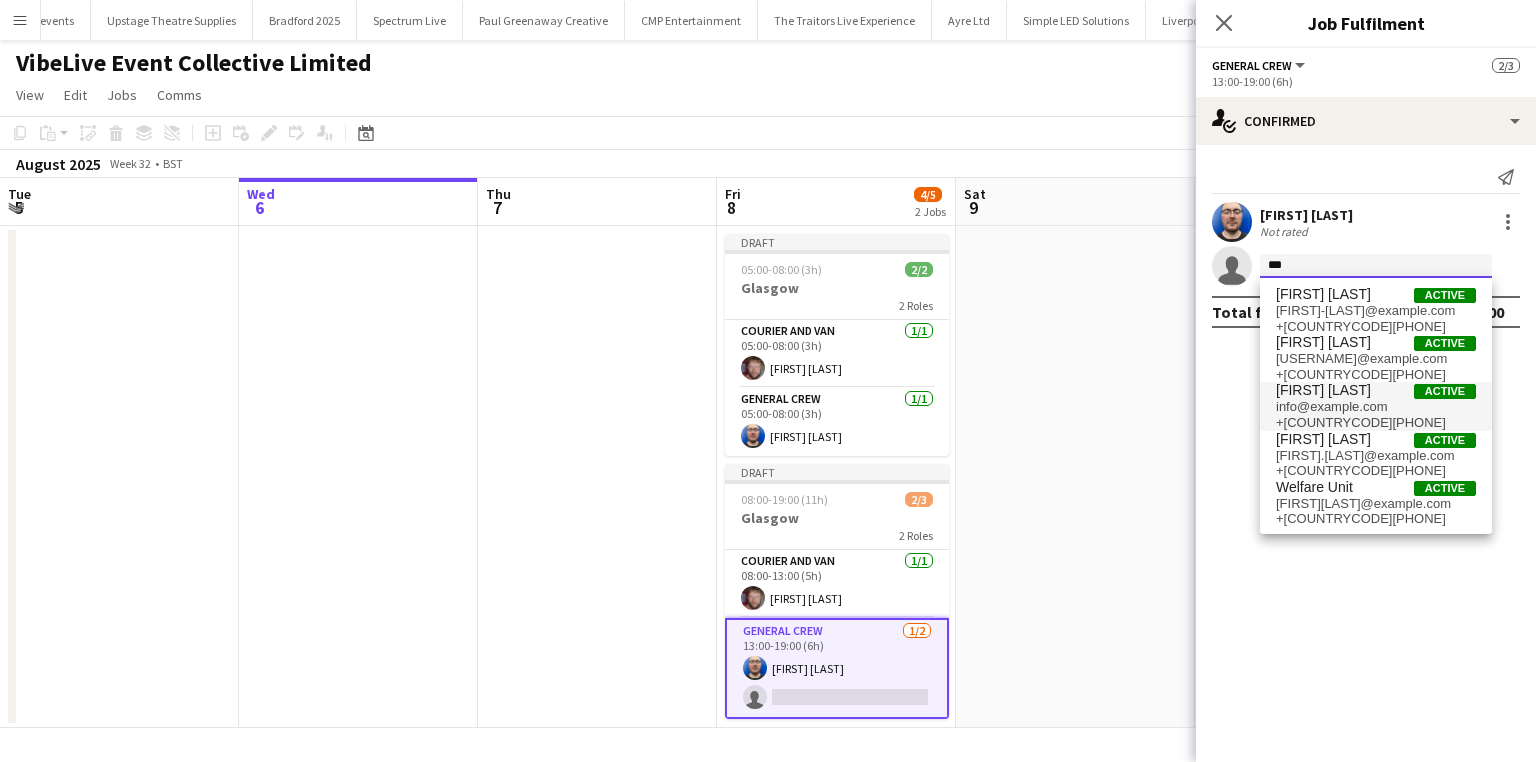 type on "***" 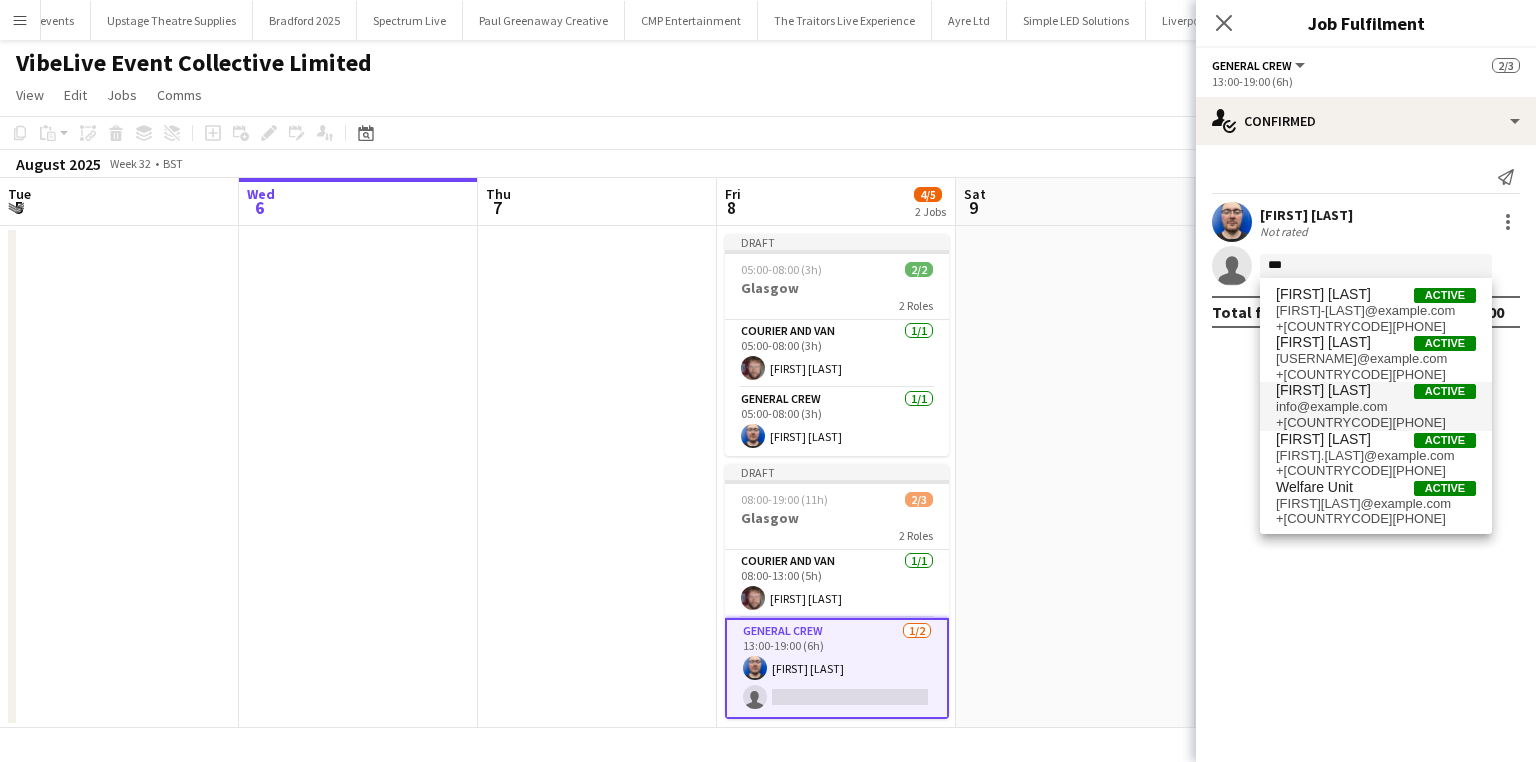 click on "+[COUNTRYCODE][PHONE]" at bounding box center [1376, 423] 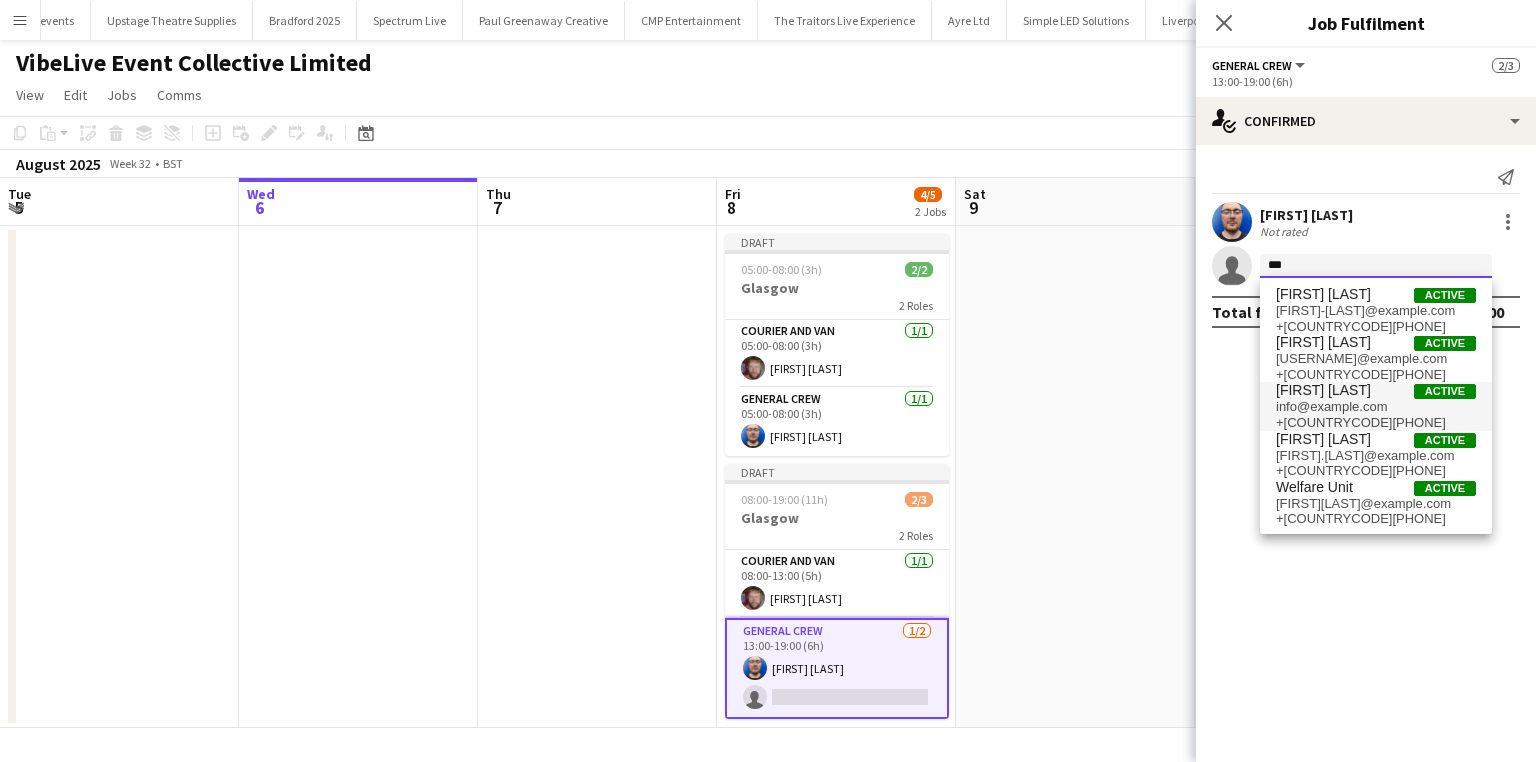 type 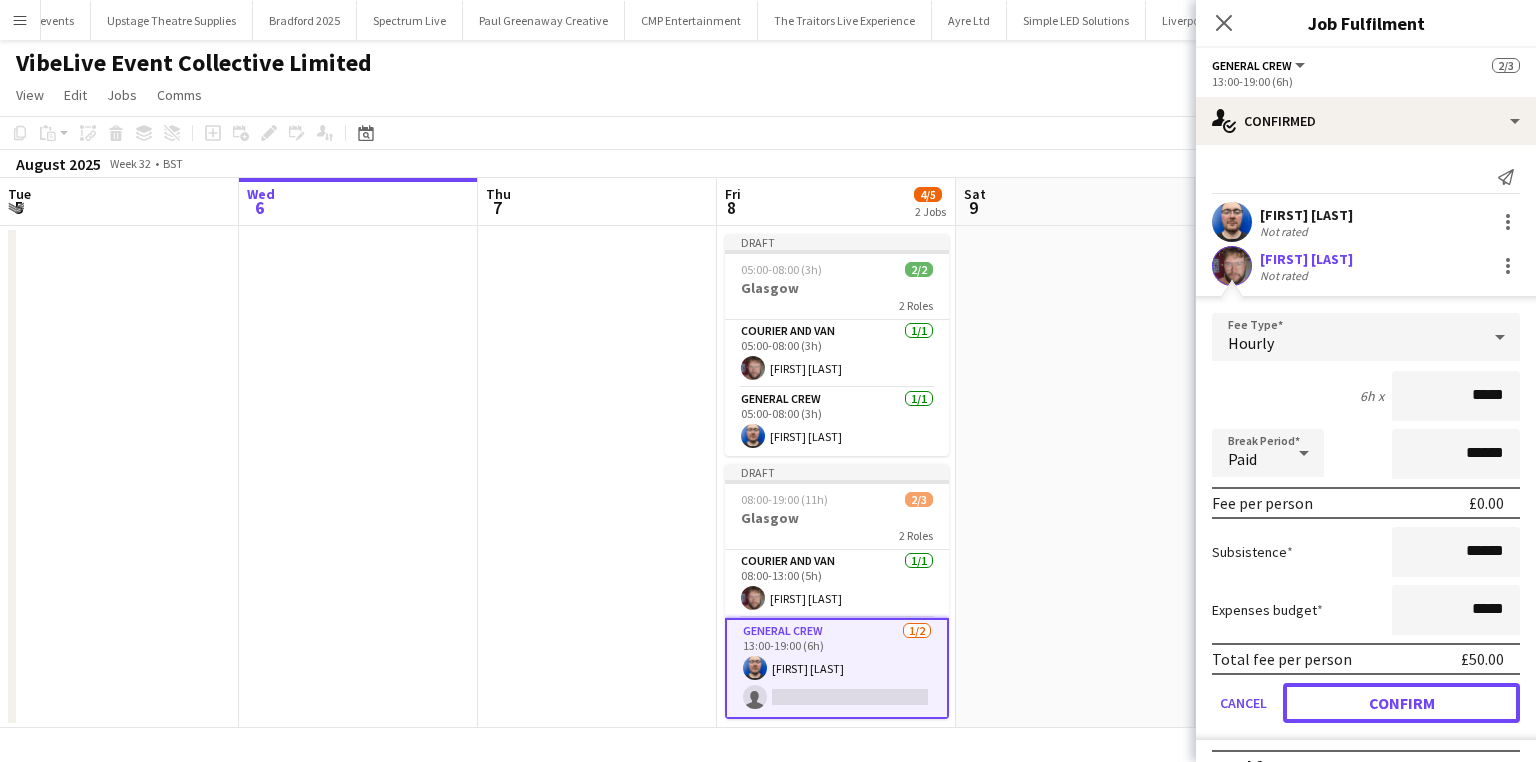 click on "Confirm" at bounding box center (1401, 703) 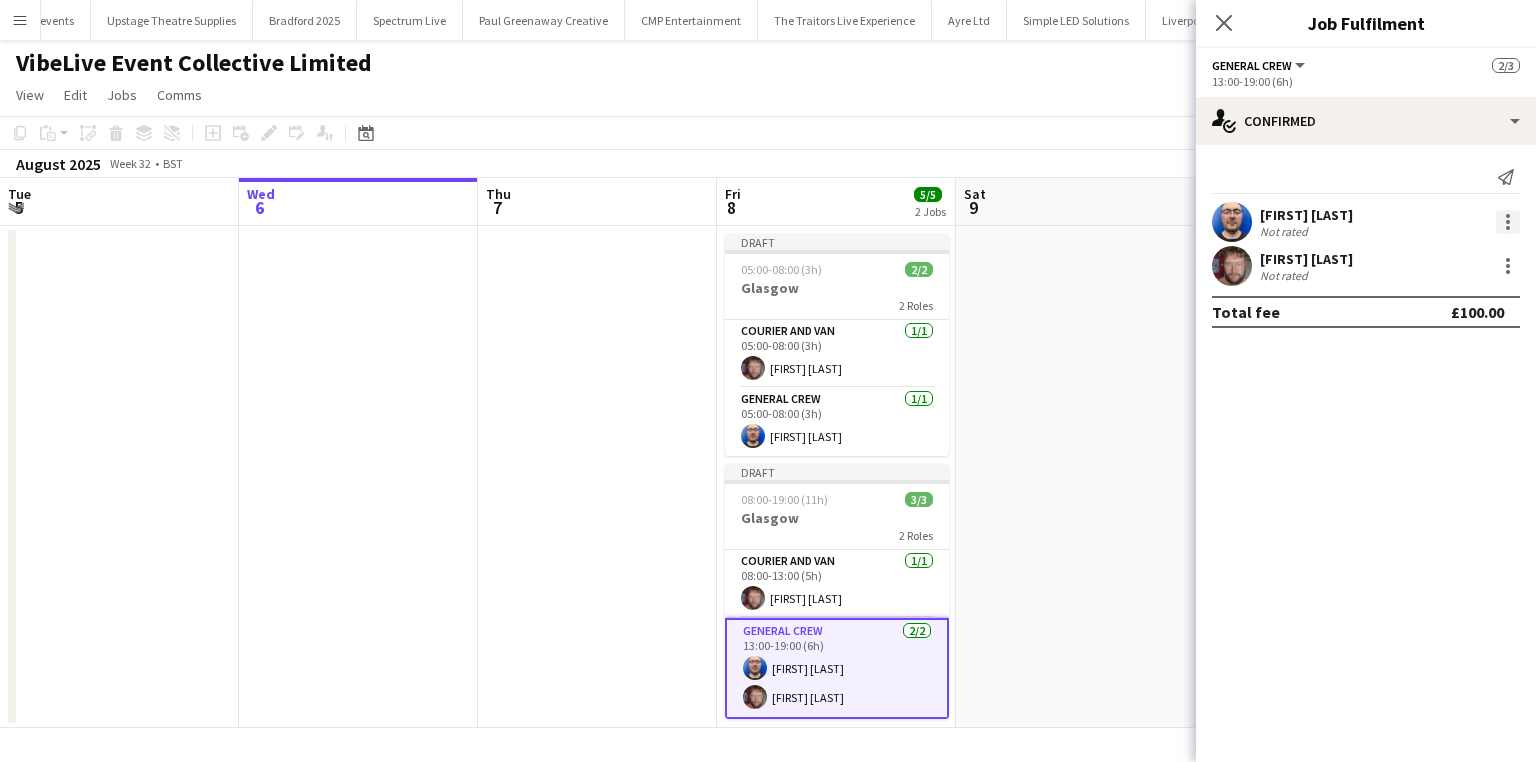 click at bounding box center [1508, 222] 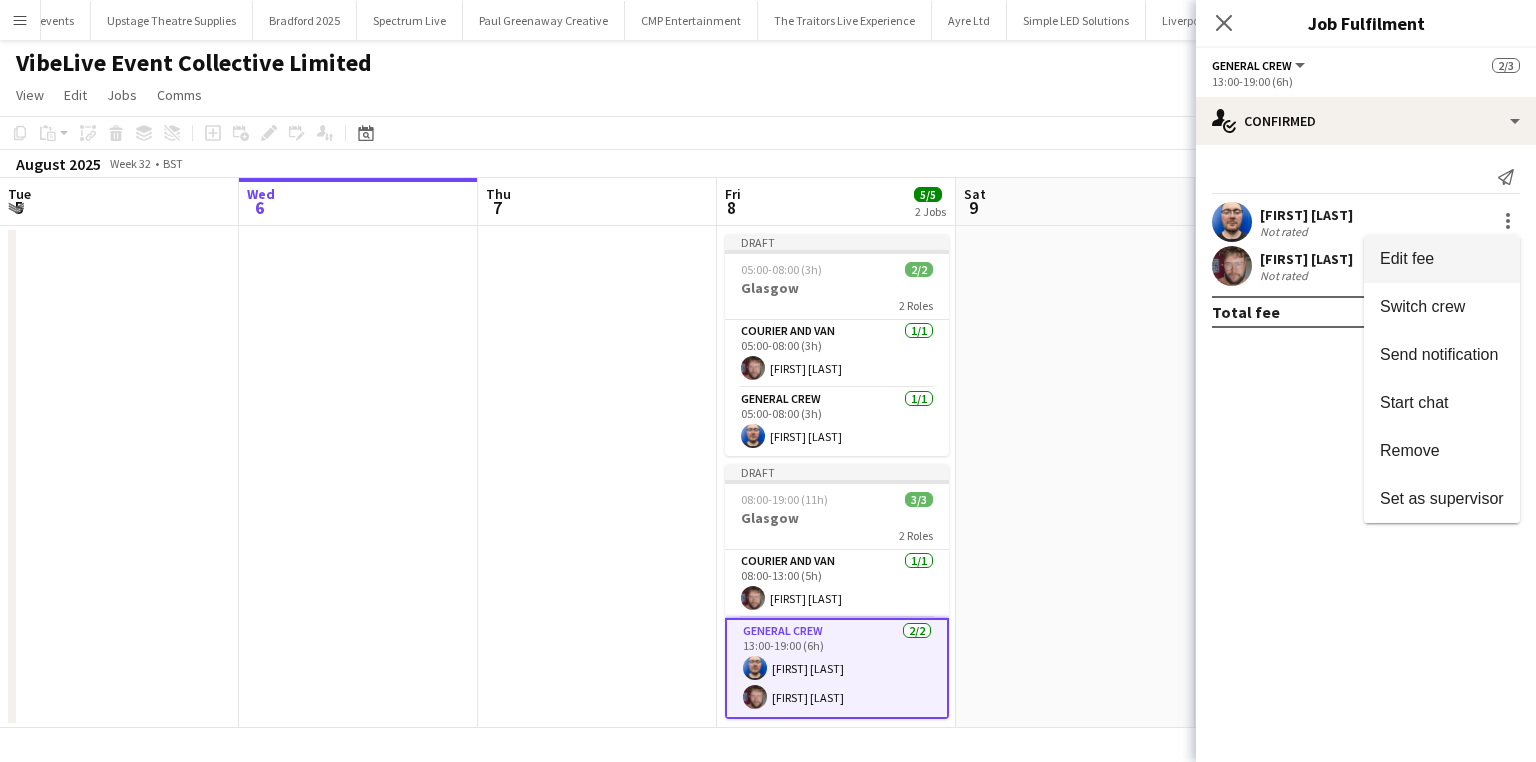 click on "Edit fee" at bounding box center [1442, 259] 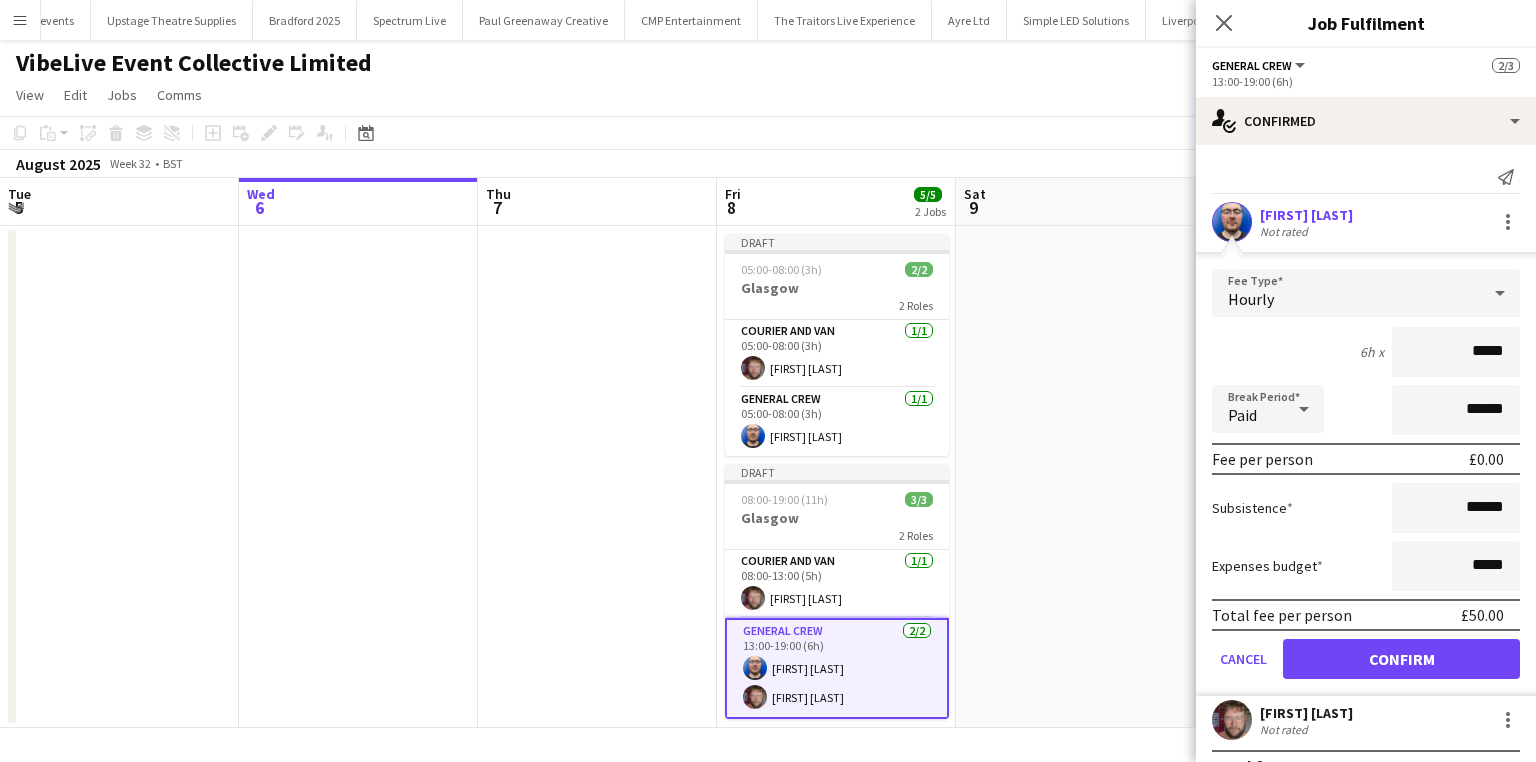 drag, startPoint x: 1445, startPoint y: 358, endPoint x: 1511, endPoint y: 359, distance: 66.007576 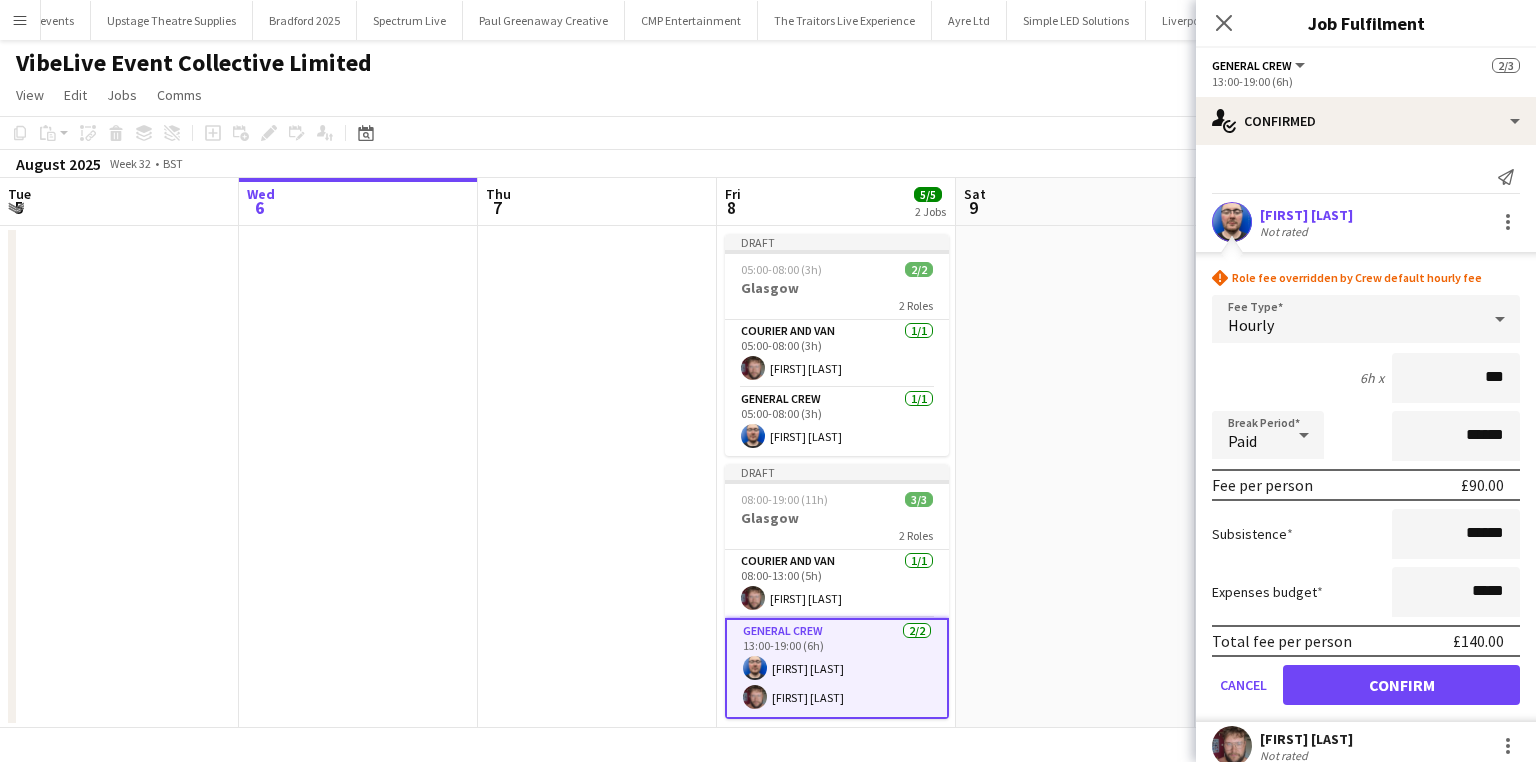 type on "***" 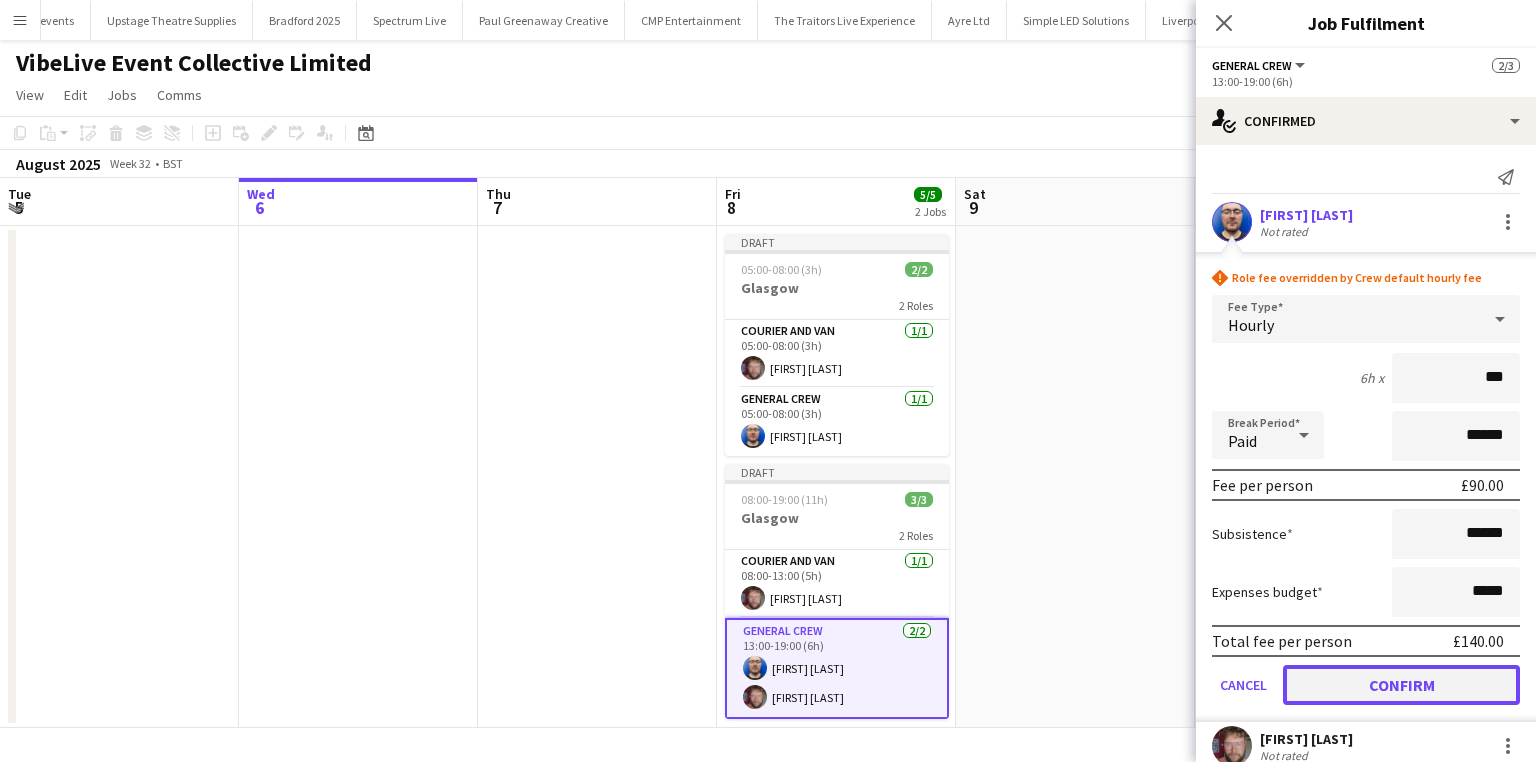 click on "Confirm" at bounding box center (1401, 685) 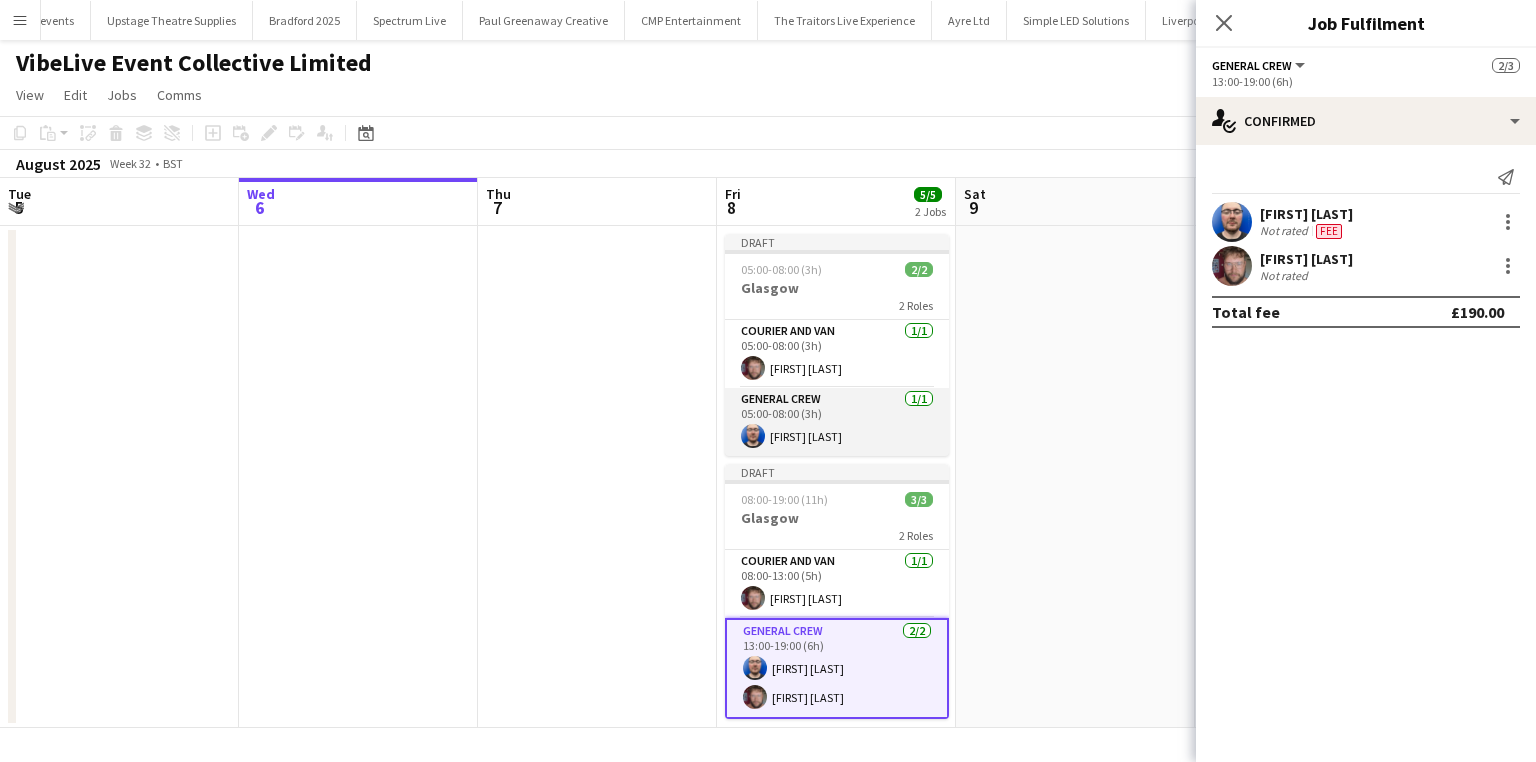click on "General Crew   1/1   05:00-08:00 (3h)
[FIRST] [LAST]" at bounding box center [837, 422] 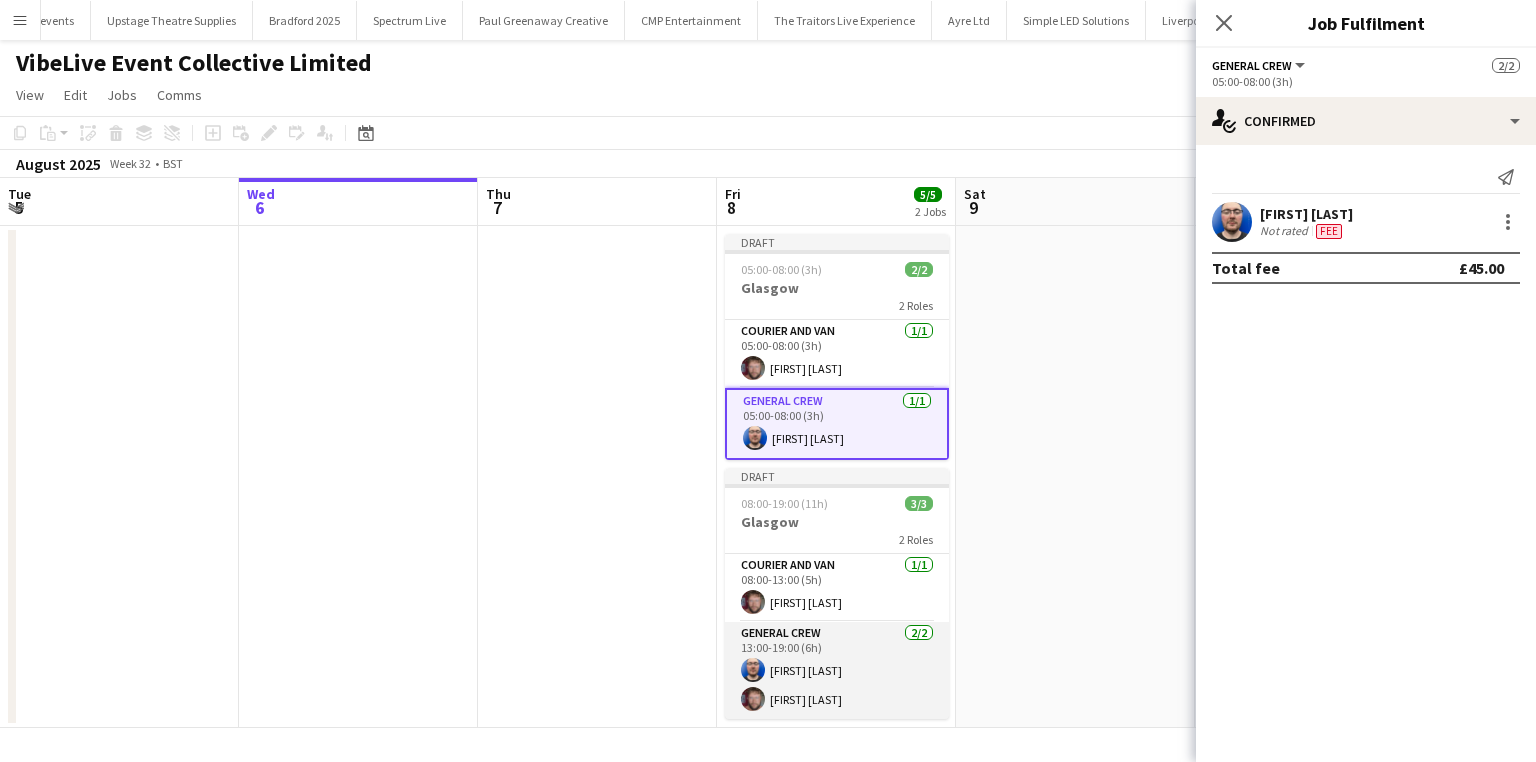 click on "General Crew   2/2   13:00-19:00 (6h)
[FIRST] [LAST] [FIRST] [LAST]" at bounding box center [837, 670] 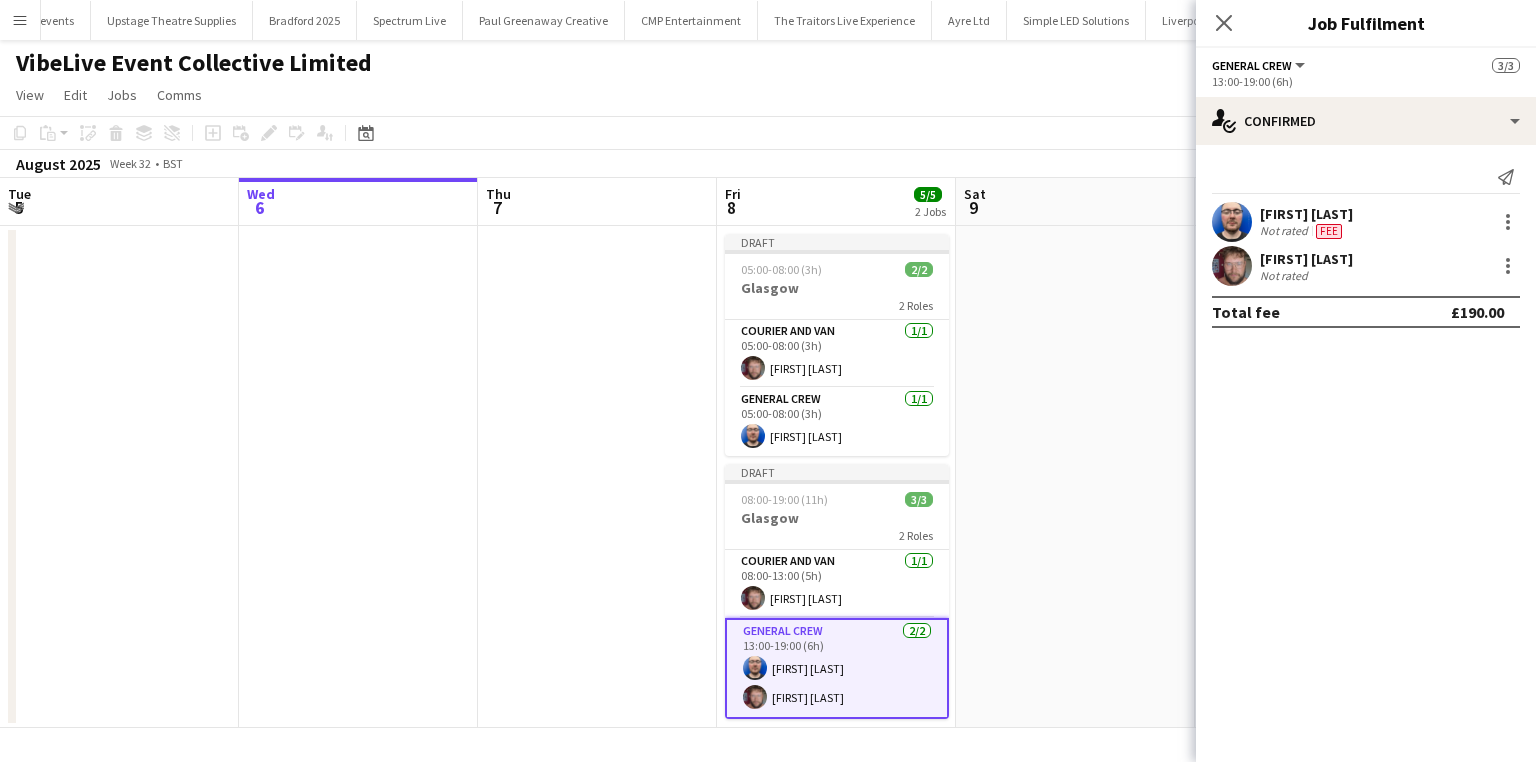 click on "[FIRST] [LAST]" at bounding box center (1306, 214) 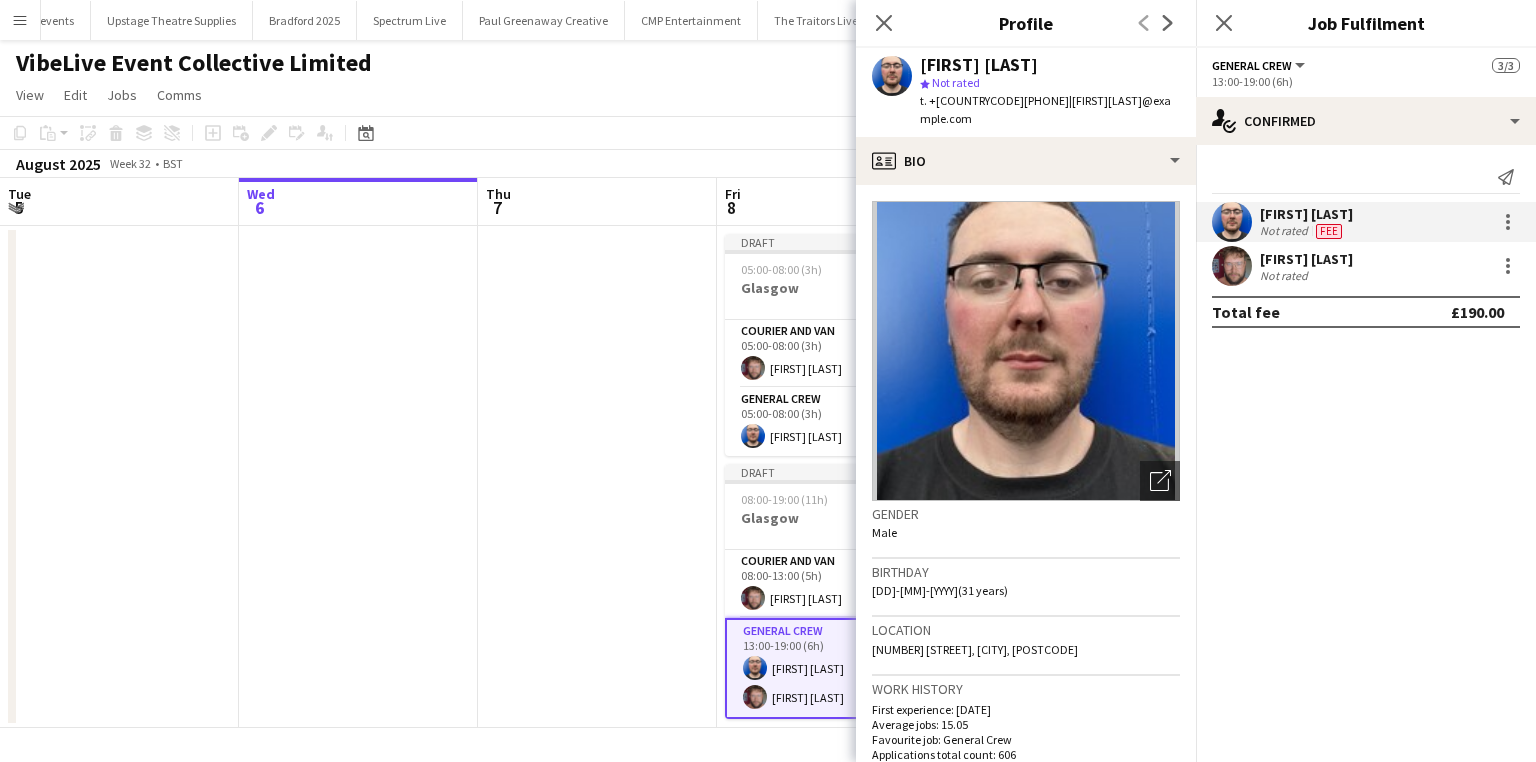 scroll, scrollTop: 80, scrollLeft: 0, axis: vertical 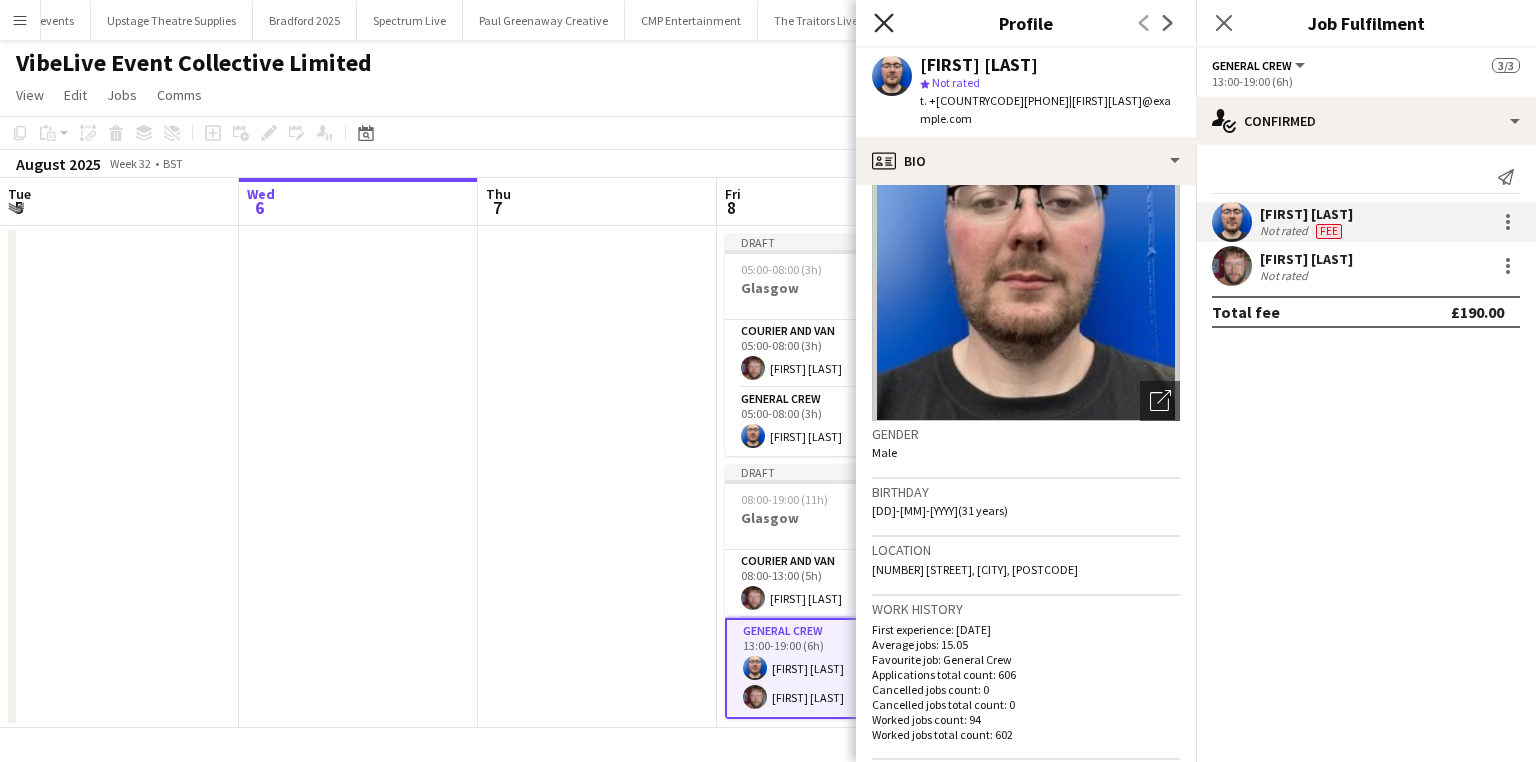 click on "Close pop-in" 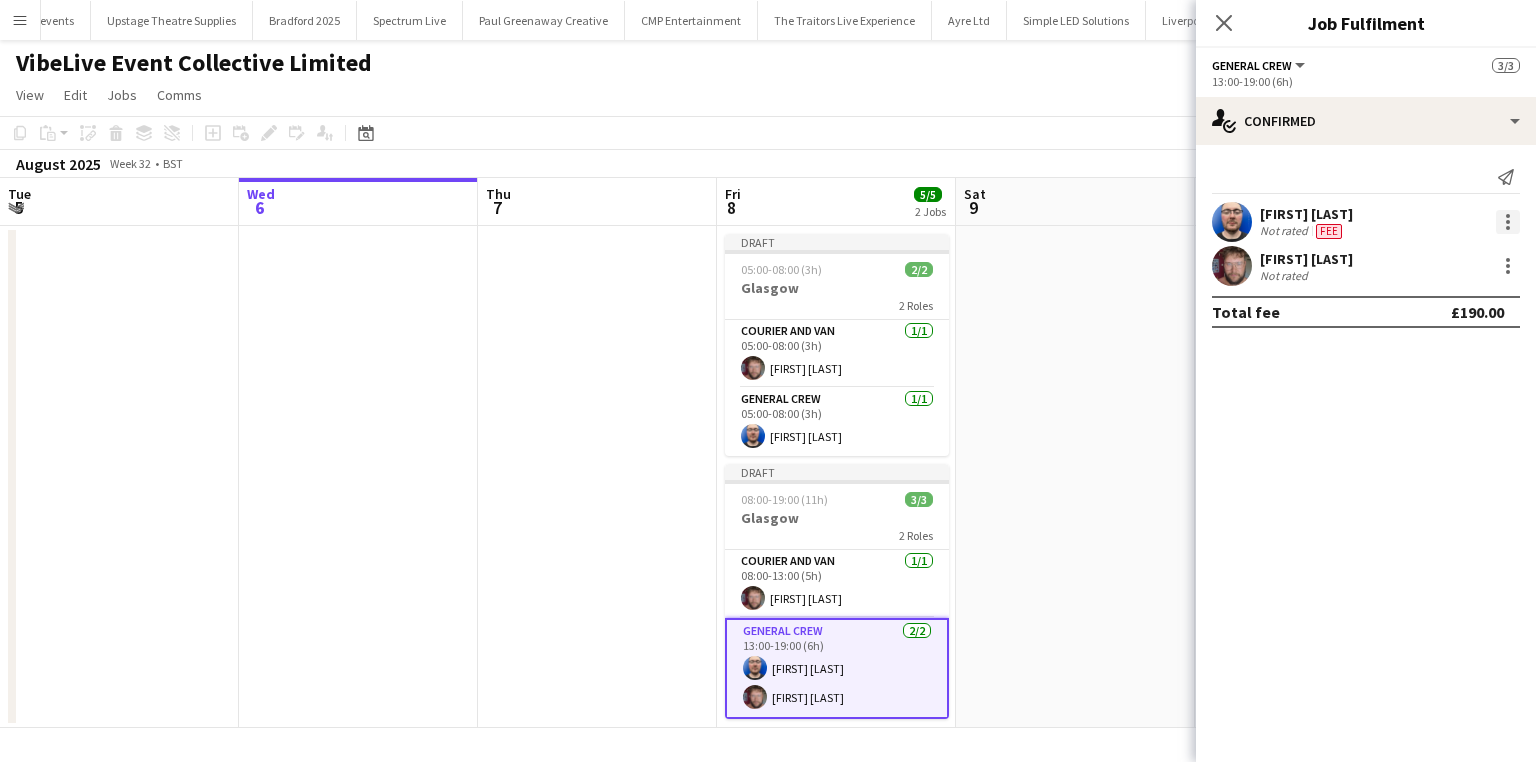 click at bounding box center (1508, 222) 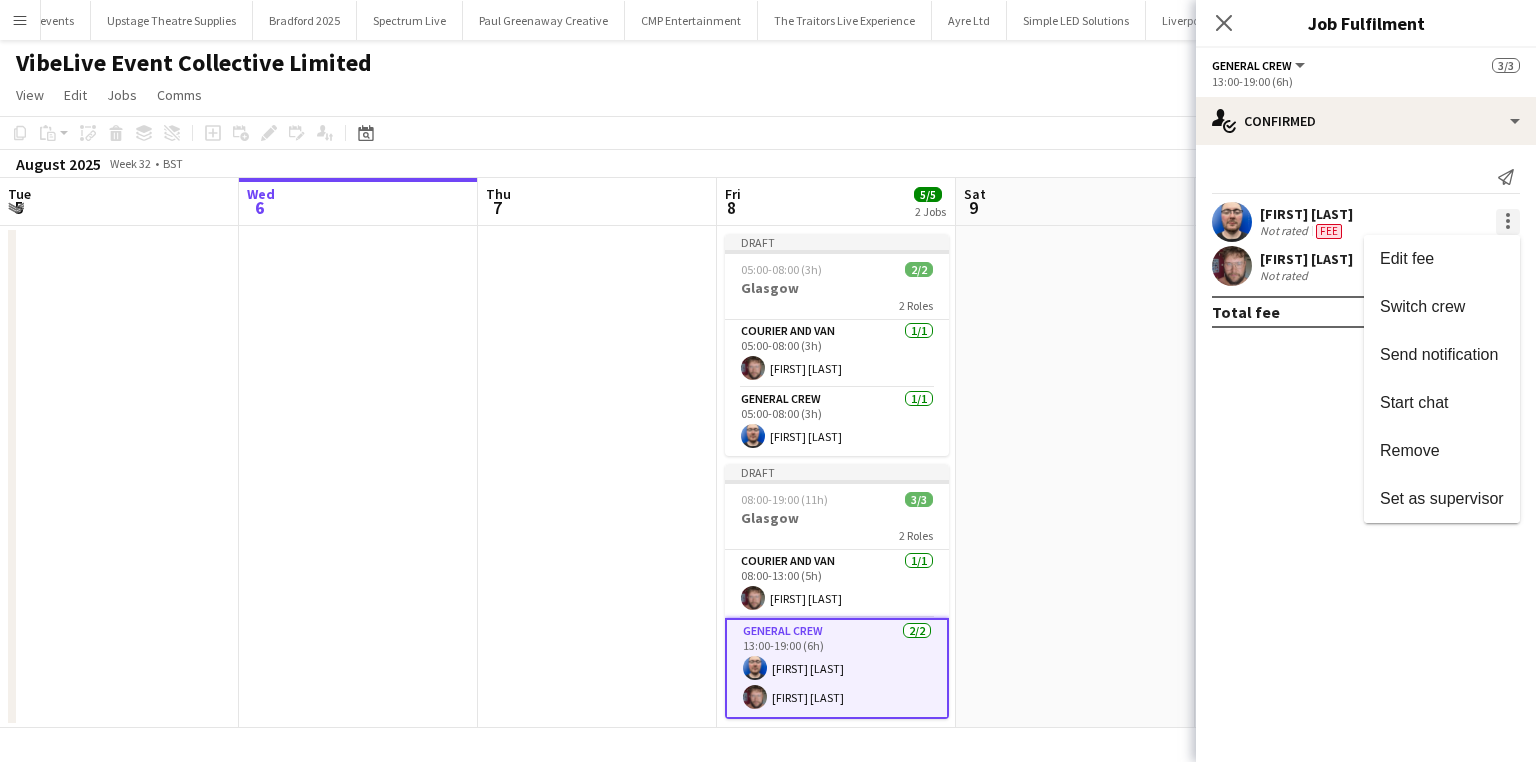 click on "Edit fee" at bounding box center (1442, 259) 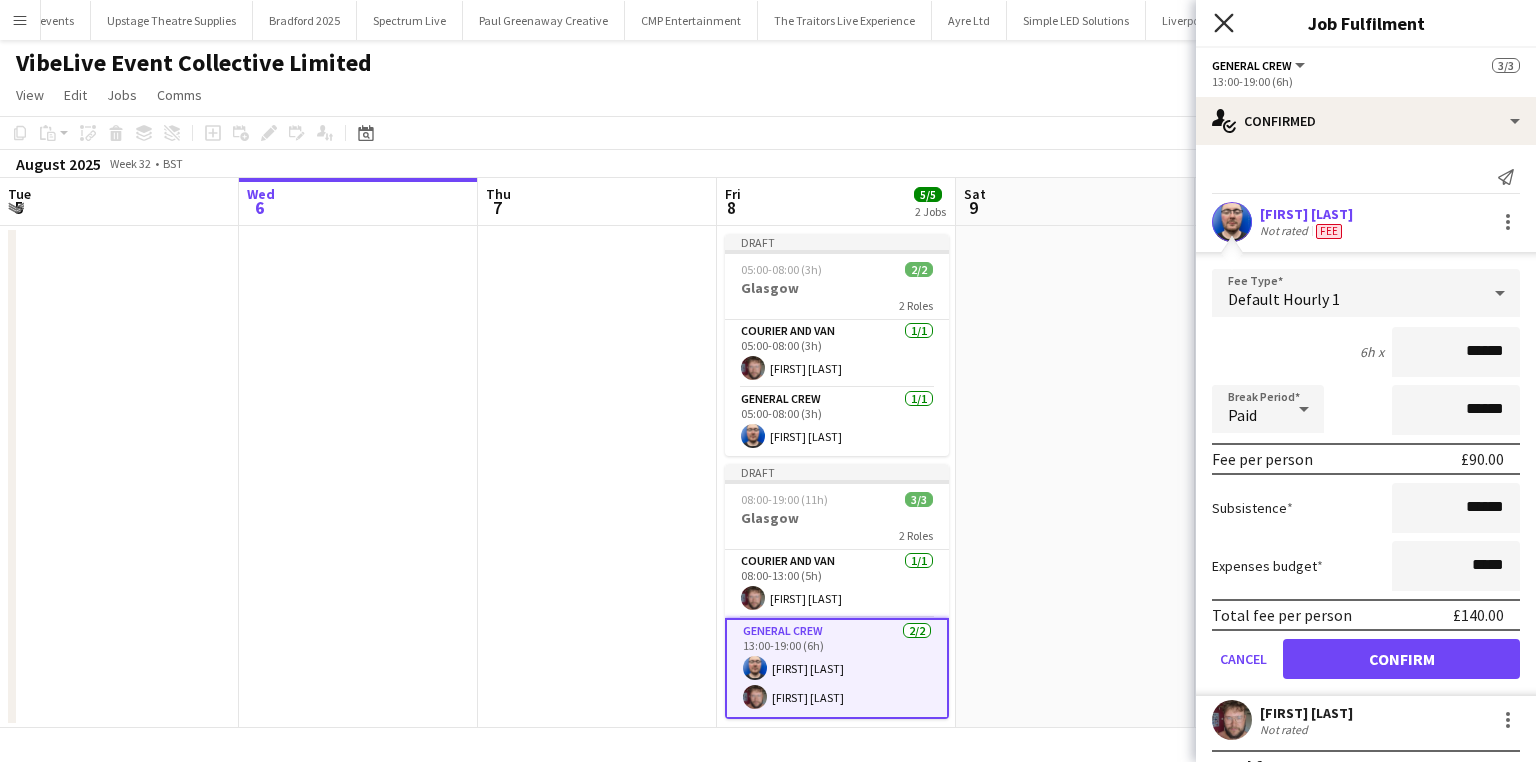 click 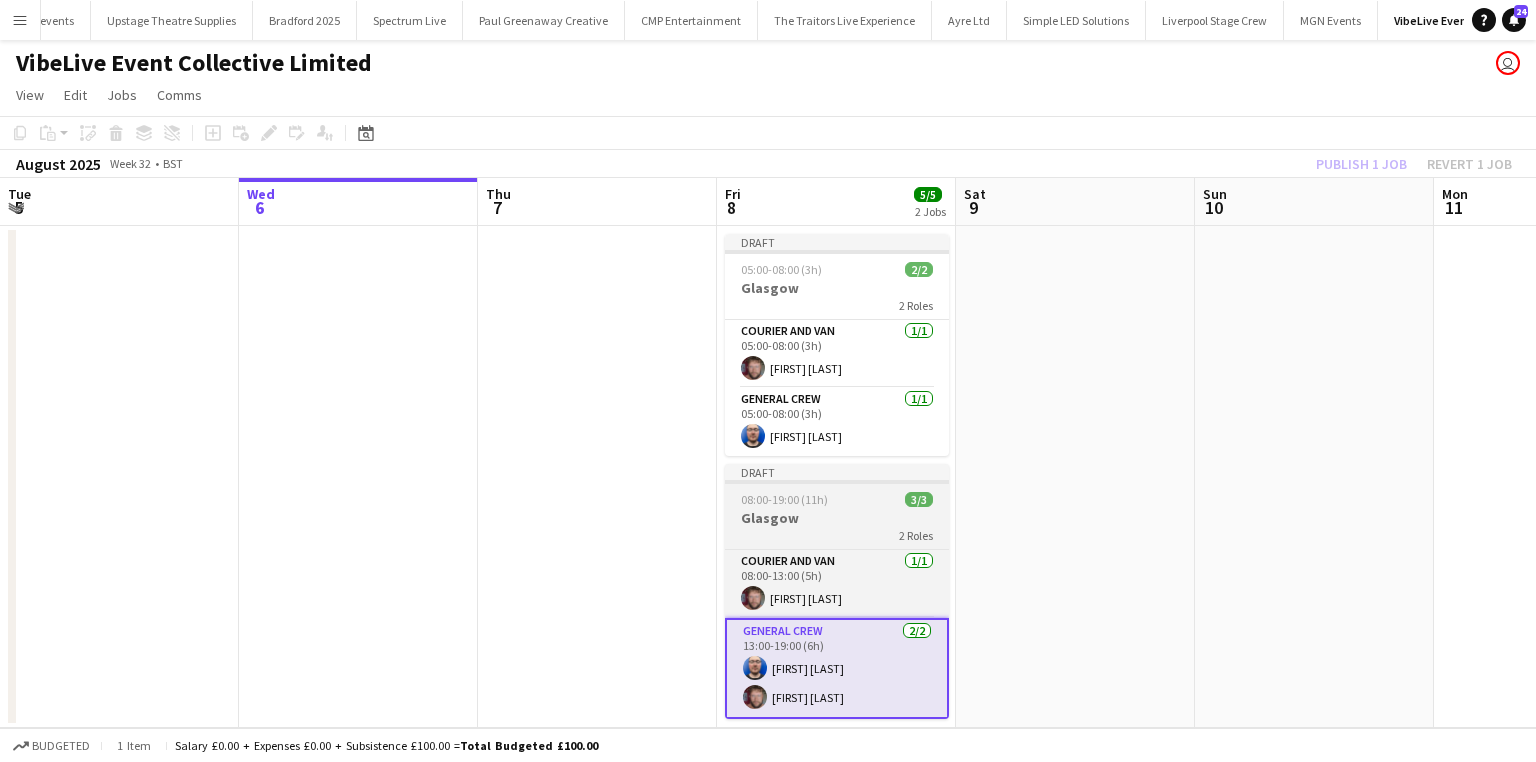 click on "08:00-19:00 (11h)" at bounding box center [784, 499] 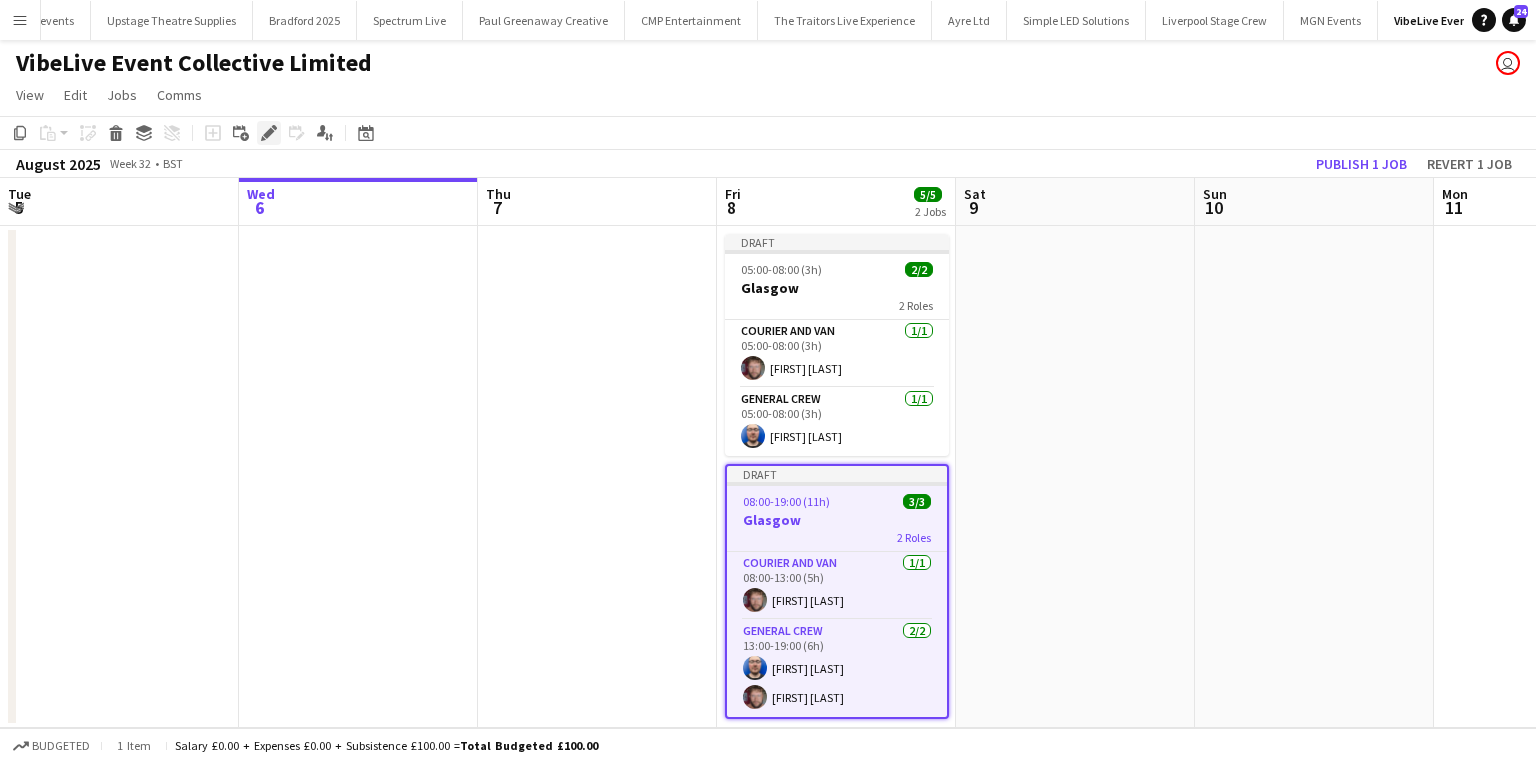 click on "Edit" 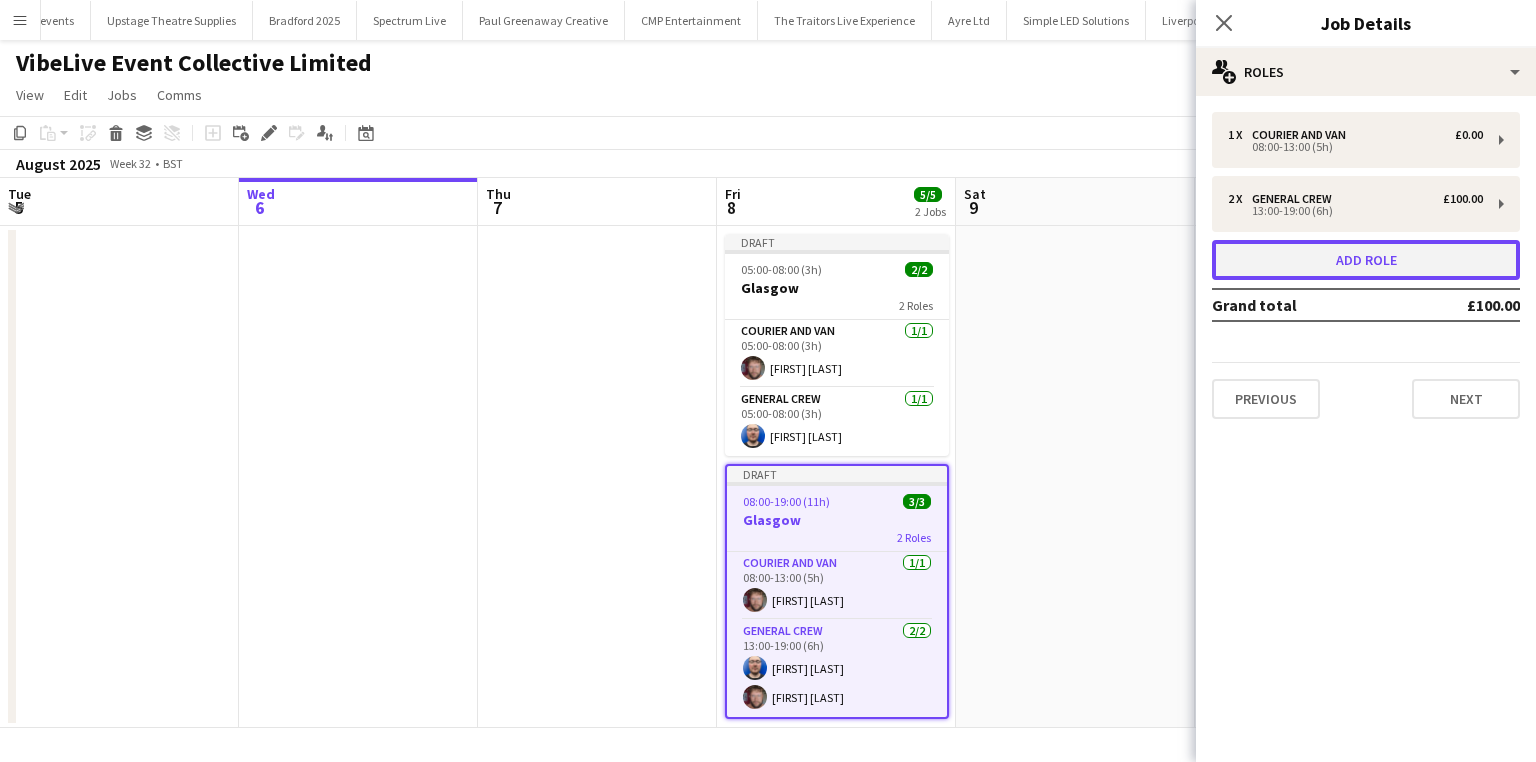 click on "Add role" at bounding box center (1366, 260) 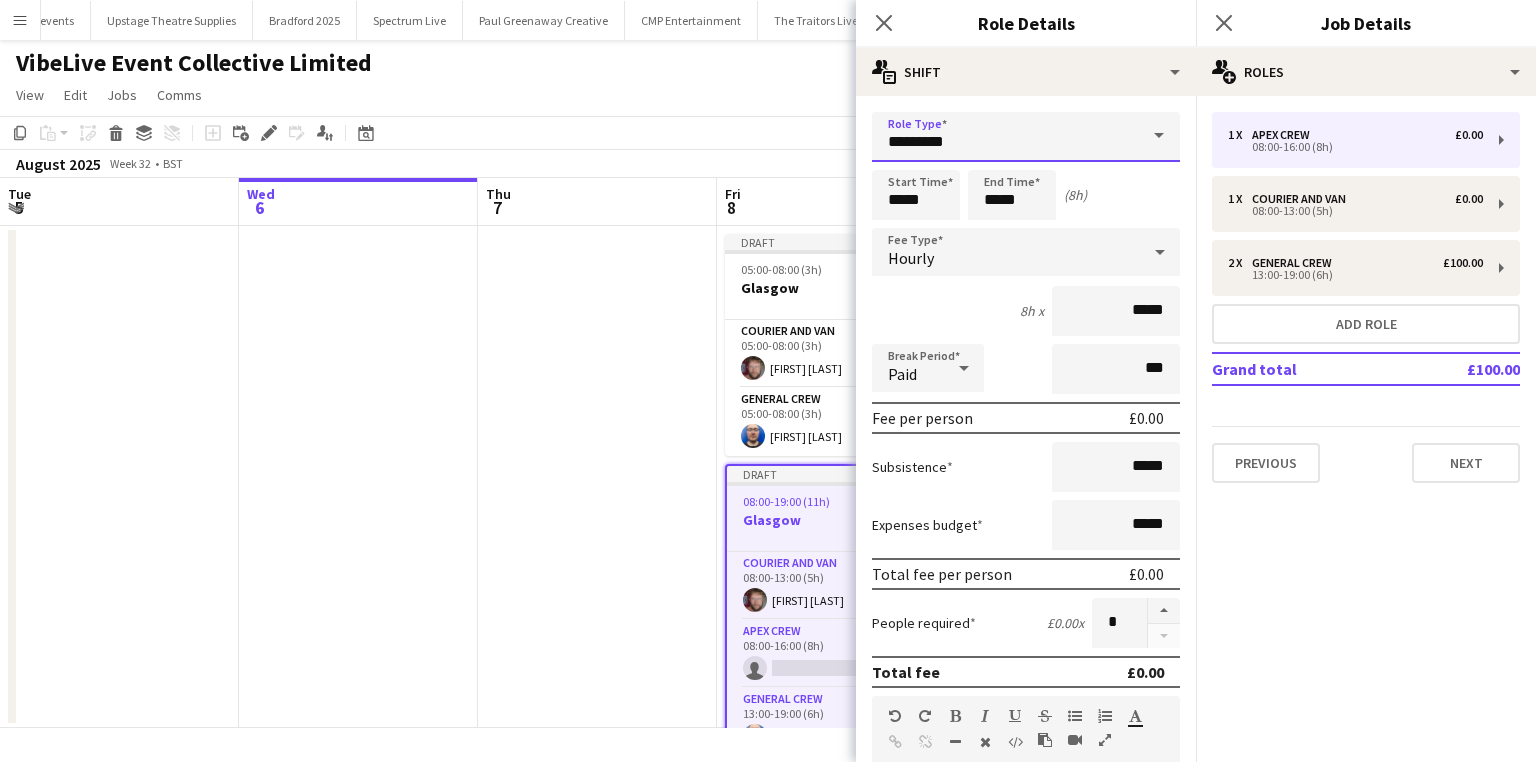 click on "*********" at bounding box center [1026, 137] 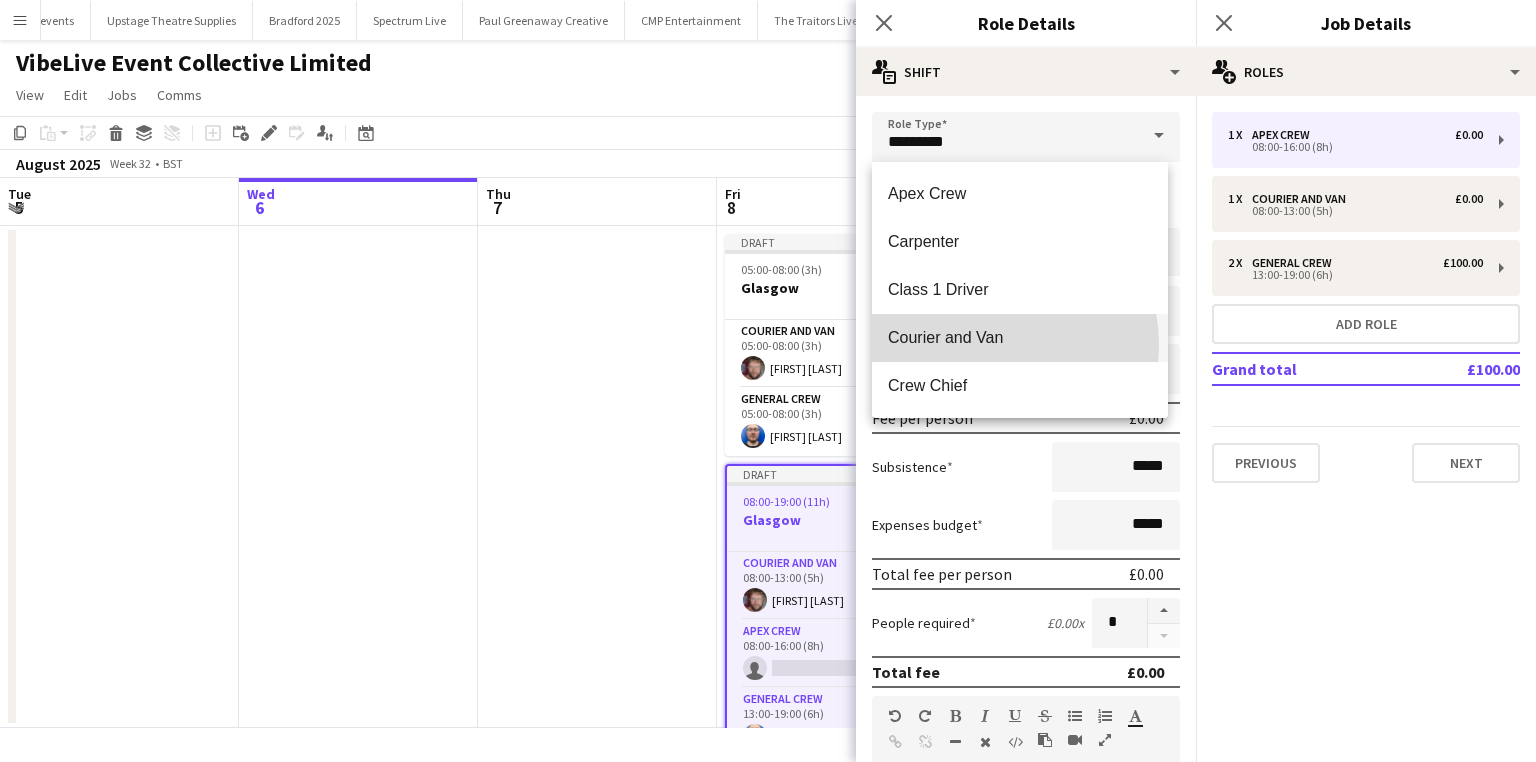 click on "Courier and Van" at bounding box center (1020, 337) 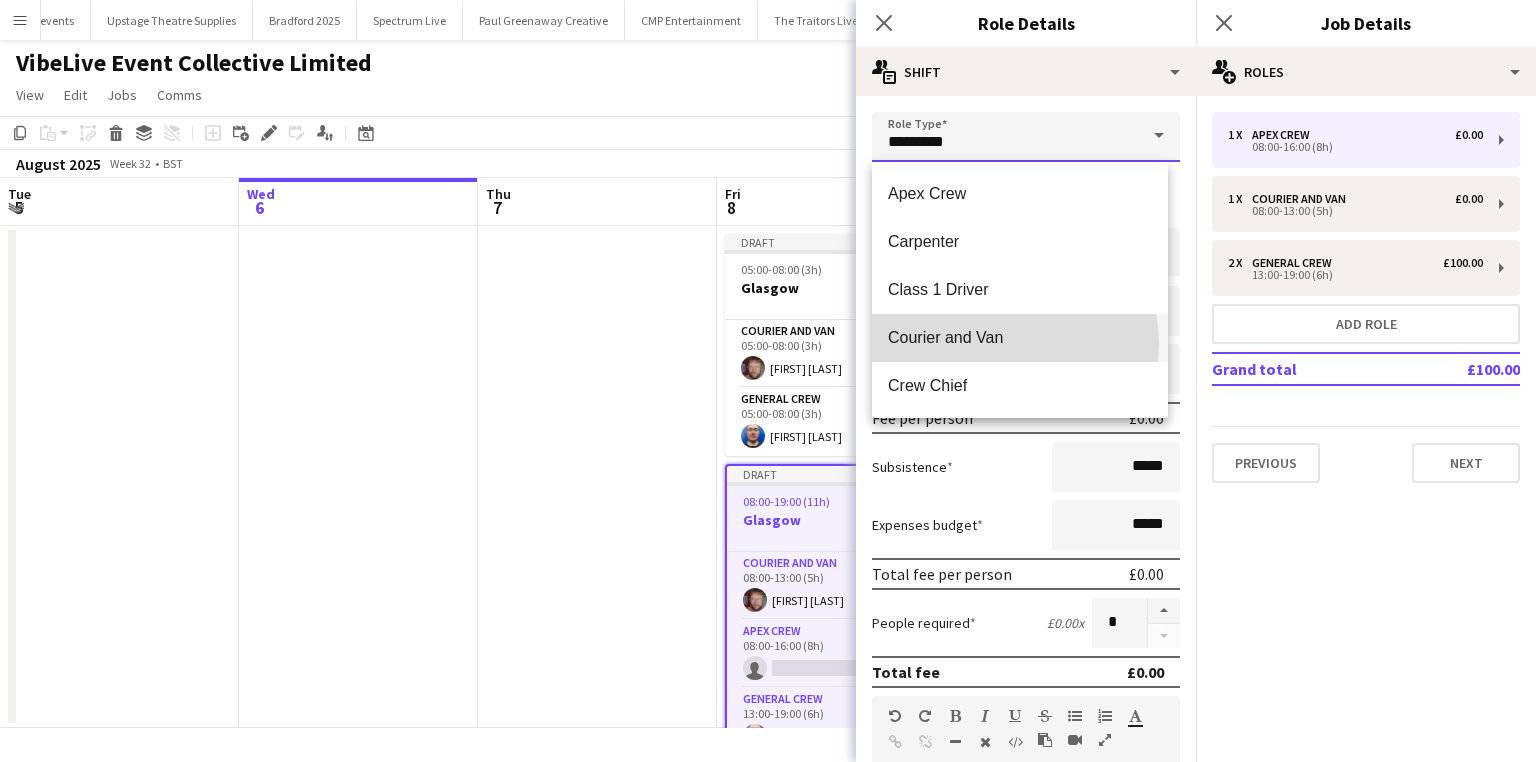 type on "**********" 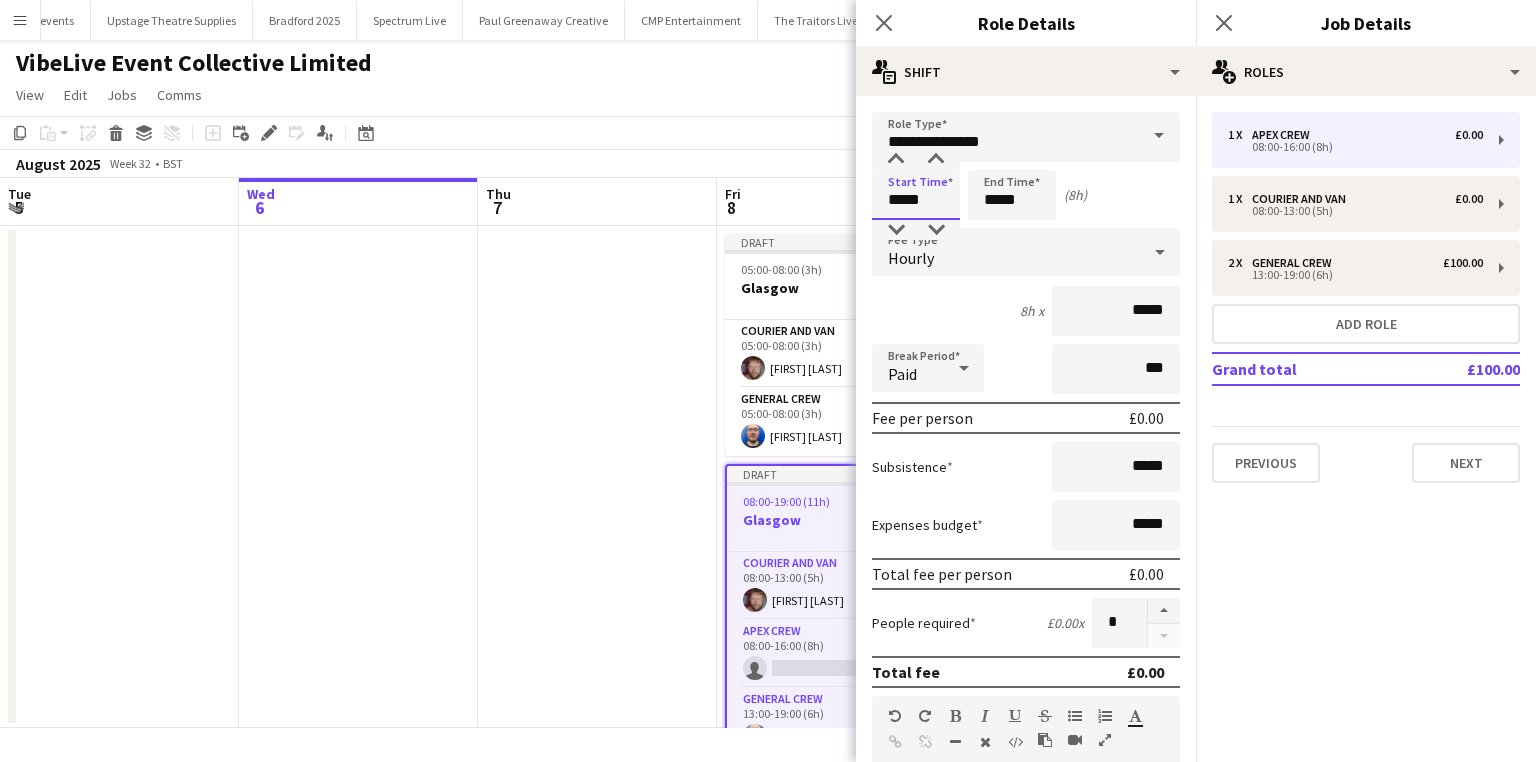 drag, startPoint x: 952, startPoint y: 195, endPoint x: 876, endPoint y: 193, distance: 76.02631 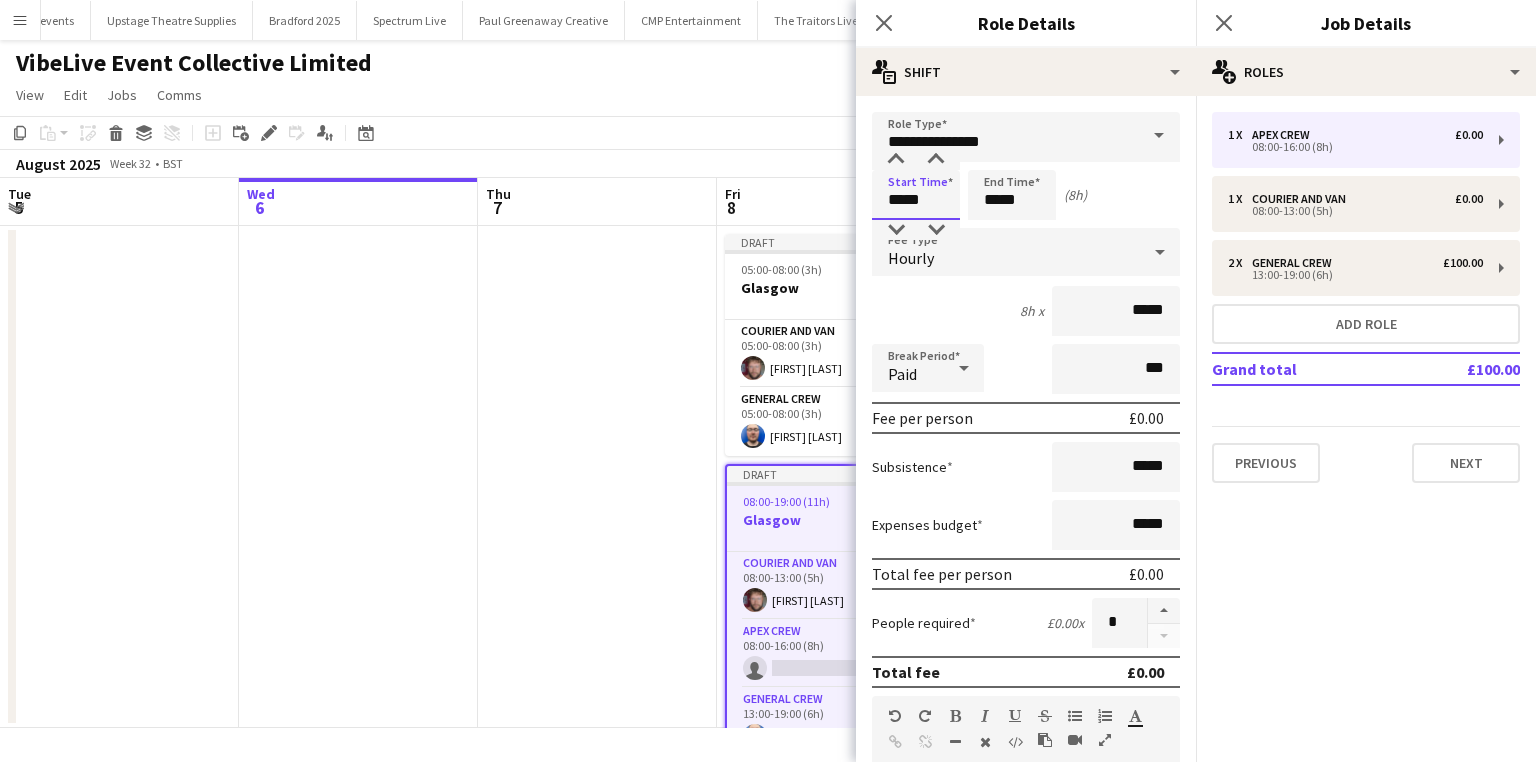 click on "*****" at bounding box center (916, 195) 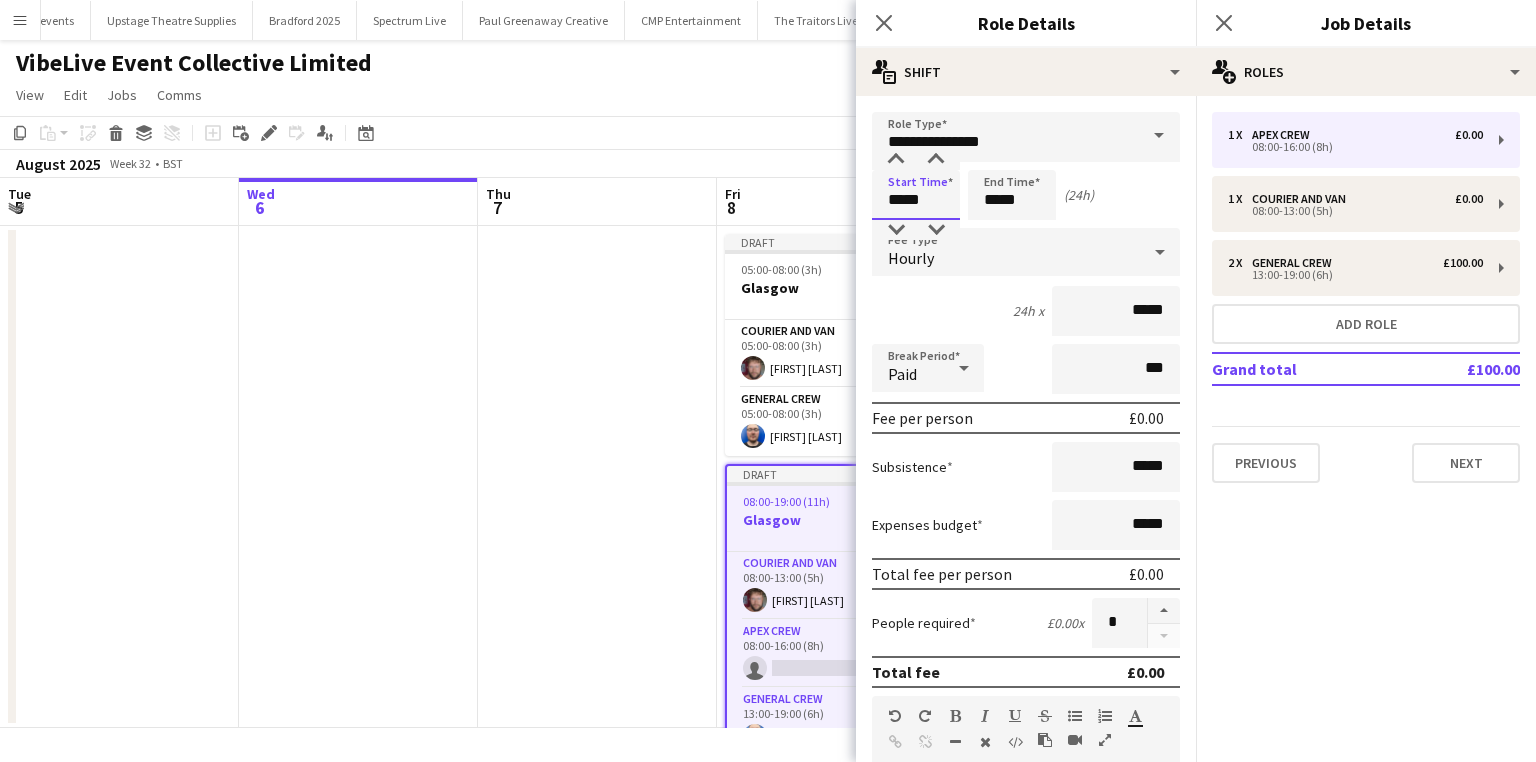 type on "*****" 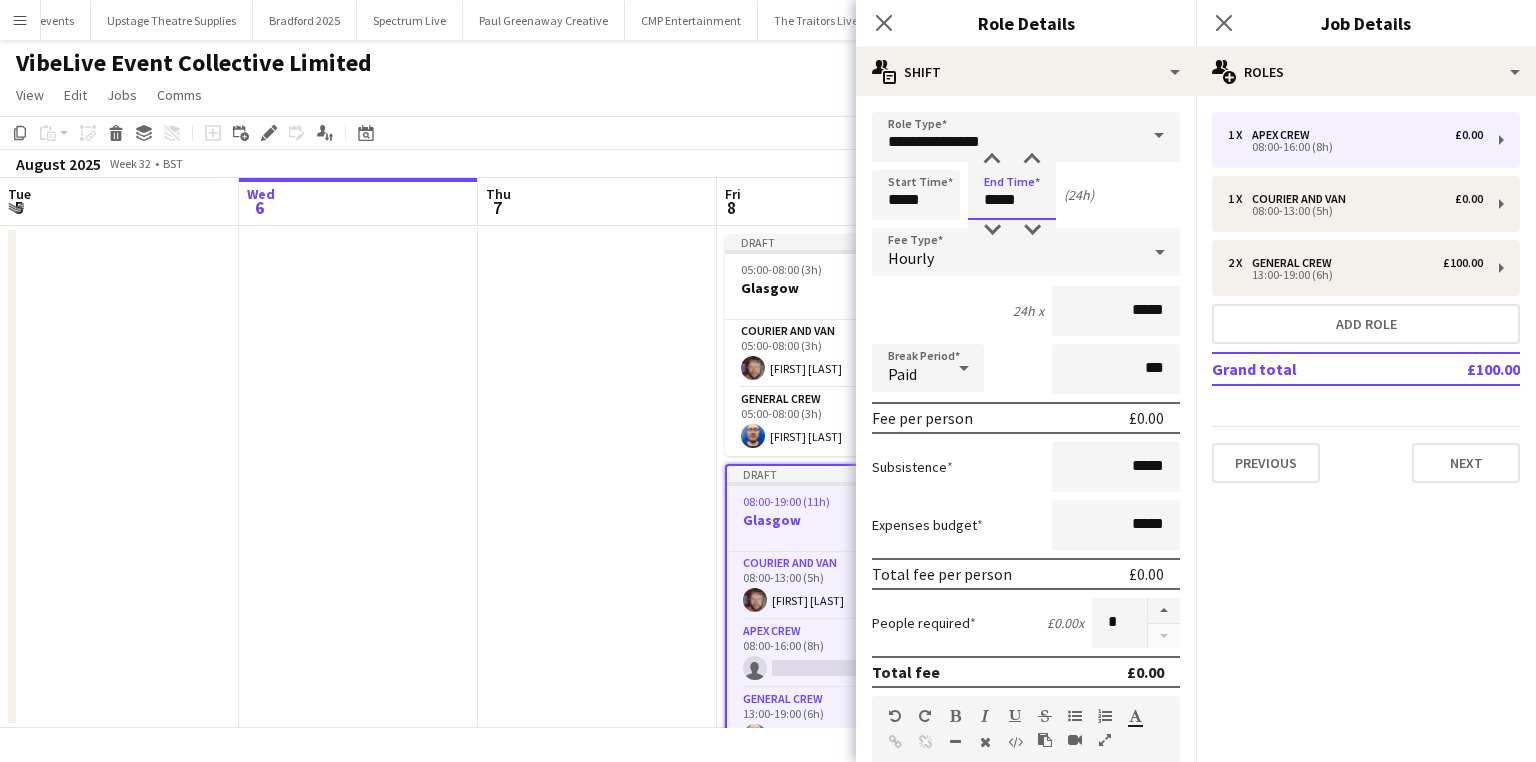 drag, startPoint x: 1040, startPoint y: 202, endPoint x: 944, endPoint y: 198, distance: 96.0833 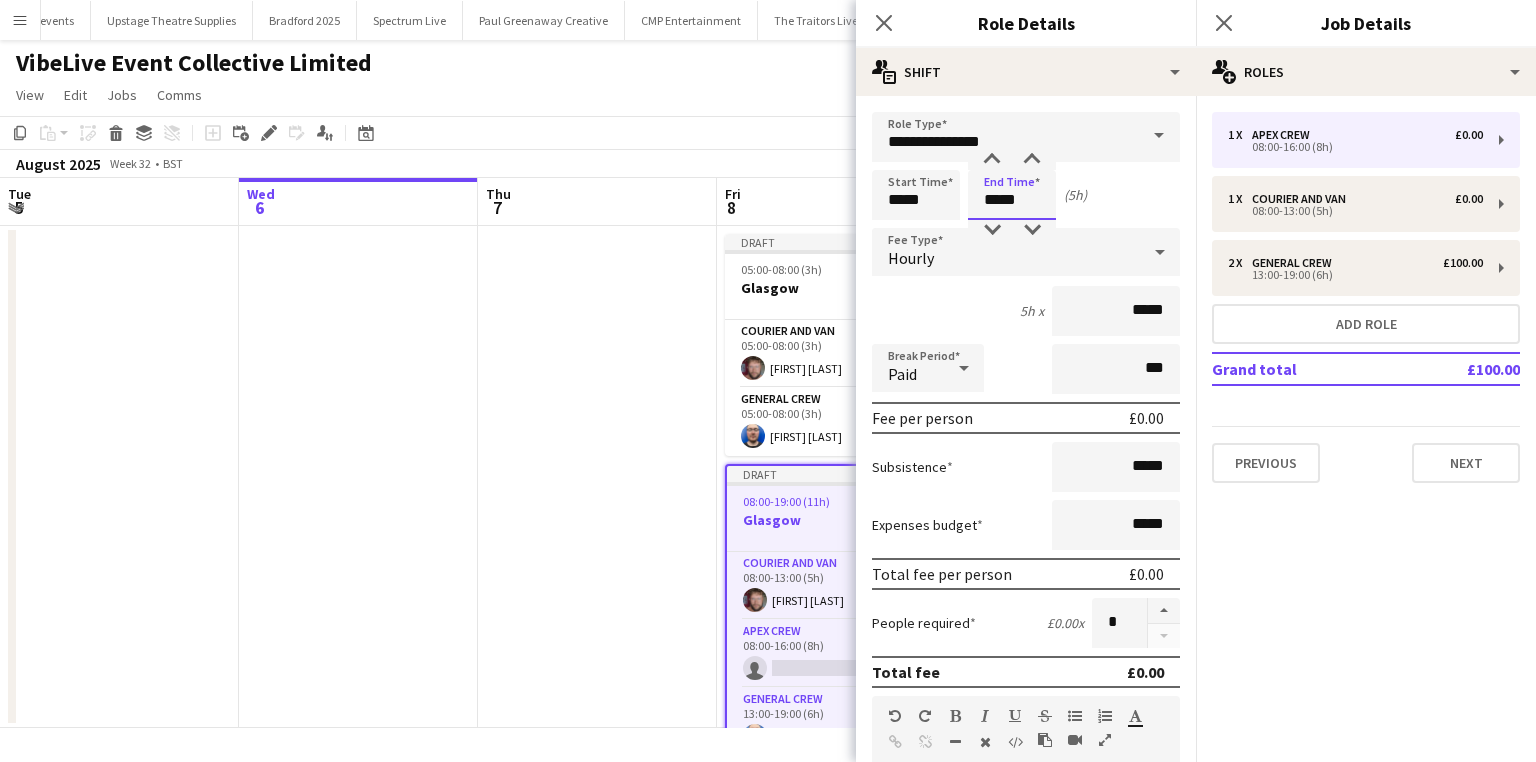 type on "*****" 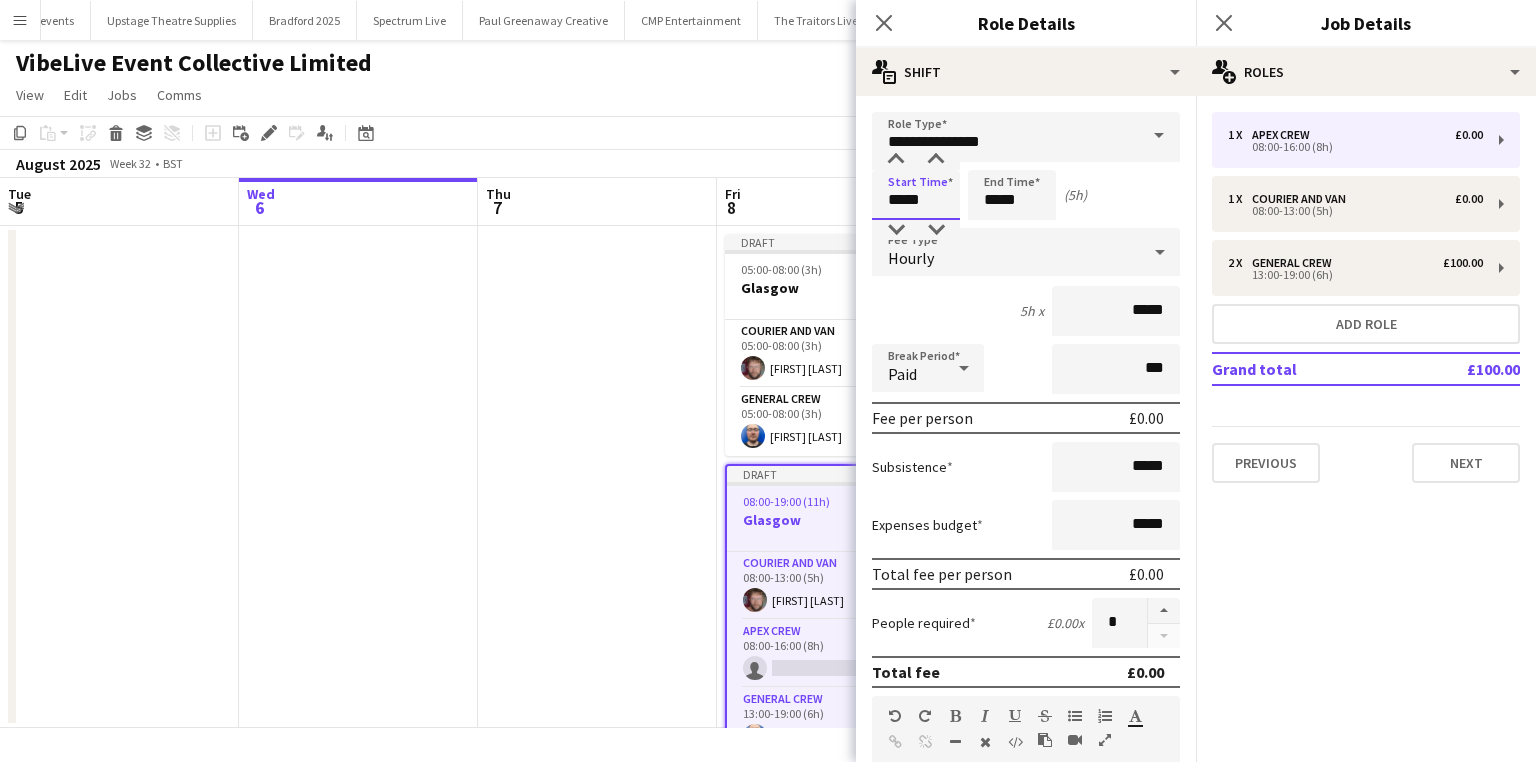 drag, startPoint x: 924, startPoint y: 203, endPoint x: 845, endPoint y: 199, distance: 79.101204 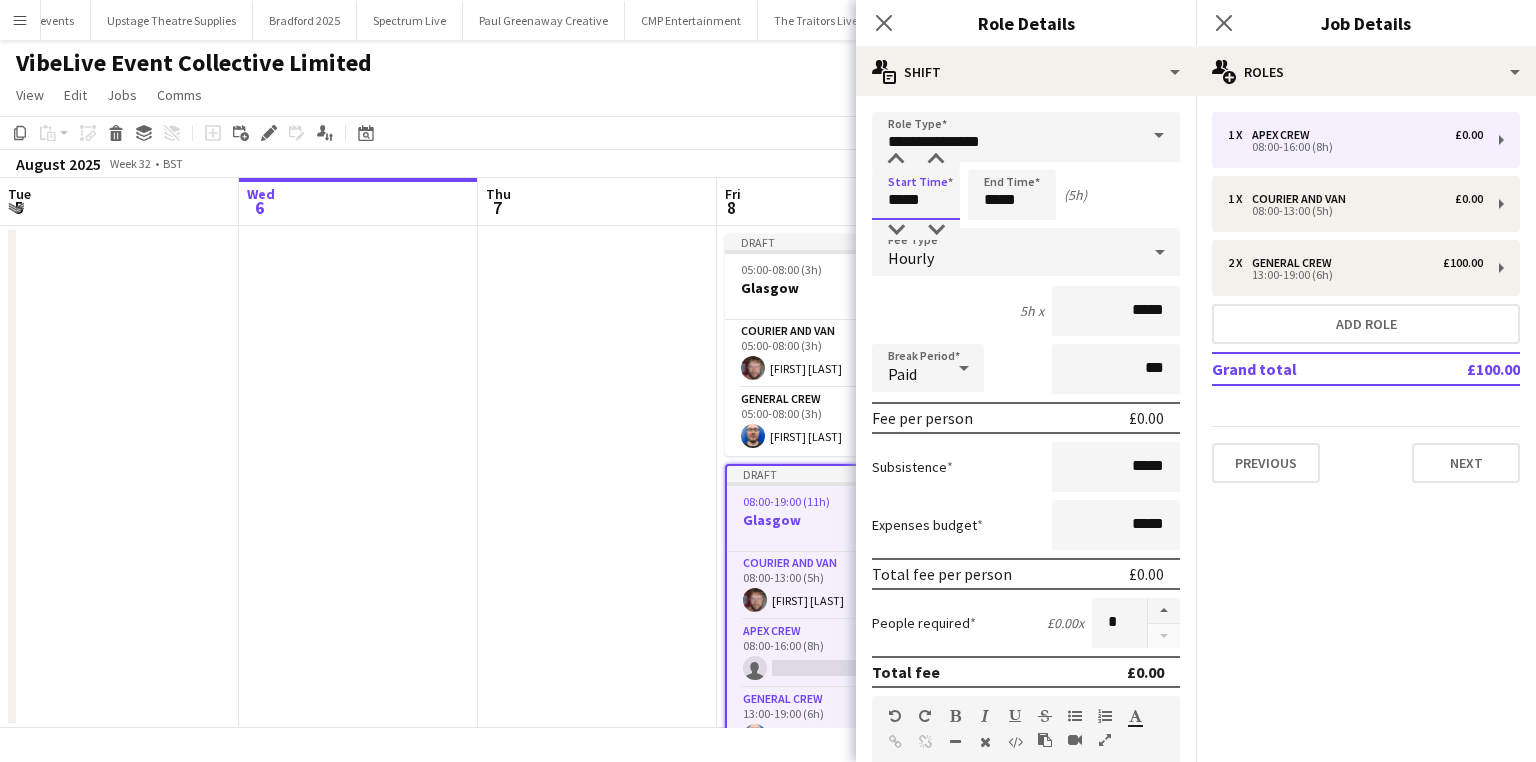 click on "Menu
Boards
Boards   Boards   All jobs   Status
Workforce
Workforce   My Workforce   Recruiting
Comms
Comms
Pay
Pay   Approvals   Payments   Reports
Platform Settings
Platform Settings   App settings   Your settings   Profiles
Training Academy
Training Academy
Knowledge Base
Knowledge Base
Product Updates
Product Updates   Log Out   Privacy   Wellpleased Events
Close
Wasserman
Close
Event People
Close
AMCI Global
Close
Seen Live Ltd
Close
Future Cheer Limited
Close
Premier Production
Close
Olympus Express
Close
Three Create" at bounding box center (768, 381) 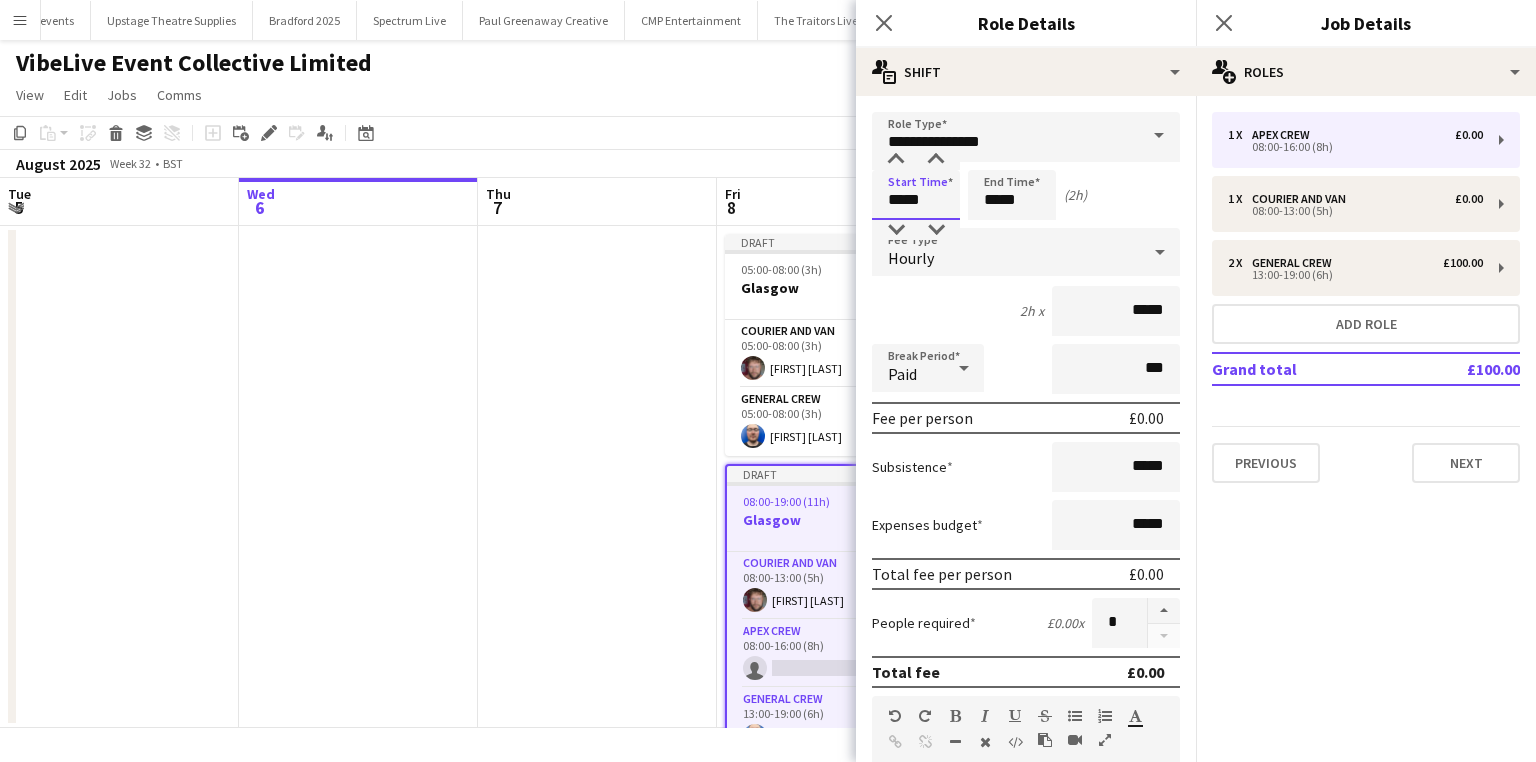 type on "*****" 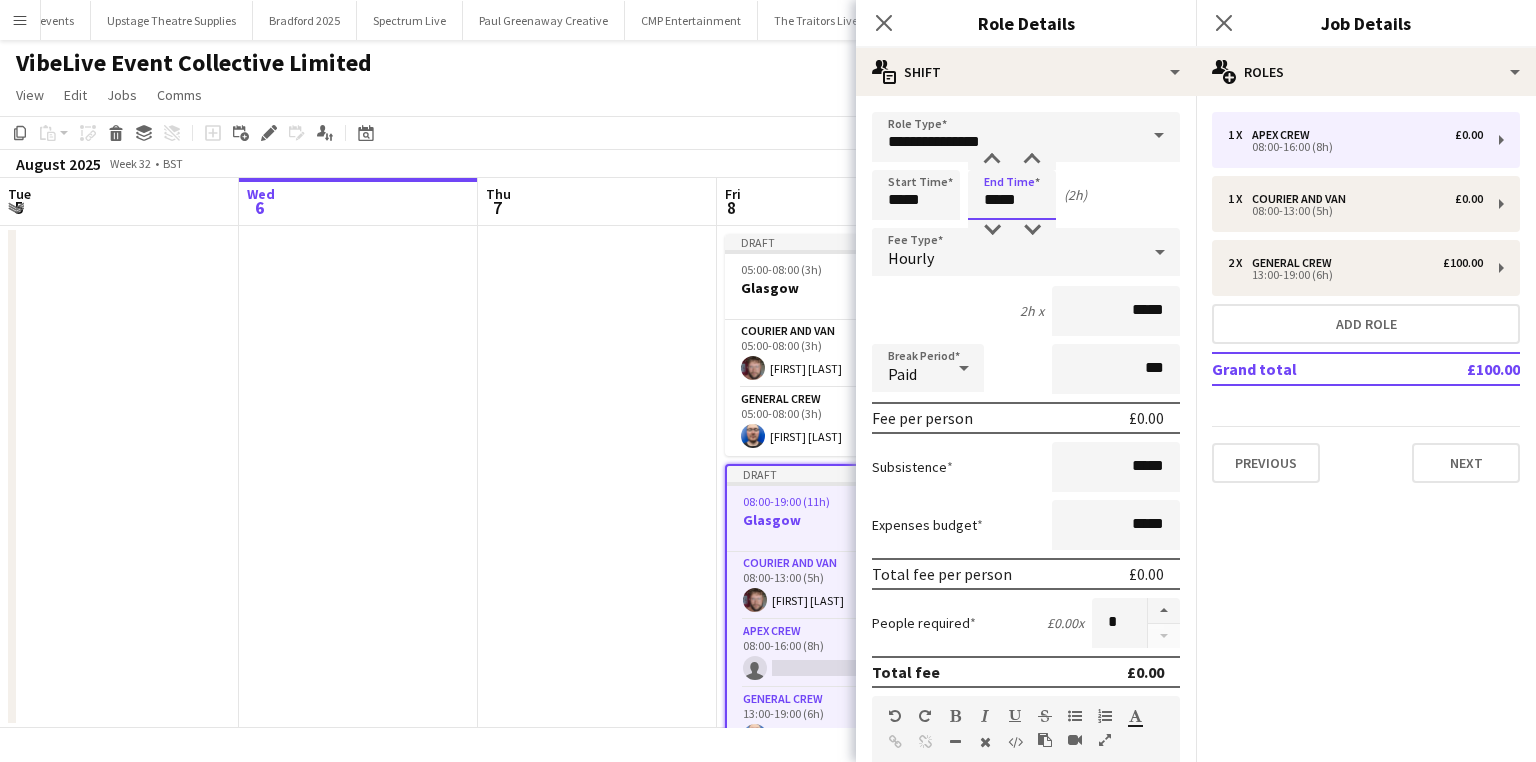 drag, startPoint x: 1036, startPoint y: 194, endPoint x: 975, endPoint y: 194, distance: 61 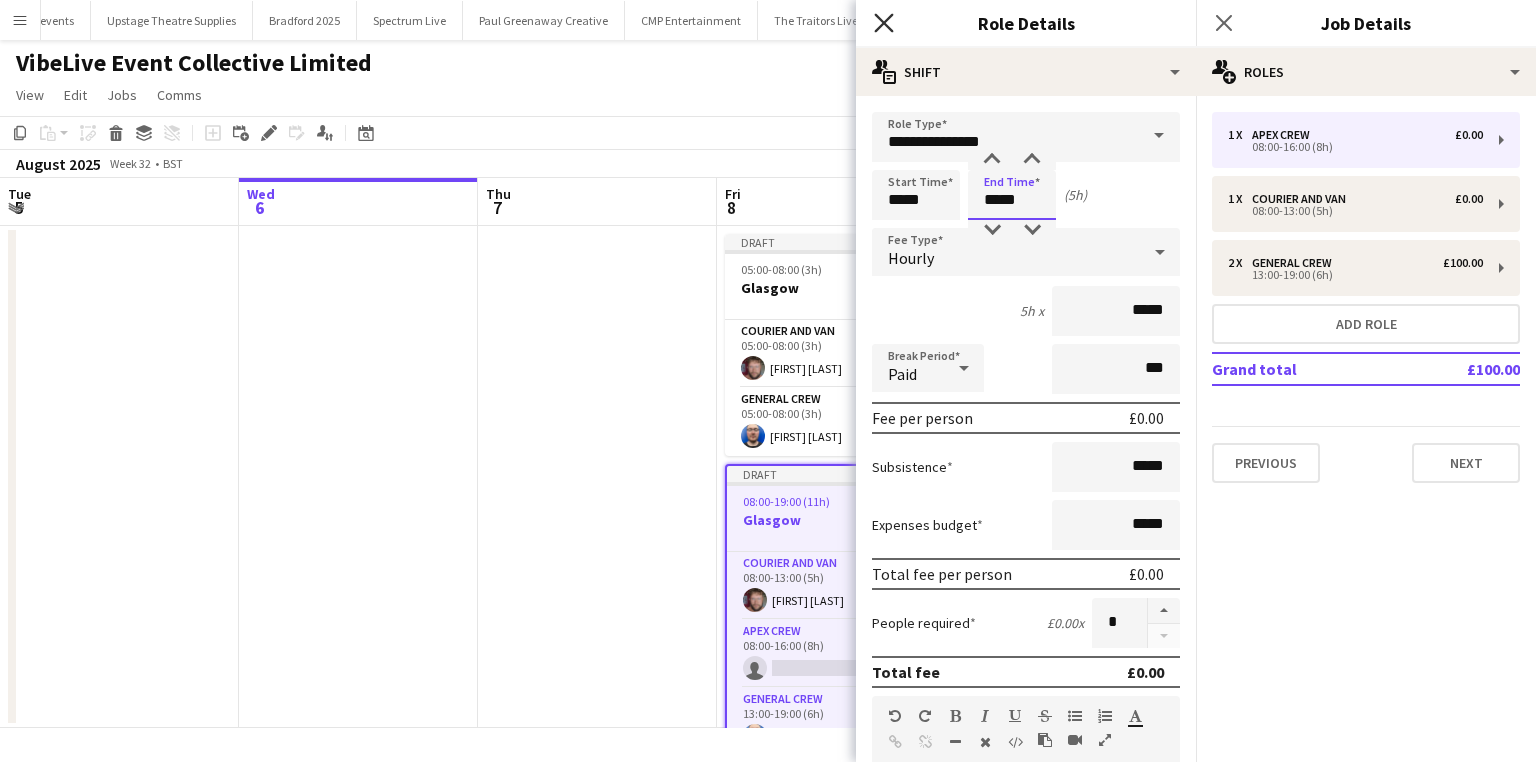 type on "*****" 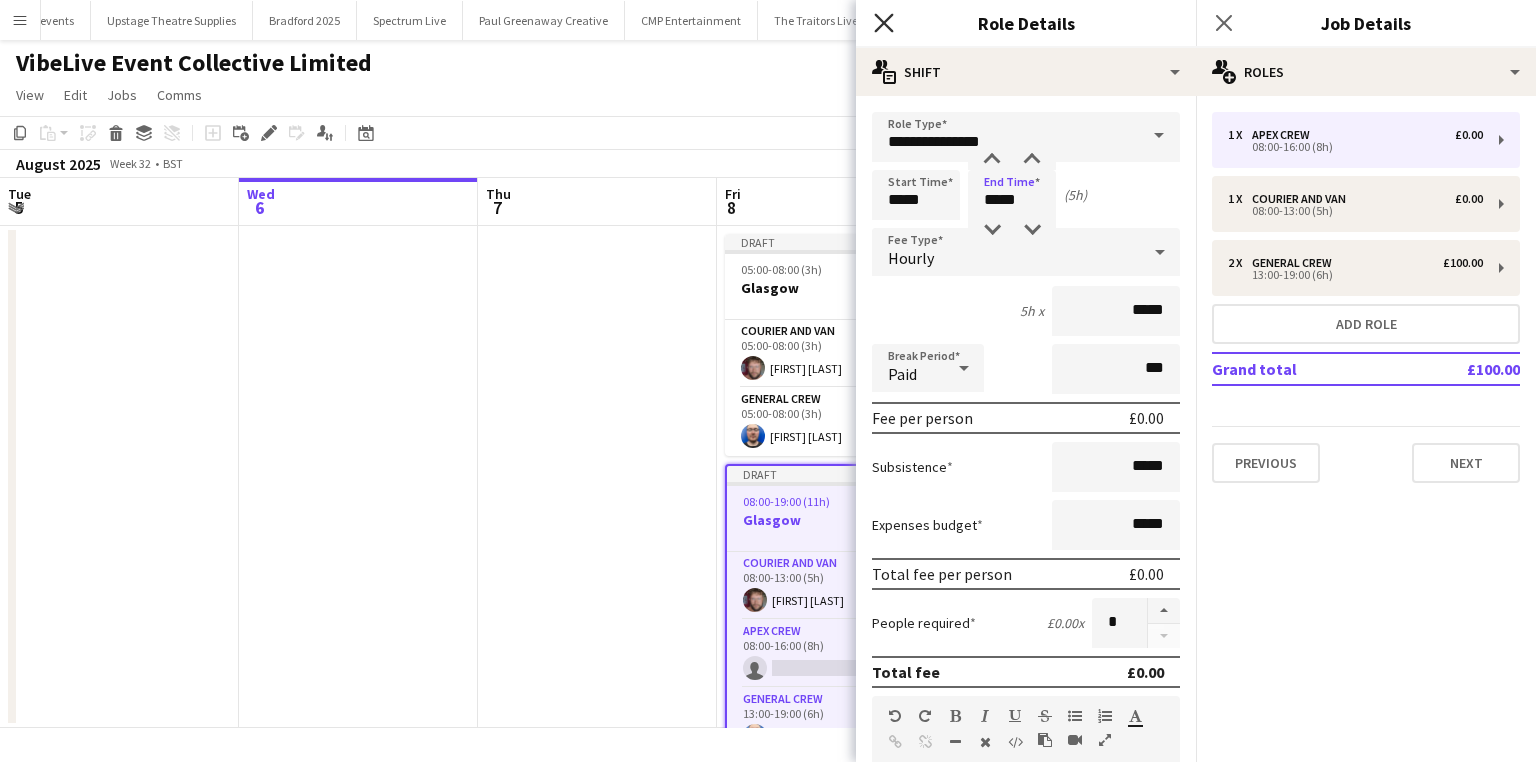 click on "Close pop-in" 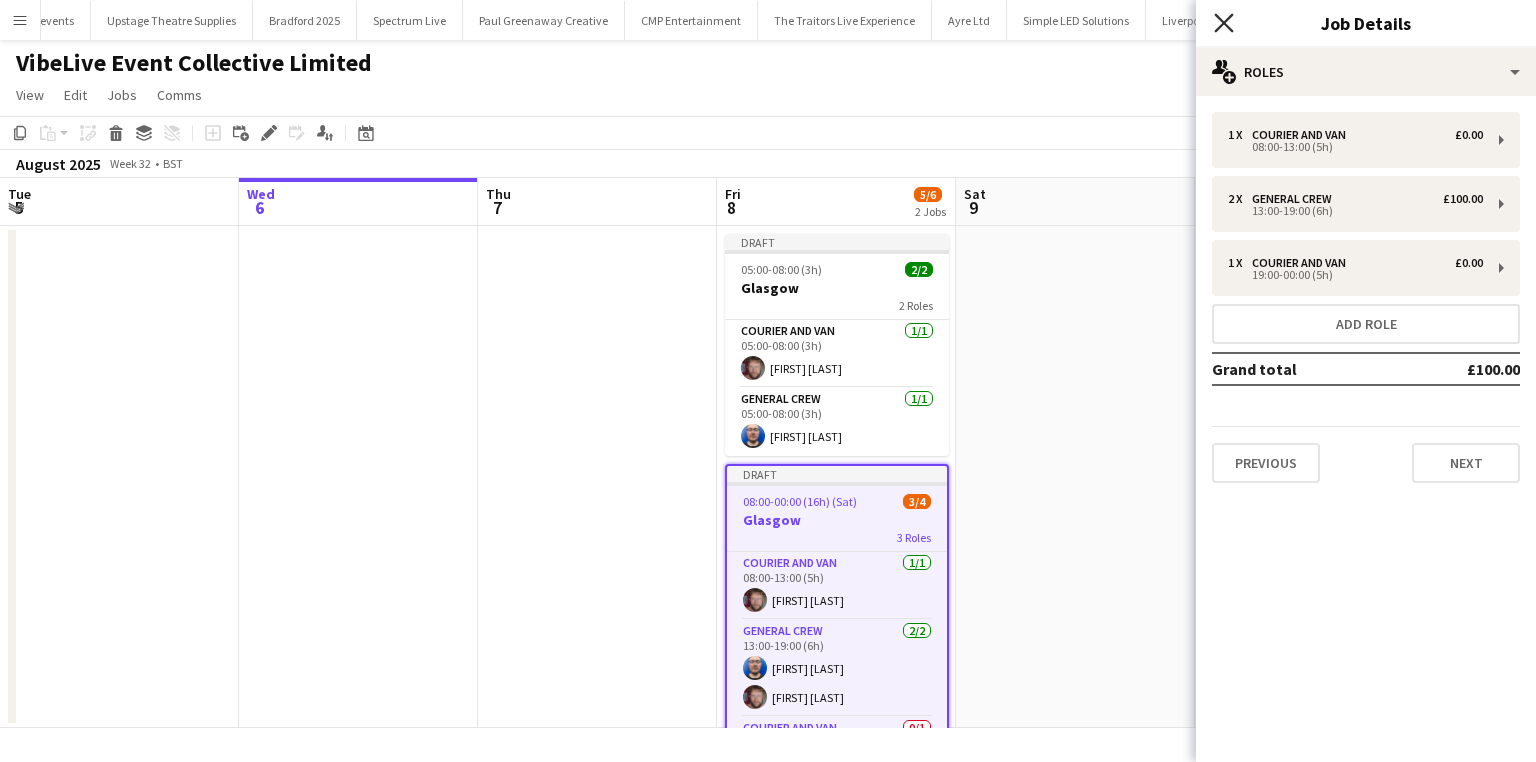 click on "Close pop-in" 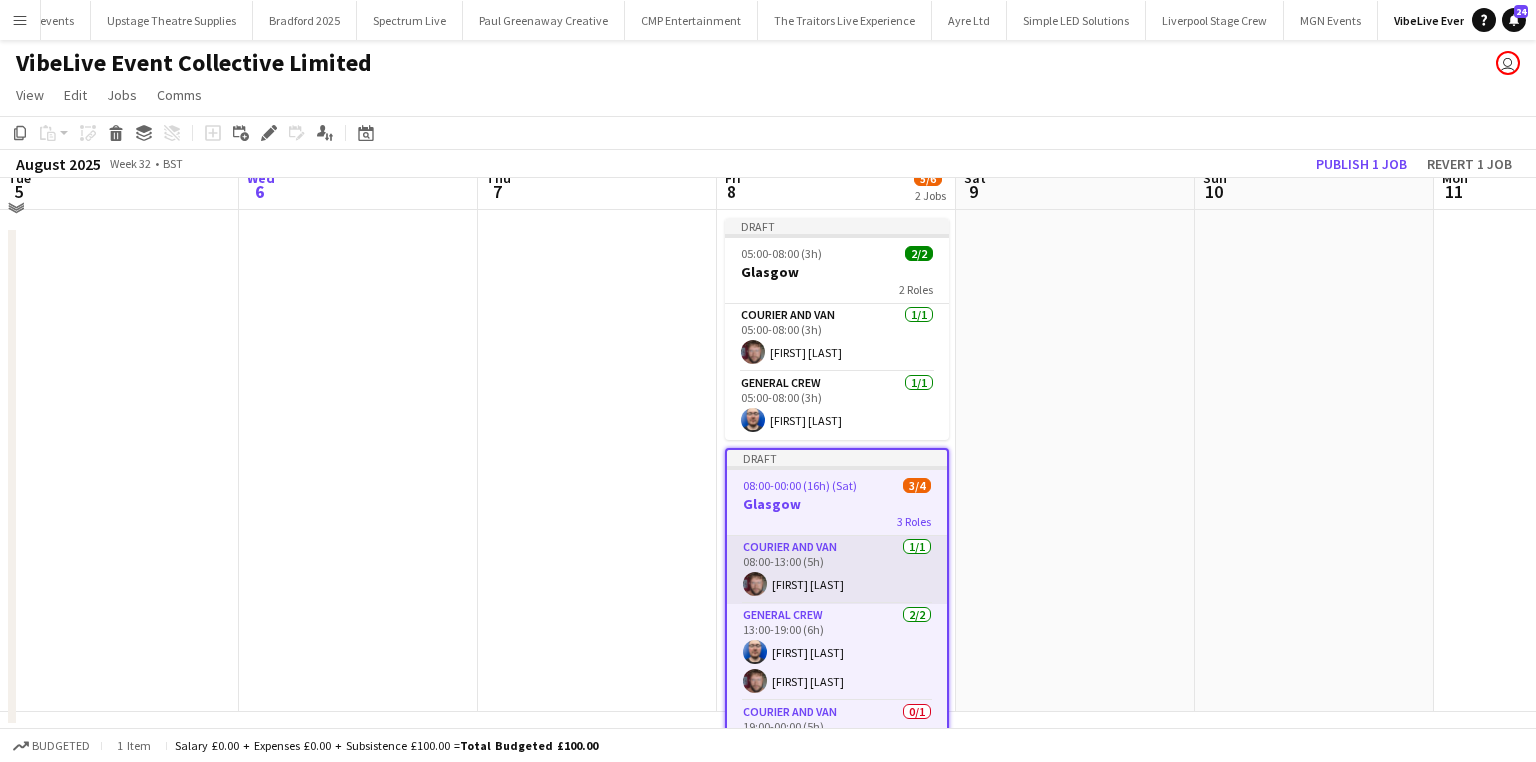scroll, scrollTop: 31, scrollLeft: 478, axis: both 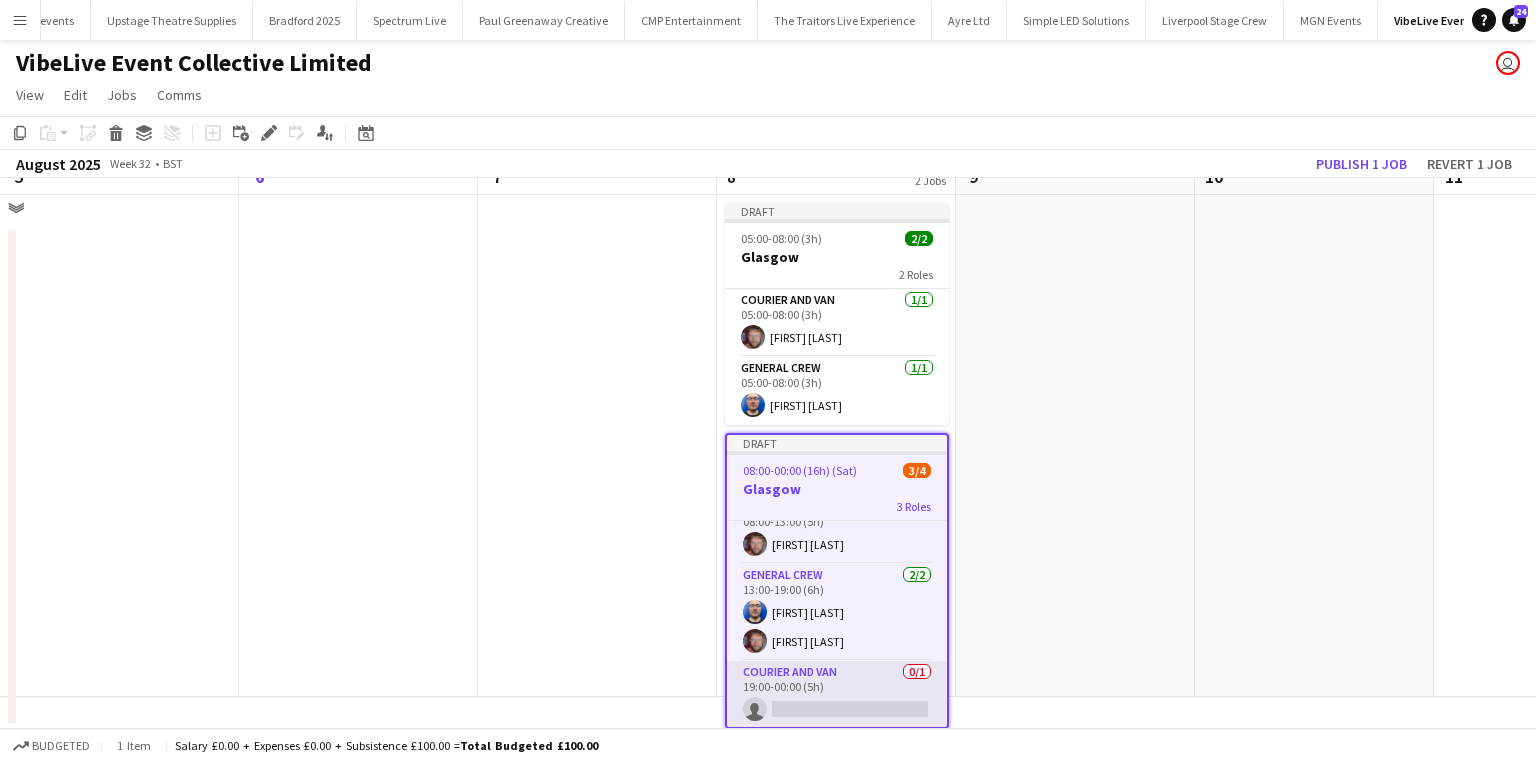 click on "Courier and Van   0/1   19:00-00:00 (5h)
single-neutral-actions" at bounding box center [837, 695] 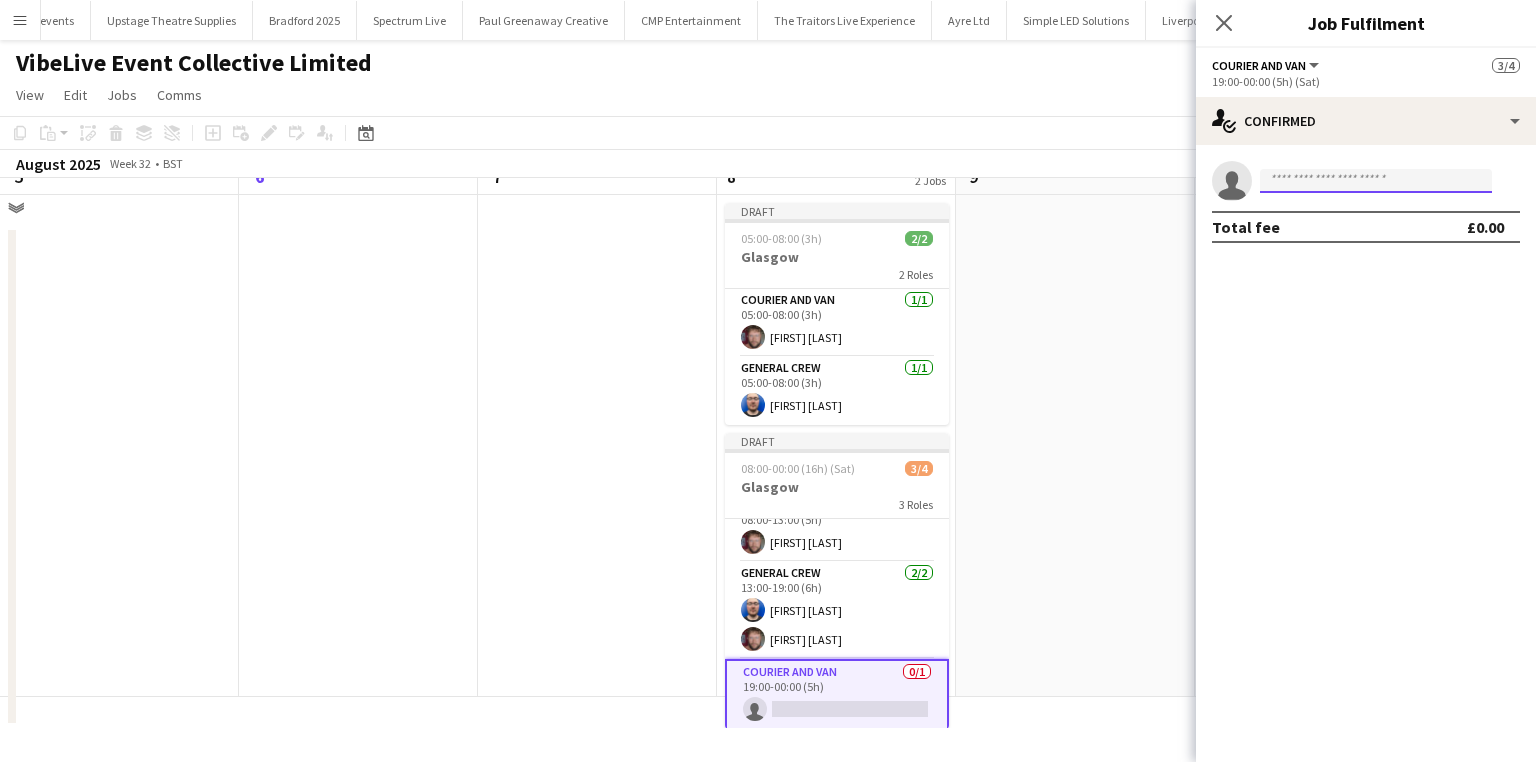 click at bounding box center [1376, 181] 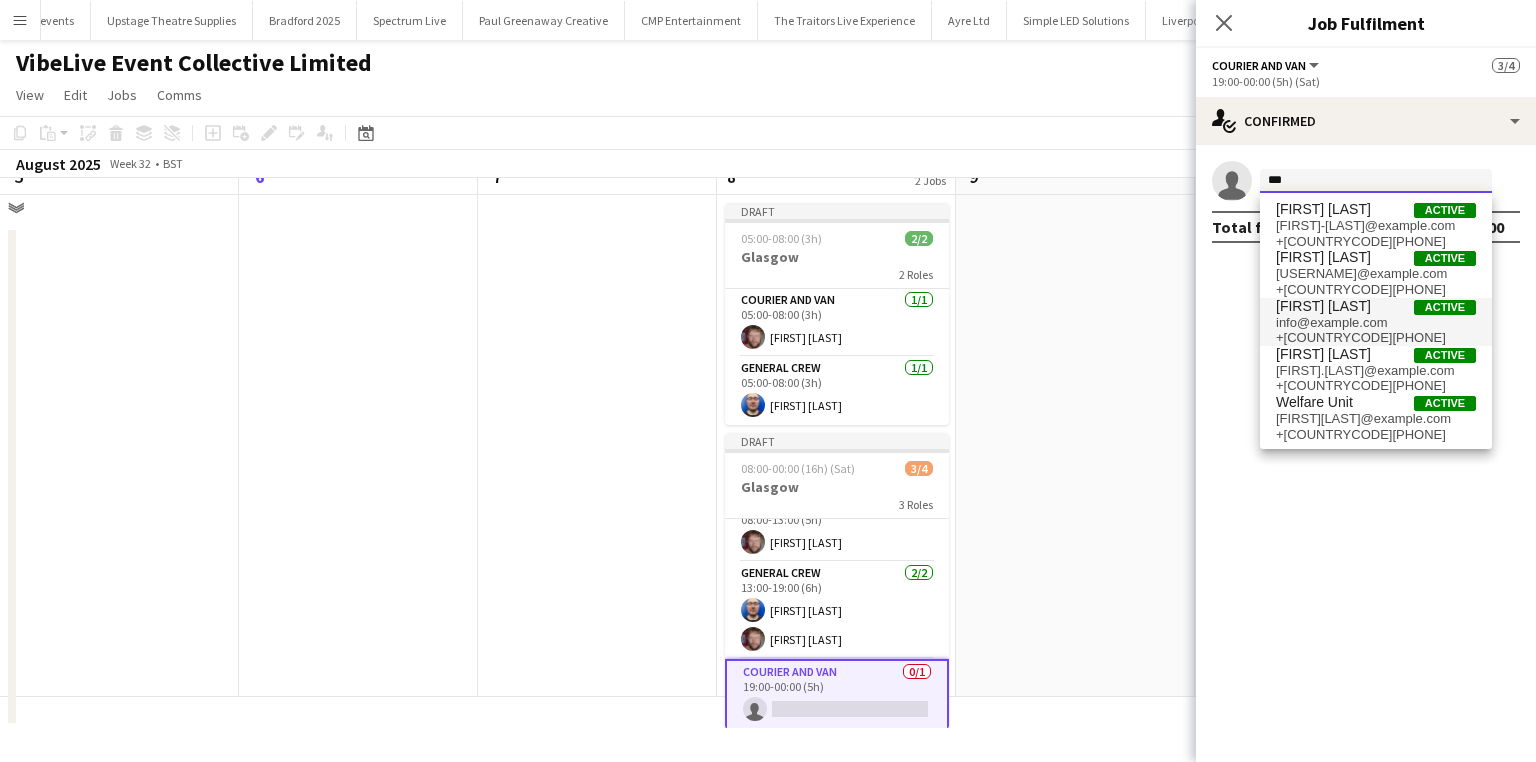 type on "***" 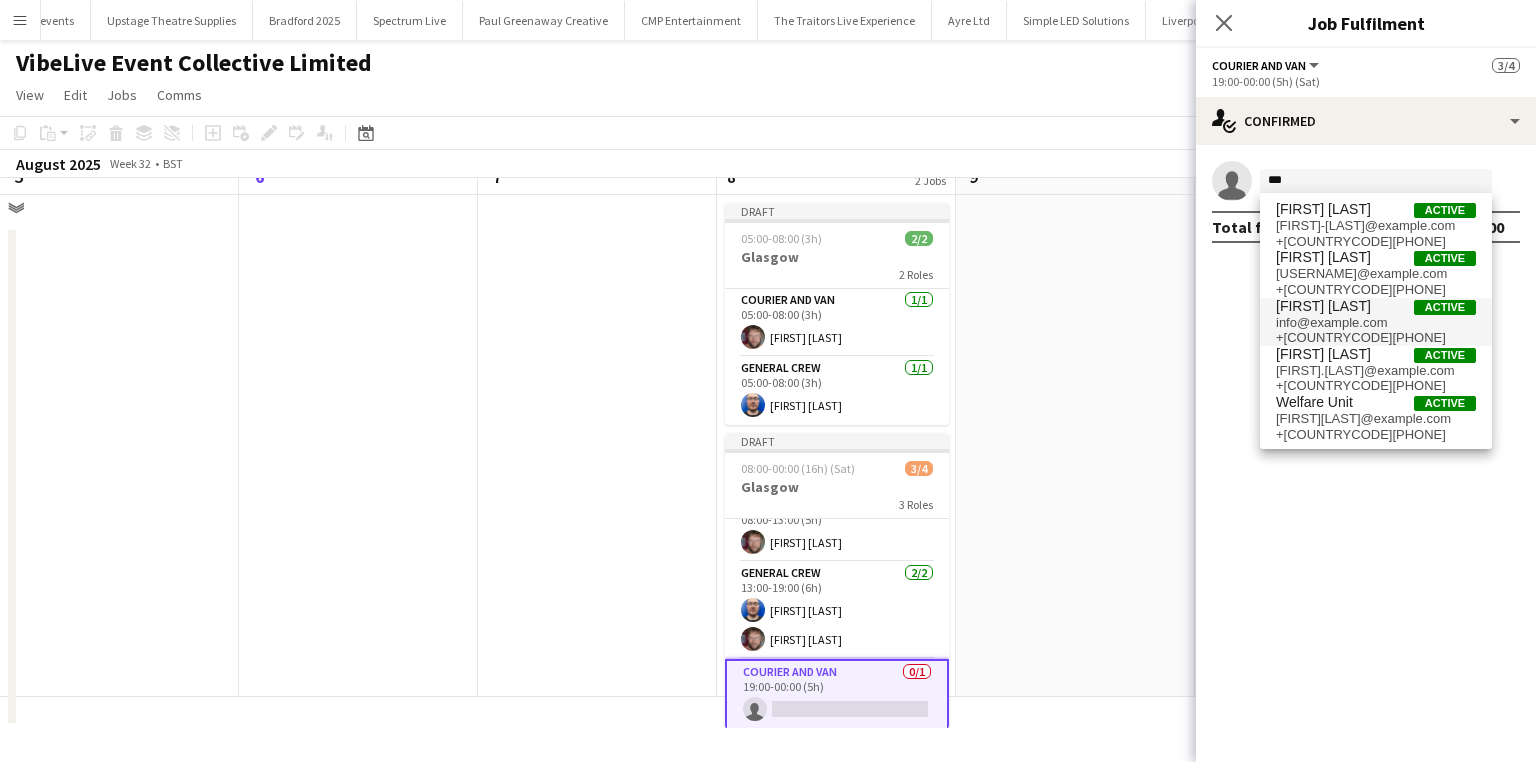 click on "info@example.com" at bounding box center [1376, 323] 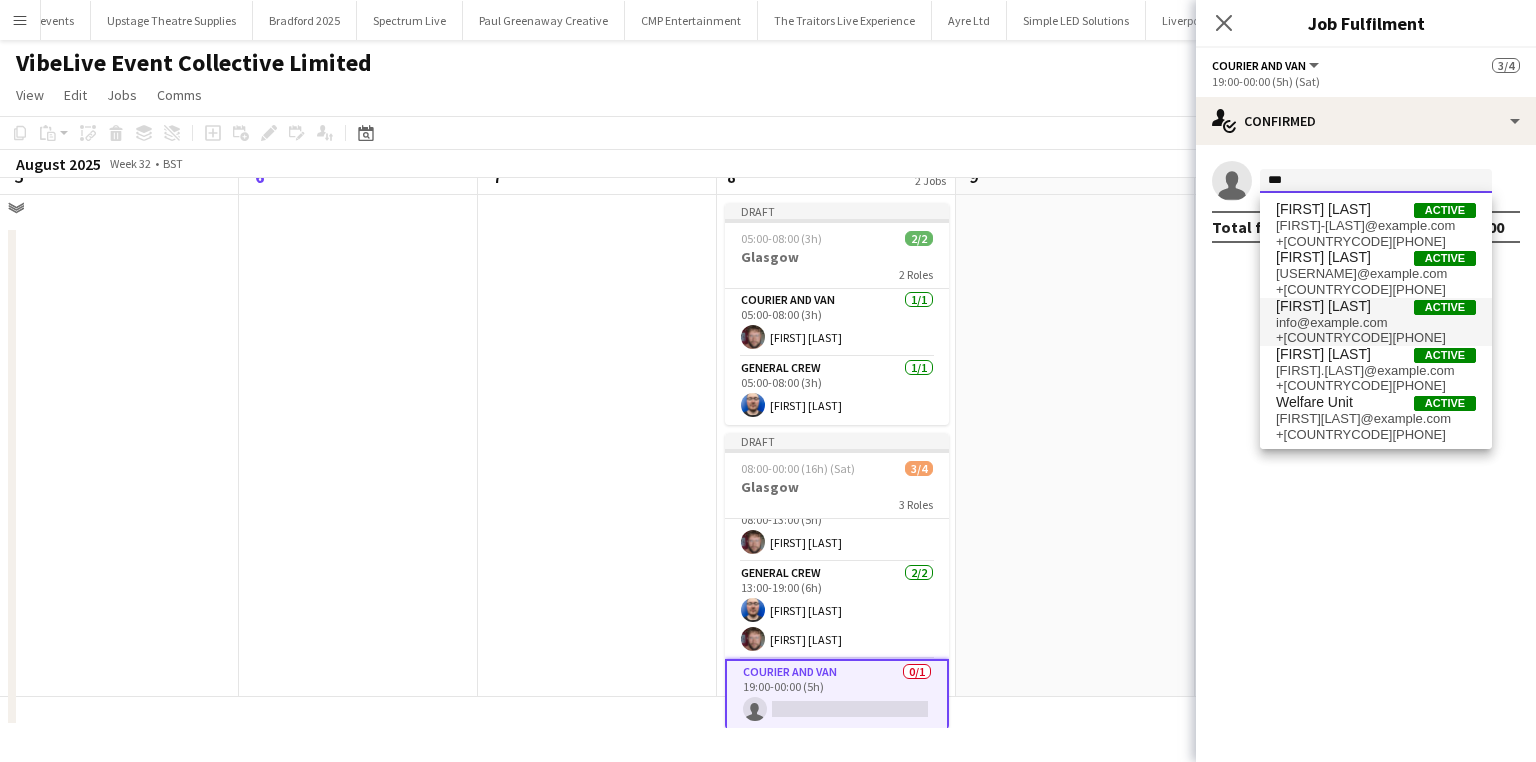 type 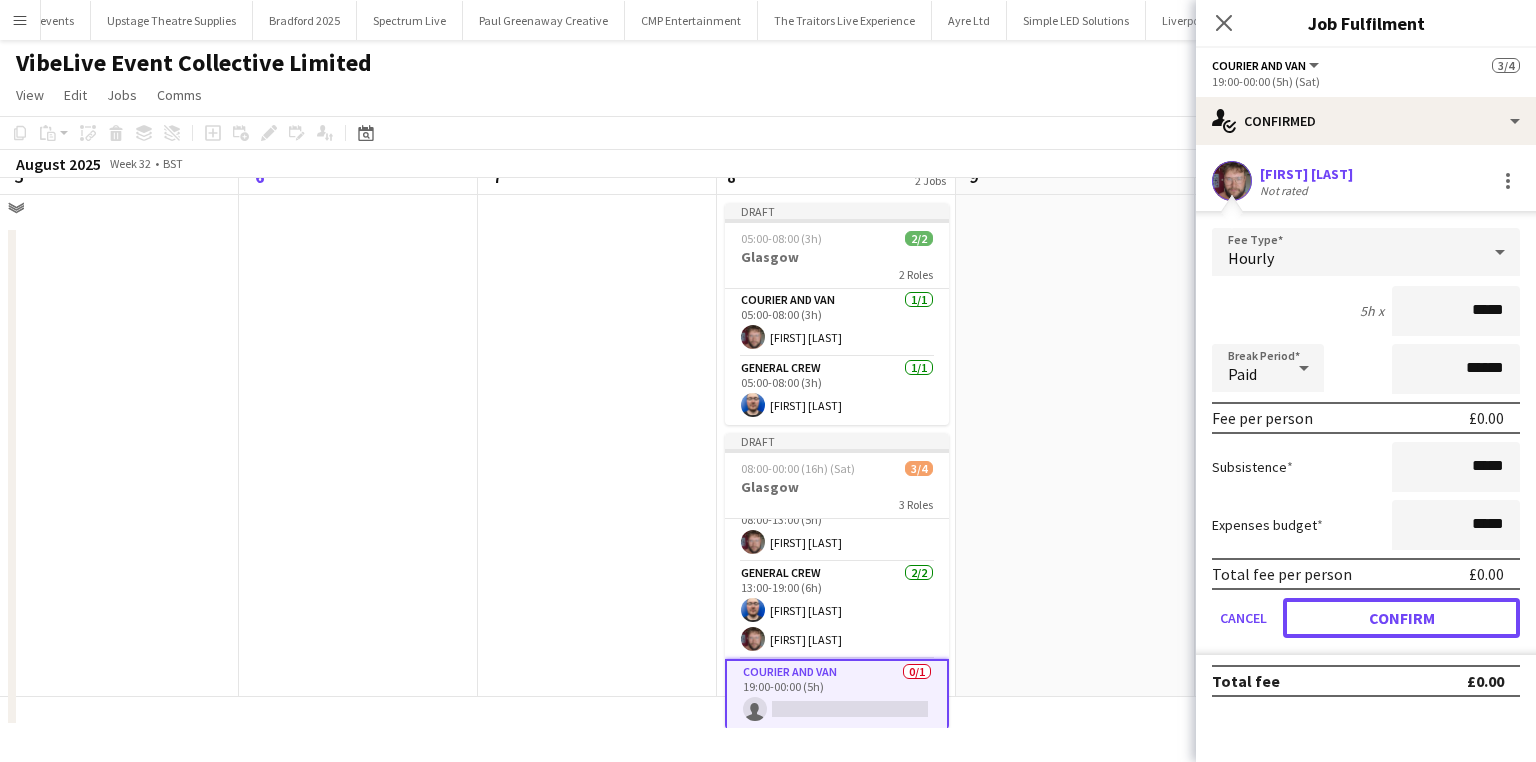 click on "Confirm" at bounding box center (1401, 618) 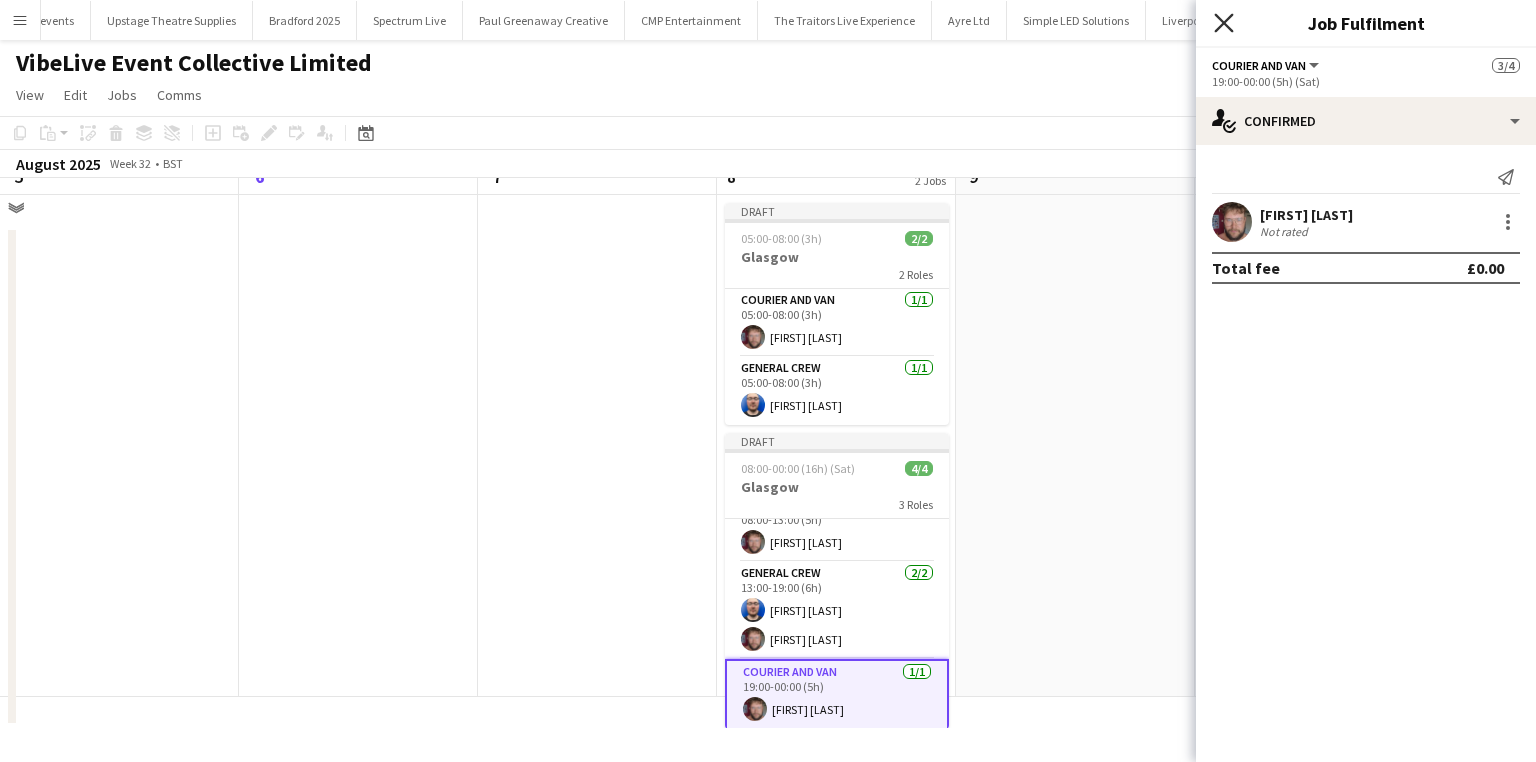 click on "Close pop-in" 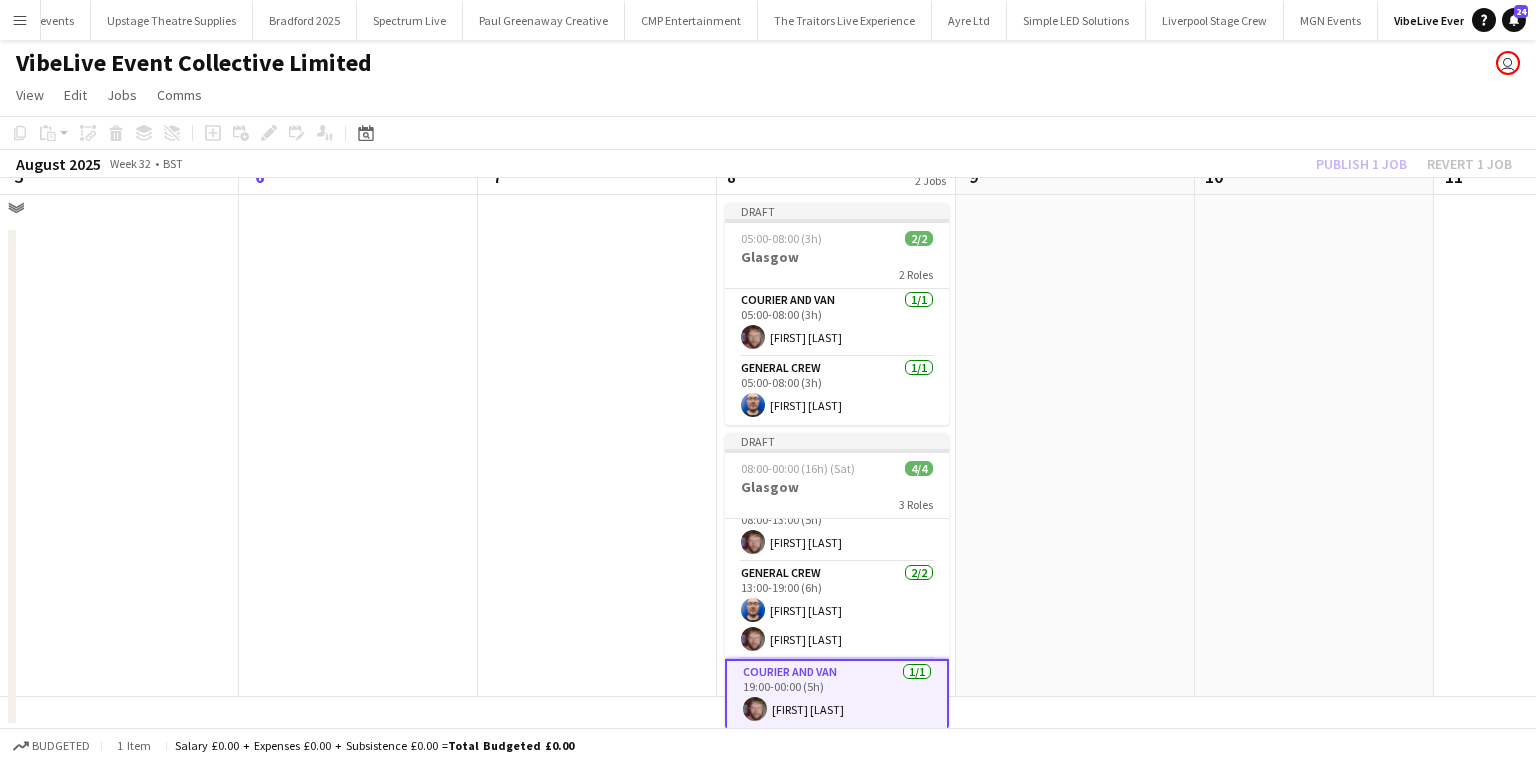 click on "Publish 1 job   Revert 1 job" 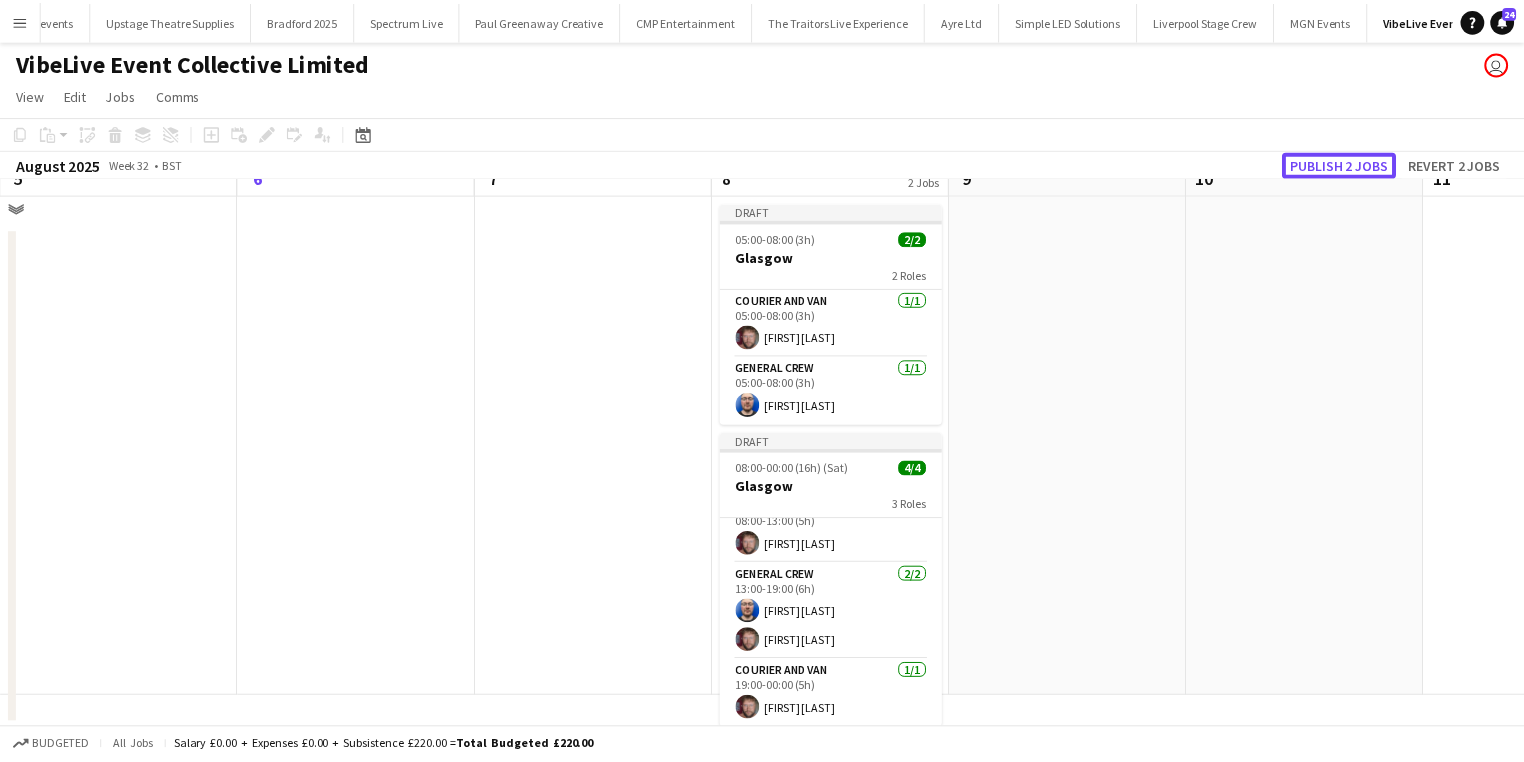 scroll, scrollTop: 22, scrollLeft: 0, axis: vertical 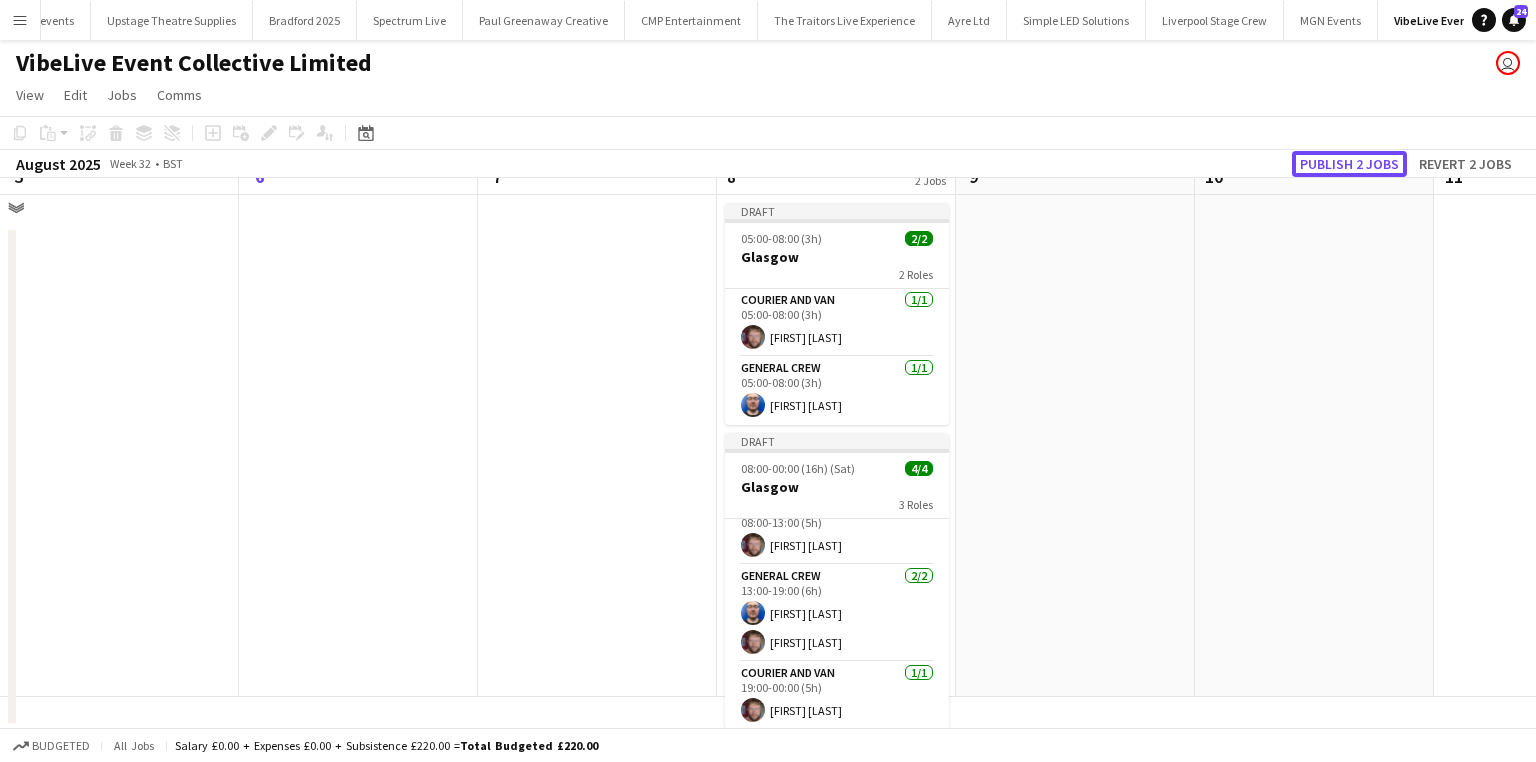 click on "Publish 2 jobs" 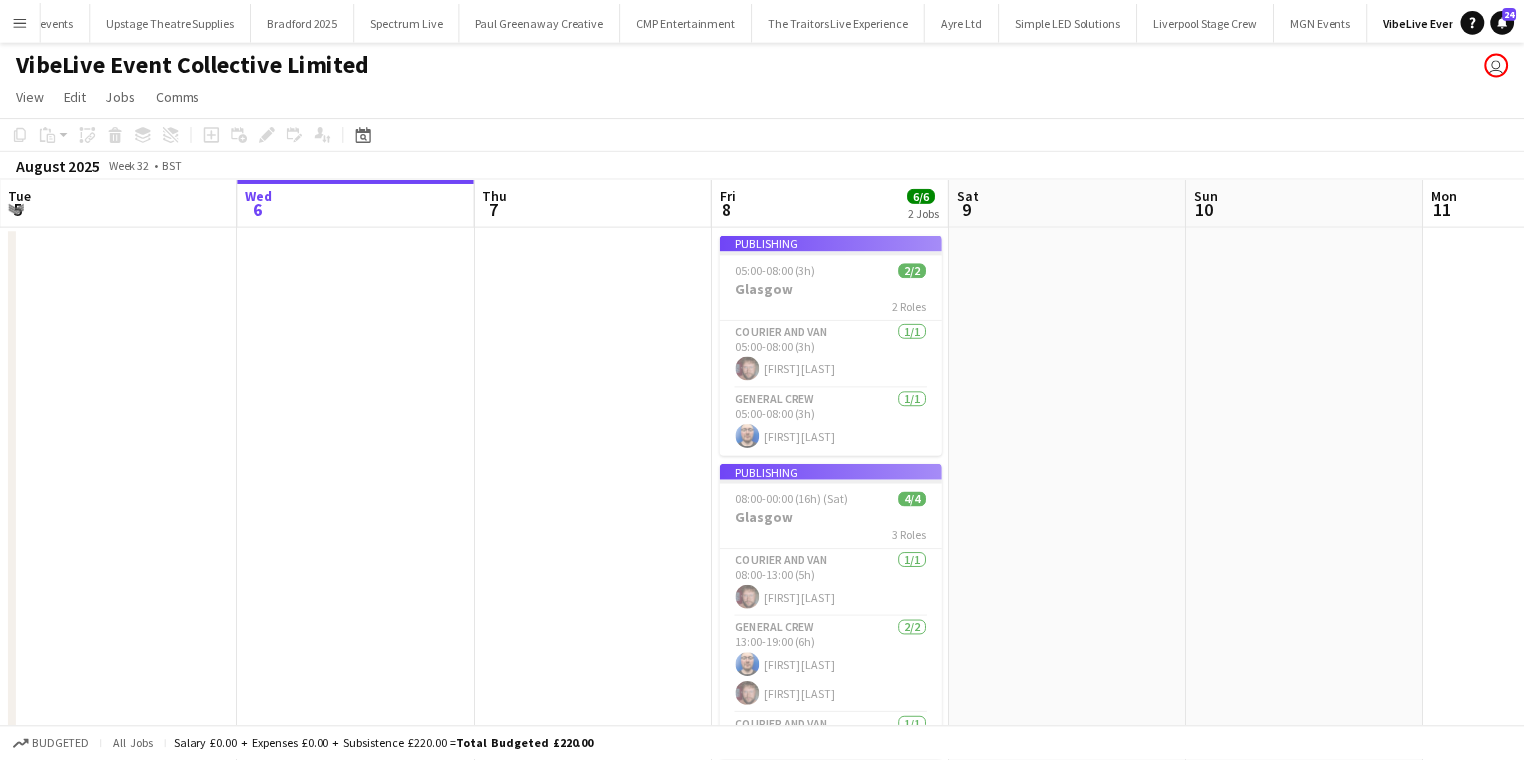 scroll, scrollTop: 0, scrollLeft: 478, axis: horizontal 